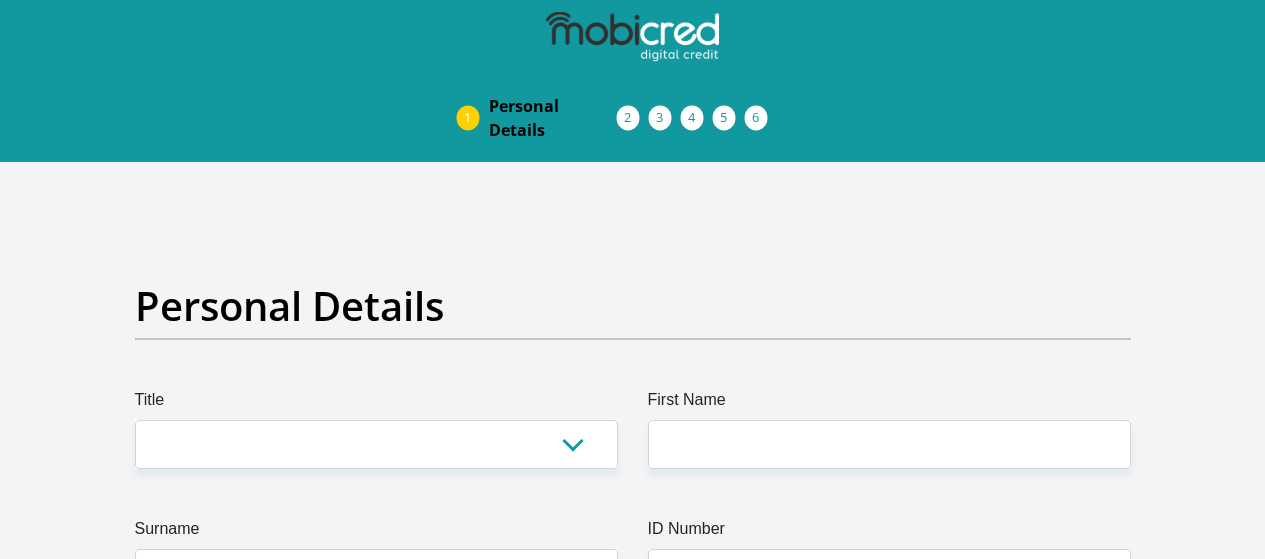 scroll, scrollTop: 0, scrollLeft: 0, axis: both 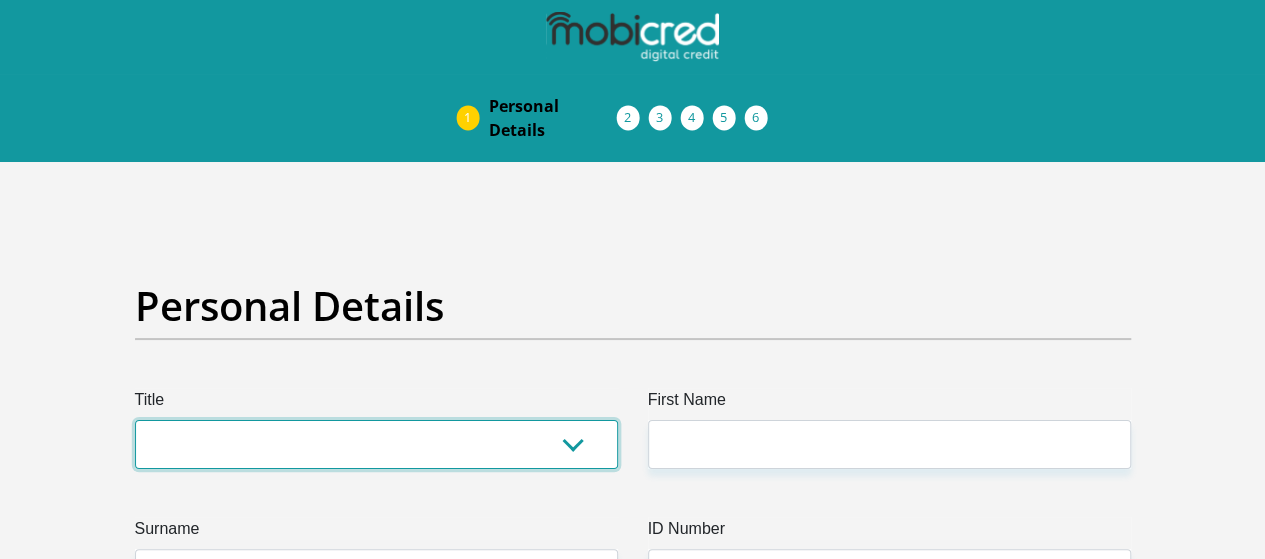 click on "Mr
Ms
Mrs
Dr
[PERSON_NAME]" at bounding box center (376, 444) 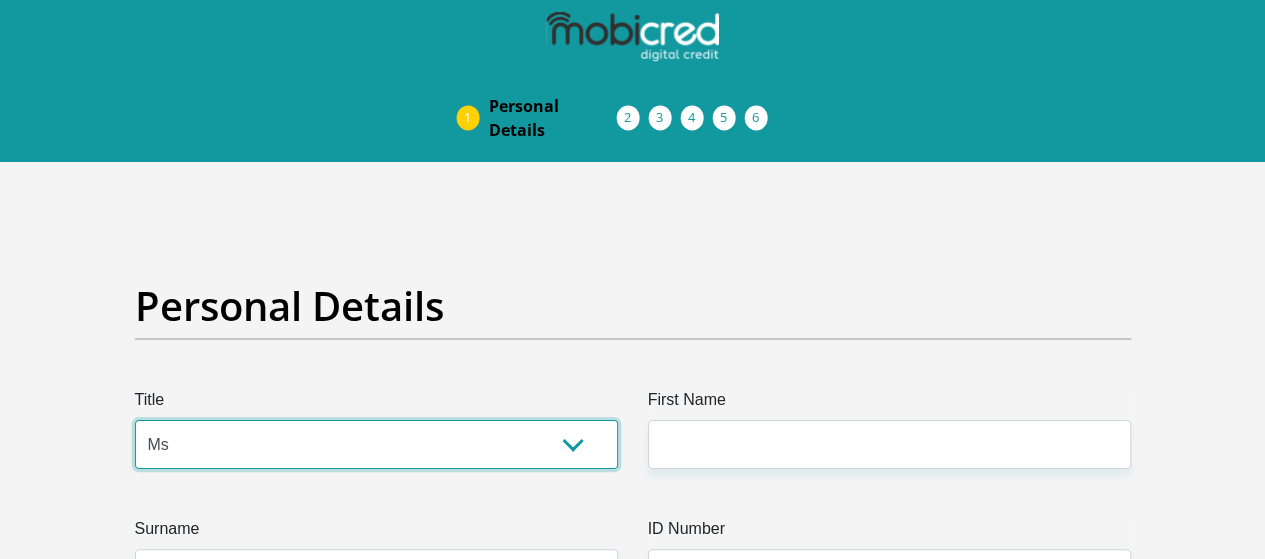click on "Mr
Ms
Mrs
Dr
[PERSON_NAME]" at bounding box center (376, 444) 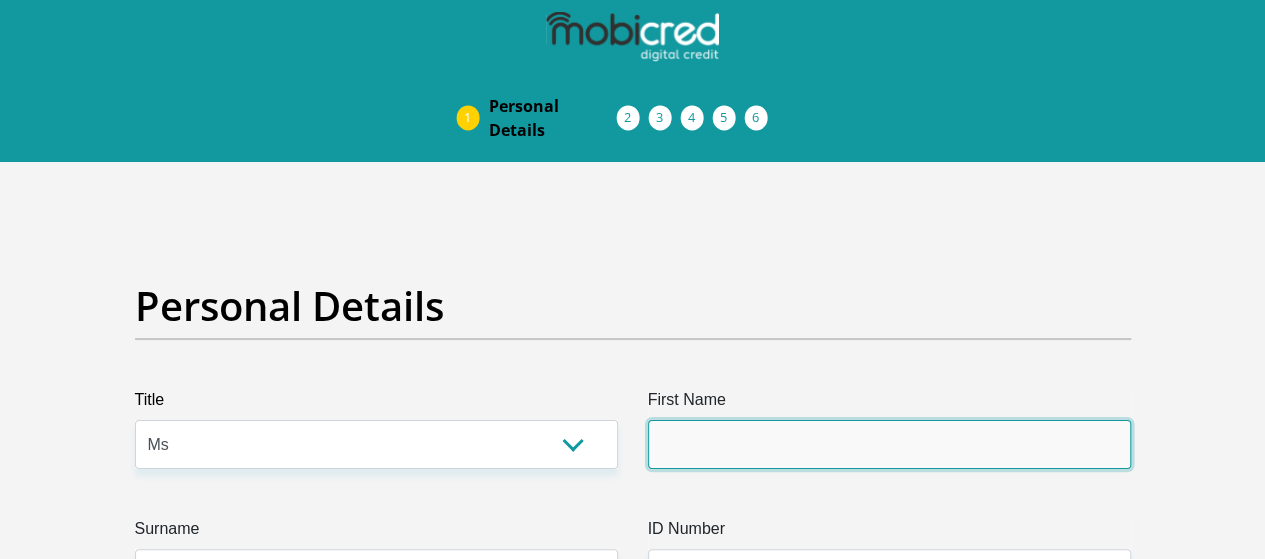 click on "First Name" at bounding box center [889, 444] 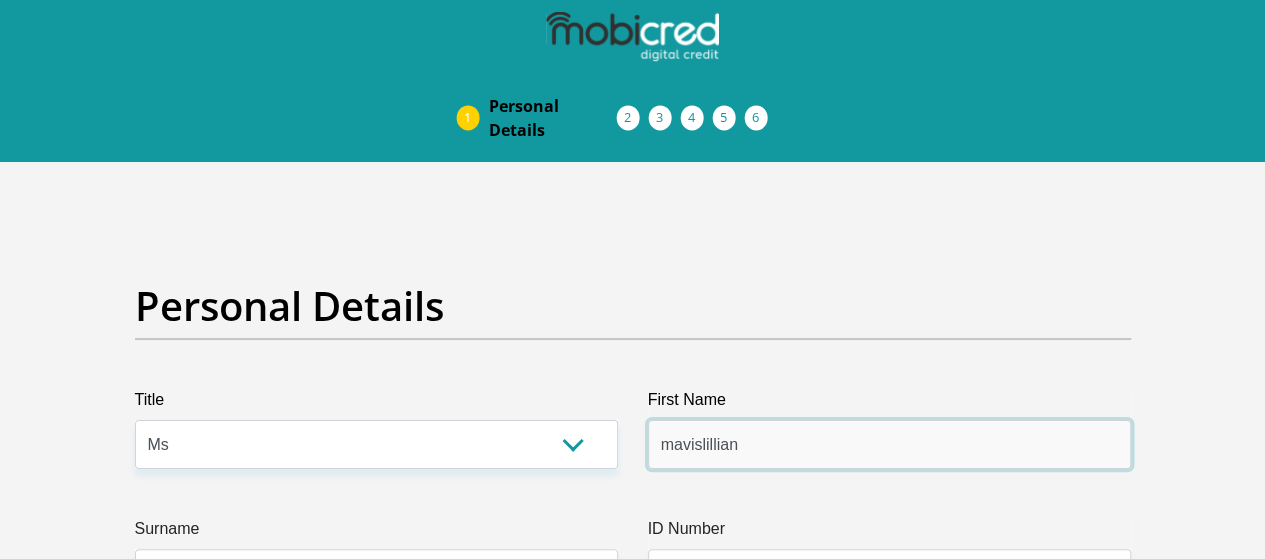 click on "mavislillian" at bounding box center (889, 444) 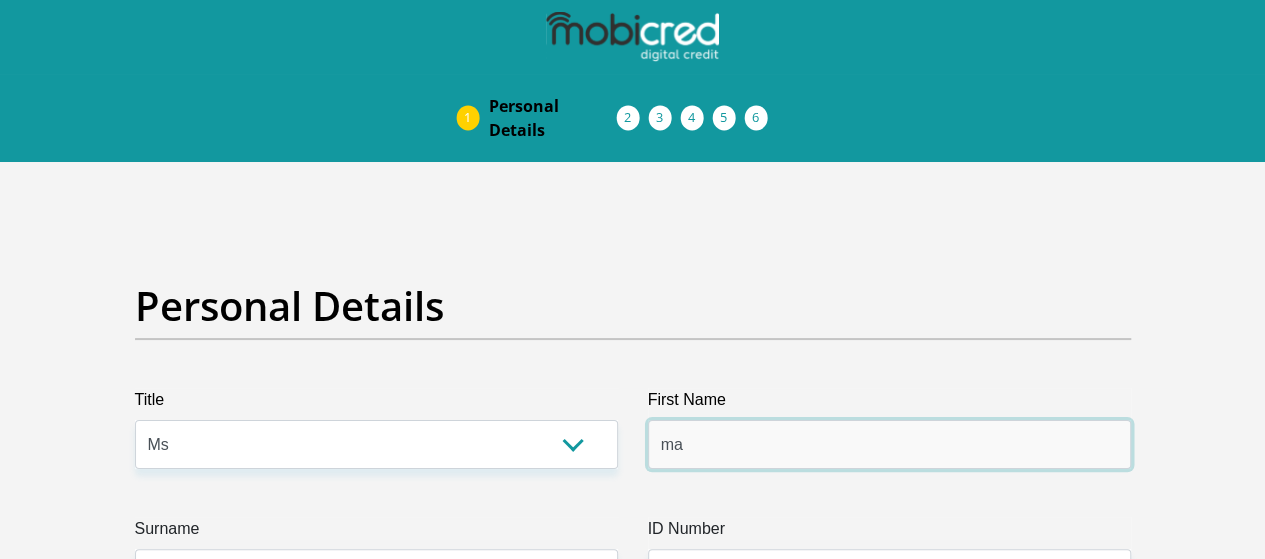 type on "m" 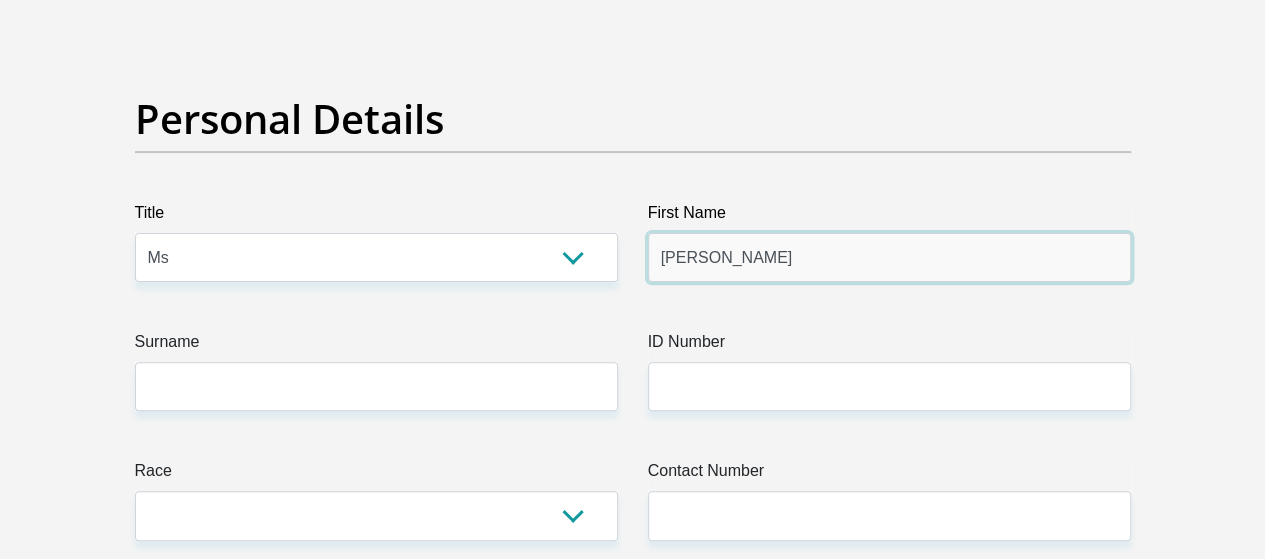 scroll, scrollTop: 168, scrollLeft: 0, axis: vertical 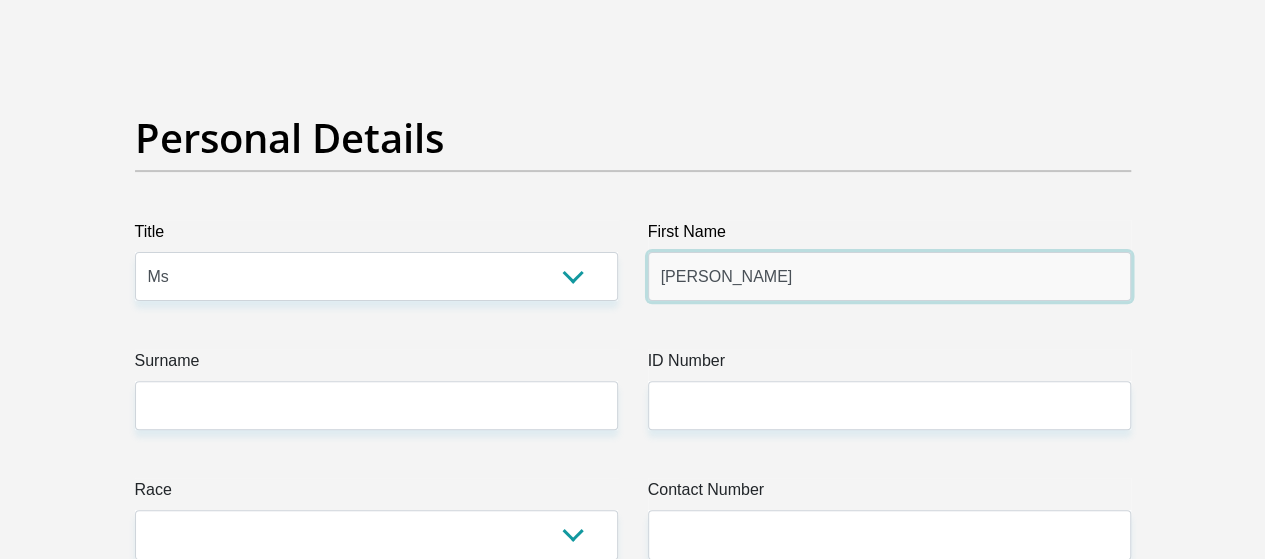 type on "[PERSON_NAME]" 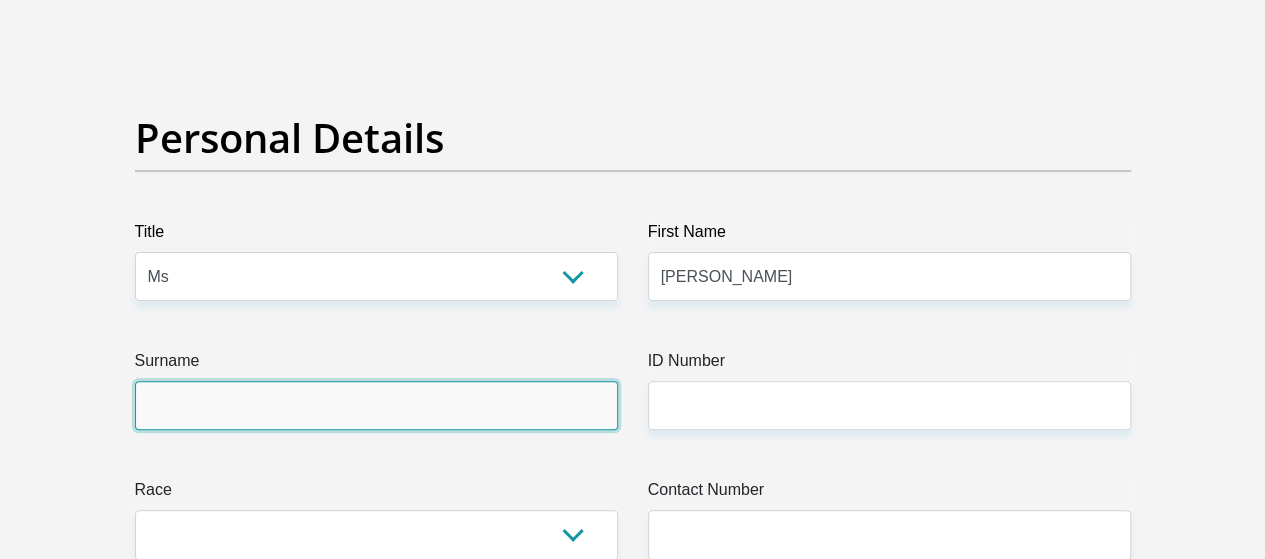 click on "Surname" at bounding box center (376, 405) 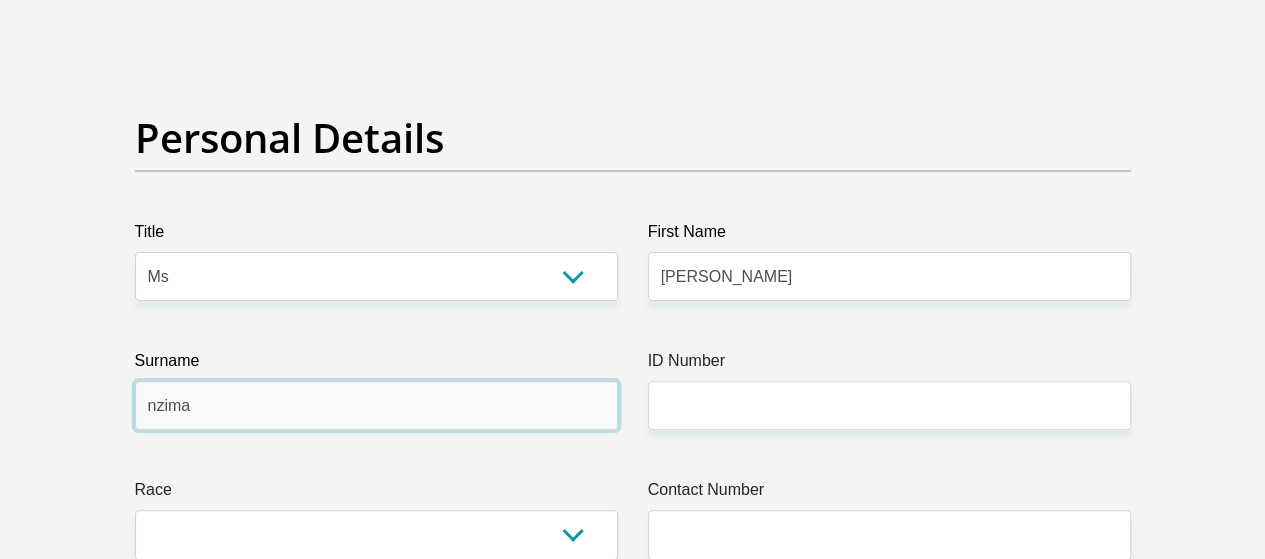 click on "nzima" at bounding box center [376, 405] 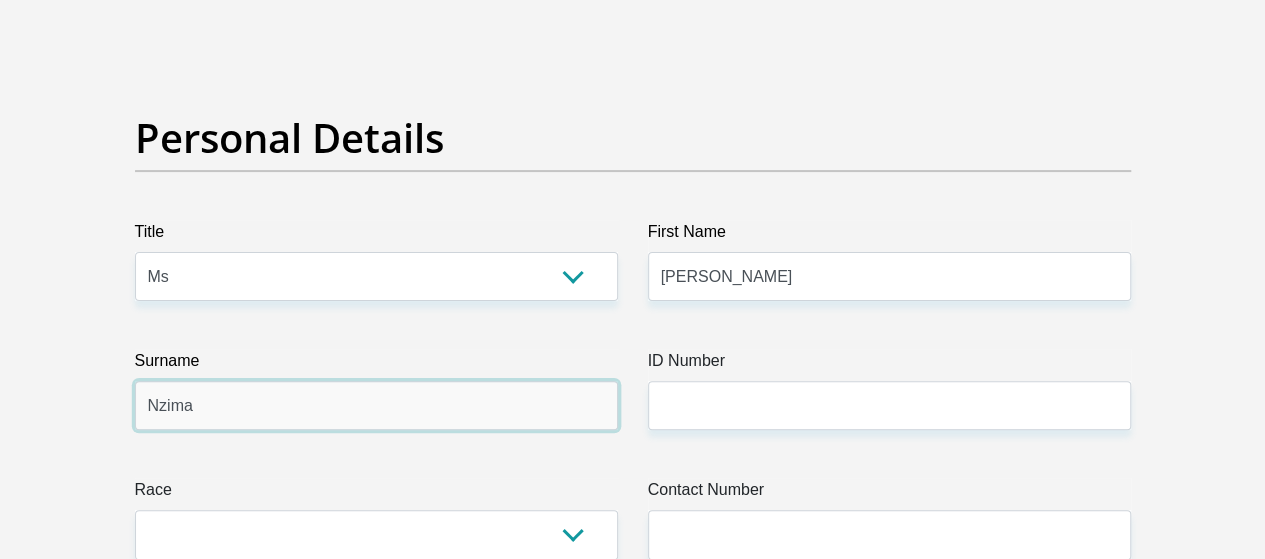type on "Nzima" 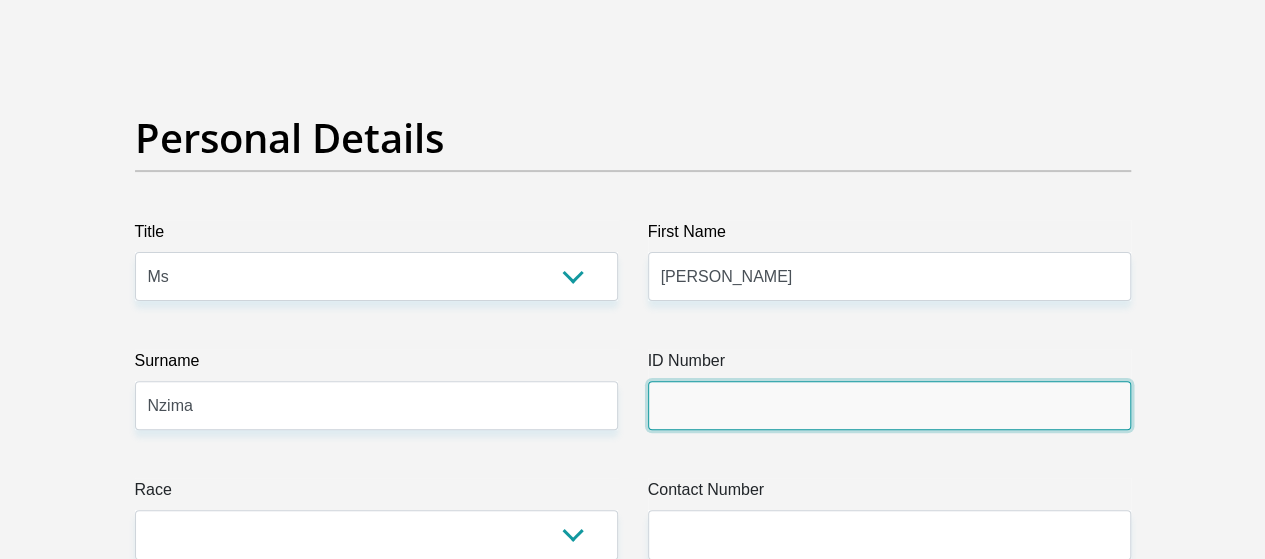 click on "ID Number" at bounding box center (889, 405) 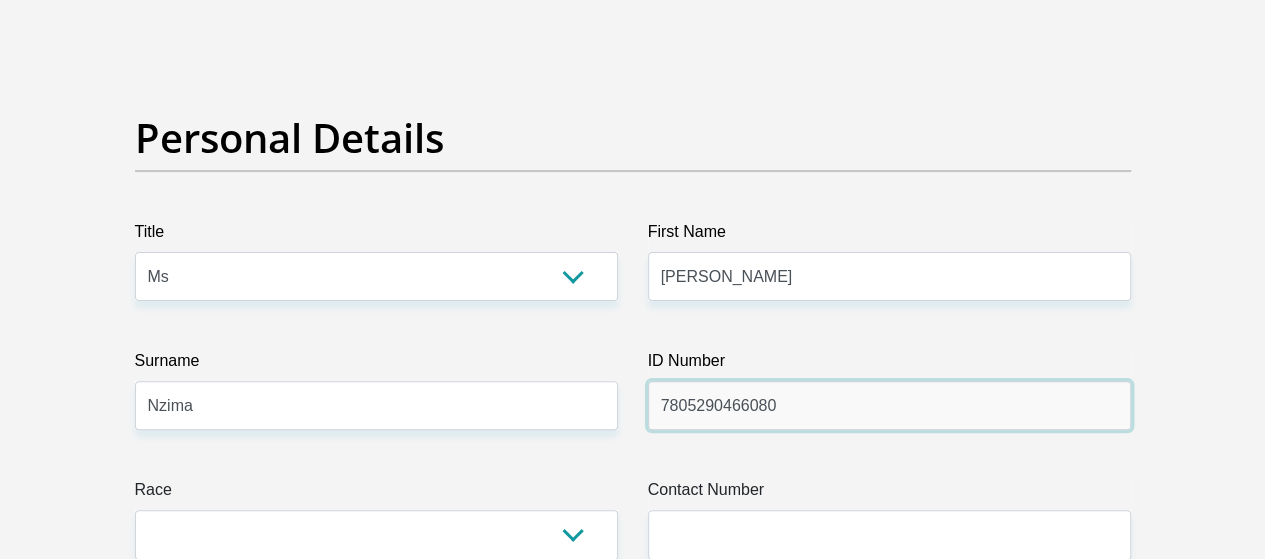type on "7805290466080" 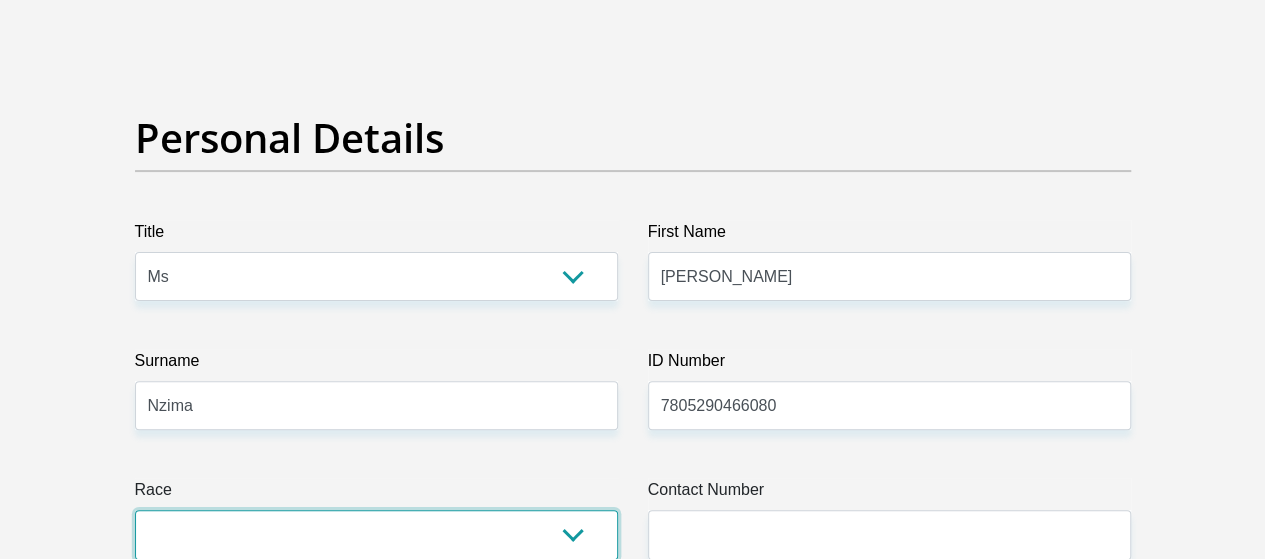 click on "Black
Coloured
Indian
White
Other" at bounding box center [376, 534] 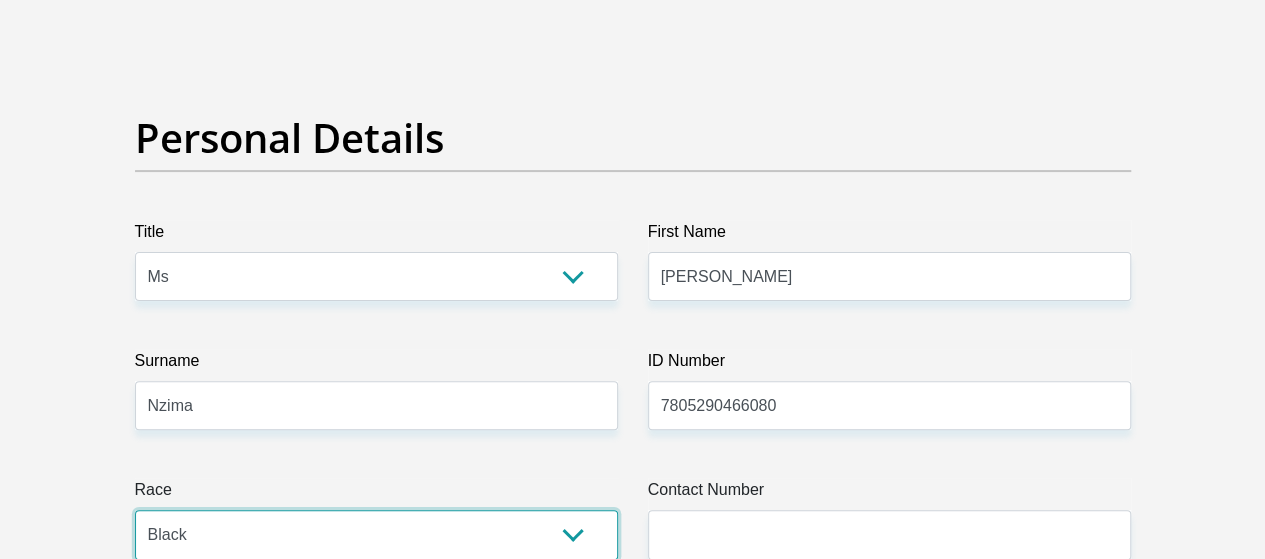click on "Black
Coloured
Indian
White
Other" at bounding box center [376, 534] 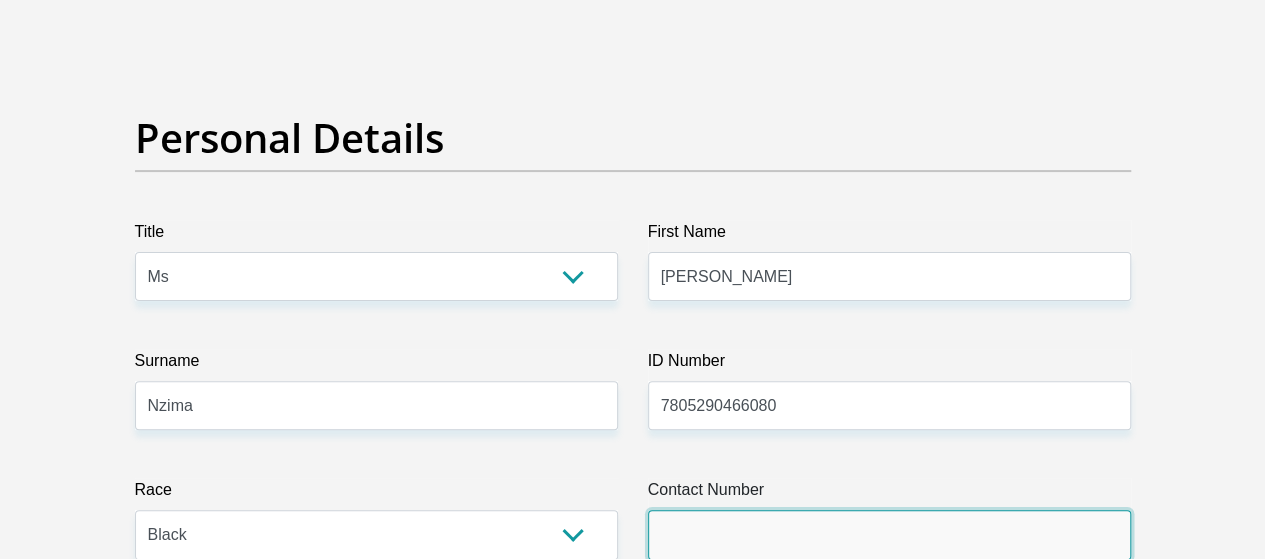 click on "Contact Number" at bounding box center (889, 534) 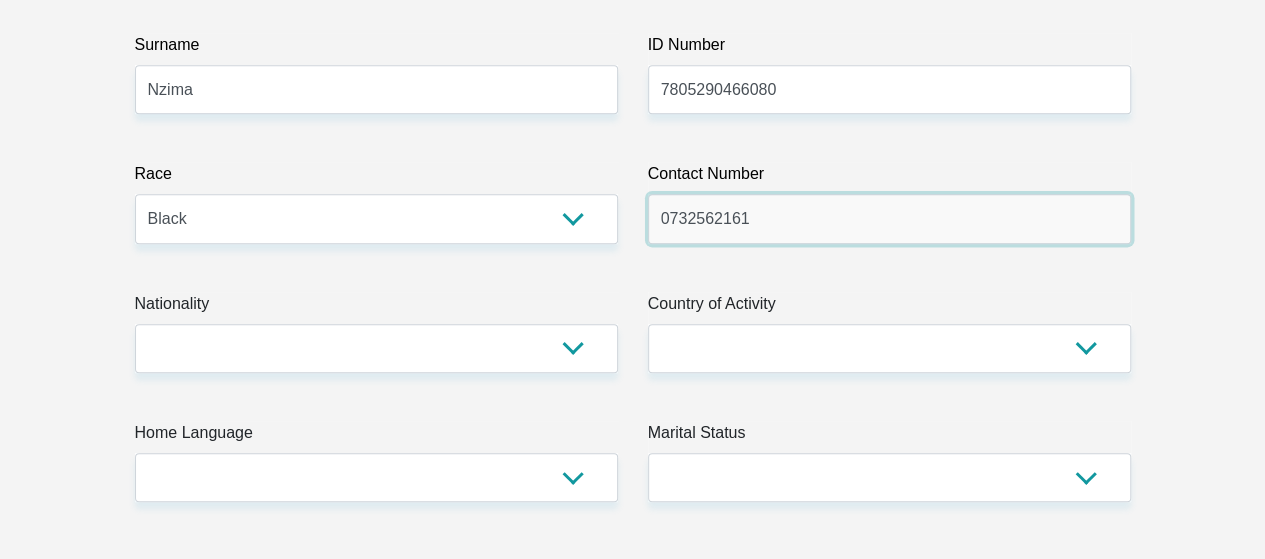 scroll, scrollTop: 502, scrollLeft: 0, axis: vertical 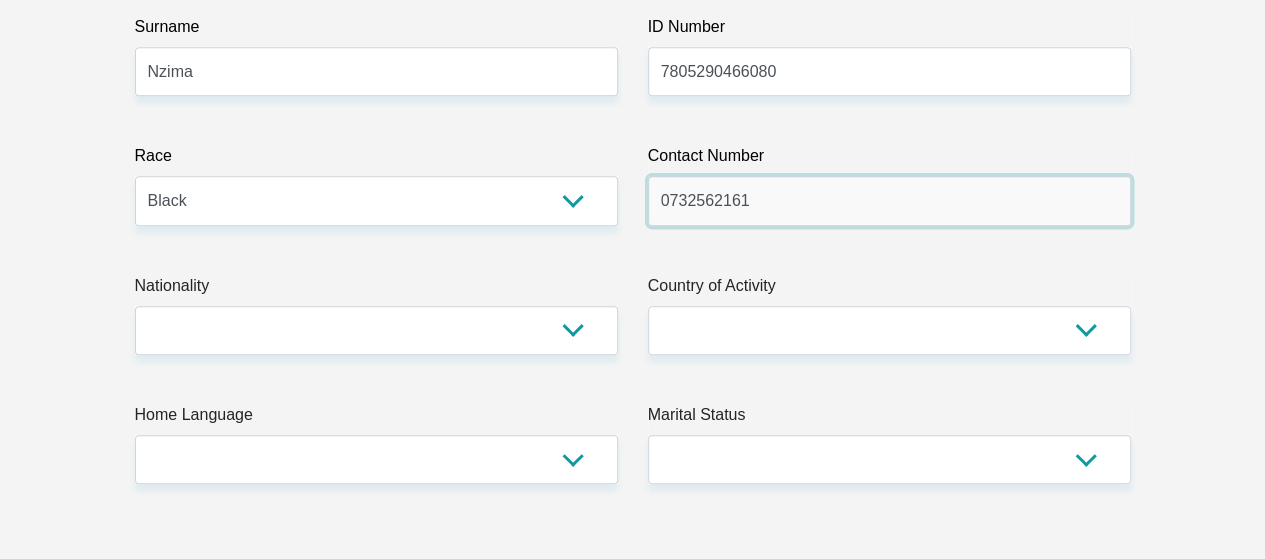 type on "0732562161" 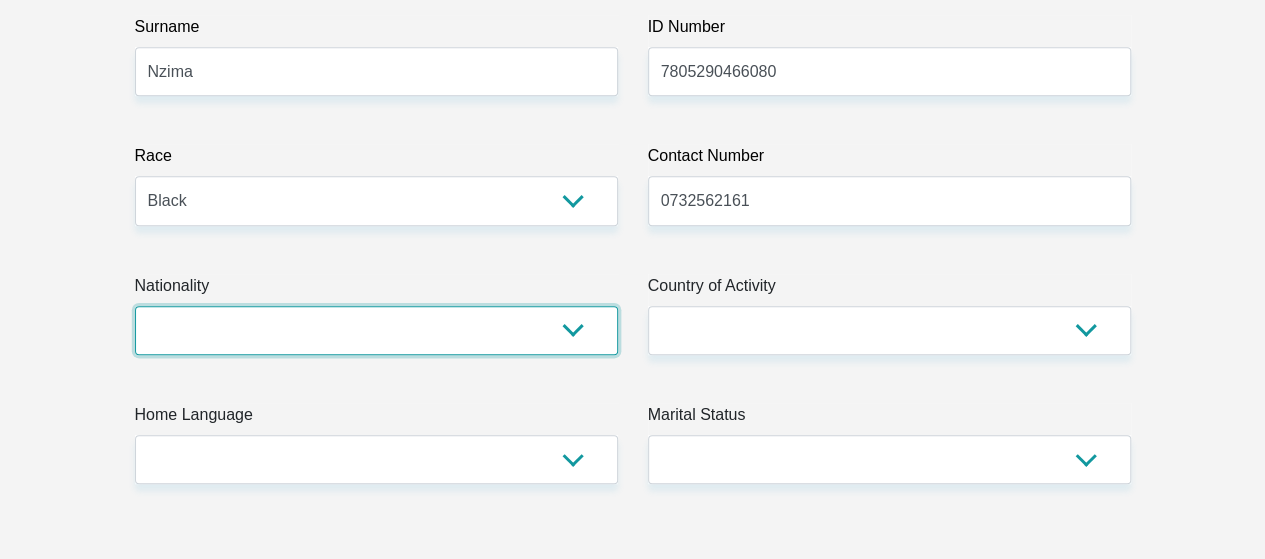 click on "[GEOGRAPHIC_DATA]
[GEOGRAPHIC_DATA]
[GEOGRAPHIC_DATA]
[GEOGRAPHIC_DATA]
[GEOGRAPHIC_DATA]
[GEOGRAPHIC_DATA] [GEOGRAPHIC_DATA]
[GEOGRAPHIC_DATA]
[GEOGRAPHIC_DATA]
[GEOGRAPHIC_DATA]
[GEOGRAPHIC_DATA]
[GEOGRAPHIC_DATA]
[GEOGRAPHIC_DATA]
[GEOGRAPHIC_DATA]
[GEOGRAPHIC_DATA]
[GEOGRAPHIC_DATA]
[DATE][GEOGRAPHIC_DATA]
[GEOGRAPHIC_DATA]
[GEOGRAPHIC_DATA]
[GEOGRAPHIC_DATA]
[GEOGRAPHIC_DATA]
[GEOGRAPHIC_DATA]
[GEOGRAPHIC_DATA]
[GEOGRAPHIC_DATA]
[GEOGRAPHIC_DATA]" at bounding box center [376, 330] 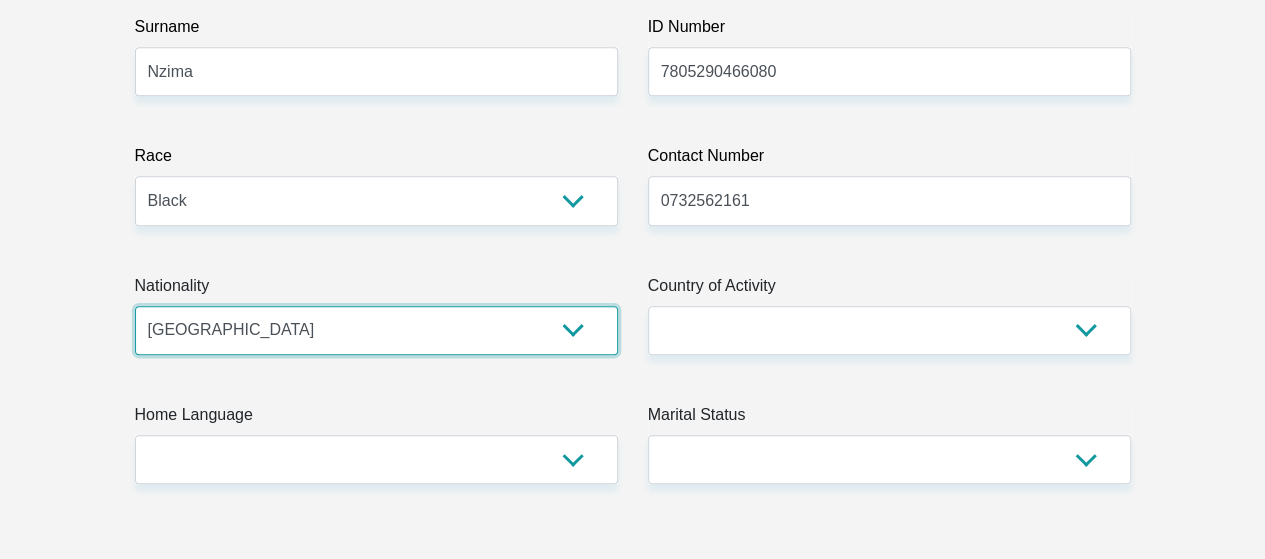 click on "[GEOGRAPHIC_DATA]
[GEOGRAPHIC_DATA]
[GEOGRAPHIC_DATA]
[GEOGRAPHIC_DATA]
[GEOGRAPHIC_DATA]
[GEOGRAPHIC_DATA] [GEOGRAPHIC_DATA]
[GEOGRAPHIC_DATA]
[GEOGRAPHIC_DATA]
[GEOGRAPHIC_DATA]
[GEOGRAPHIC_DATA]
[GEOGRAPHIC_DATA]
[GEOGRAPHIC_DATA]
[GEOGRAPHIC_DATA]
[GEOGRAPHIC_DATA]
[GEOGRAPHIC_DATA]
[DATE][GEOGRAPHIC_DATA]
[GEOGRAPHIC_DATA]
[GEOGRAPHIC_DATA]
[GEOGRAPHIC_DATA]
[GEOGRAPHIC_DATA]
[GEOGRAPHIC_DATA]
[GEOGRAPHIC_DATA]
[GEOGRAPHIC_DATA]
[GEOGRAPHIC_DATA]" at bounding box center [376, 330] 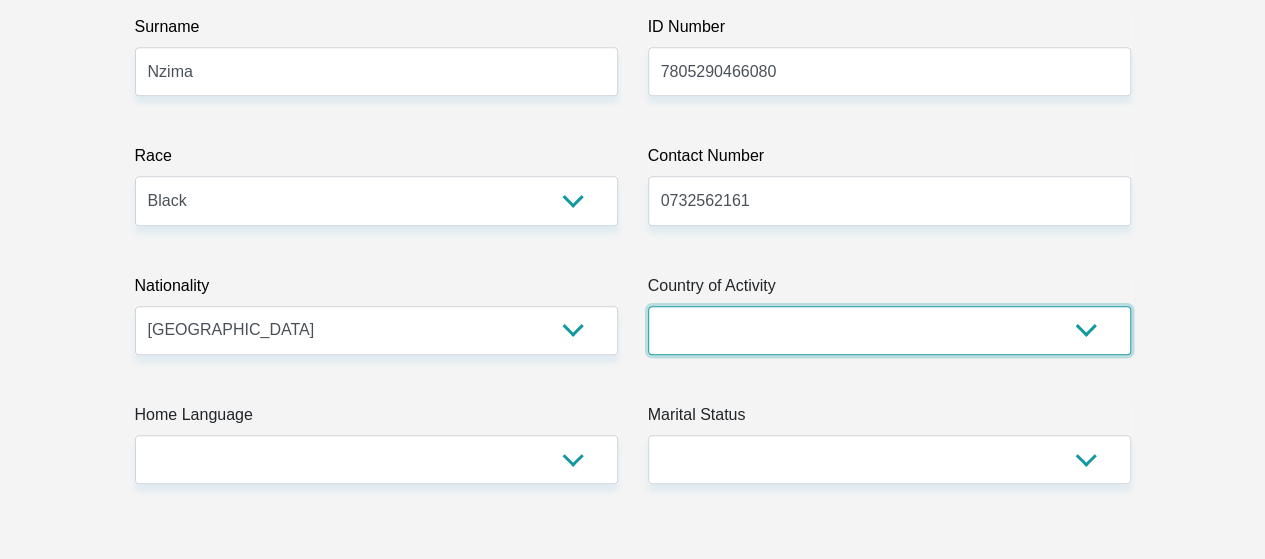 click on "[GEOGRAPHIC_DATA]
[GEOGRAPHIC_DATA]
[GEOGRAPHIC_DATA]
[GEOGRAPHIC_DATA]
[GEOGRAPHIC_DATA]
[GEOGRAPHIC_DATA] [GEOGRAPHIC_DATA]
[GEOGRAPHIC_DATA]
[GEOGRAPHIC_DATA]
[GEOGRAPHIC_DATA]
[GEOGRAPHIC_DATA]
[GEOGRAPHIC_DATA]
[GEOGRAPHIC_DATA]
[GEOGRAPHIC_DATA]
[GEOGRAPHIC_DATA]
[GEOGRAPHIC_DATA]
[DATE][GEOGRAPHIC_DATA]
[GEOGRAPHIC_DATA]
[GEOGRAPHIC_DATA]
[GEOGRAPHIC_DATA]
[GEOGRAPHIC_DATA]" at bounding box center [889, 330] 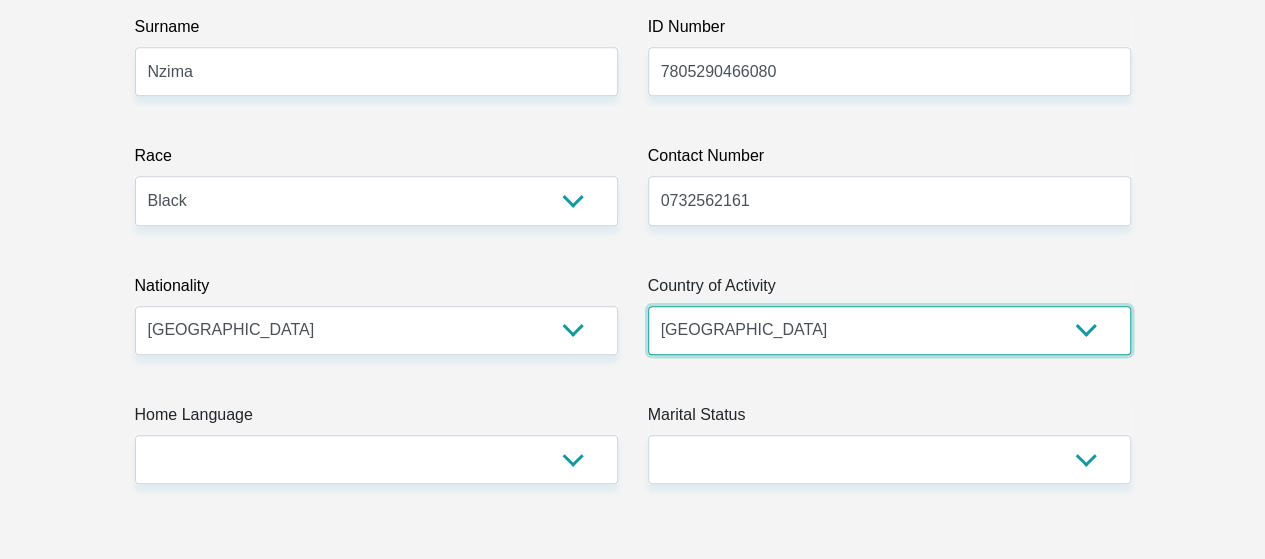 click on "[GEOGRAPHIC_DATA]
[GEOGRAPHIC_DATA]
[GEOGRAPHIC_DATA]
[GEOGRAPHIC_DATA]
[GEOGRAPHIC_DATA]
[GEOGRAPHIC_DATA] [GEOGRAPHIC_DATA]
[GEOGRAPHIC_DATA]
[GEOGRAPHIC_DATA]
[GEOGRAPHIC_DATA]
[GEOGRAPHIC_DATA]
[GEOGRAPHIC_DATA]
[GEOGRAPHIC_DATA]
[GEOGRAPHIC_DATA]
[GEOGRAPHIC_DATA]
[GEOGRAPHIC_DATA]
[DATE][GEOGRAPHIC_DATA]
[GEOGRAPHIC_DATA]
[GEOGRAPHIC_DATA]
[GEOGRAPHIC_DATA]
[GEOGRAPHIC_DATA]" at bounding box center (889, 330) 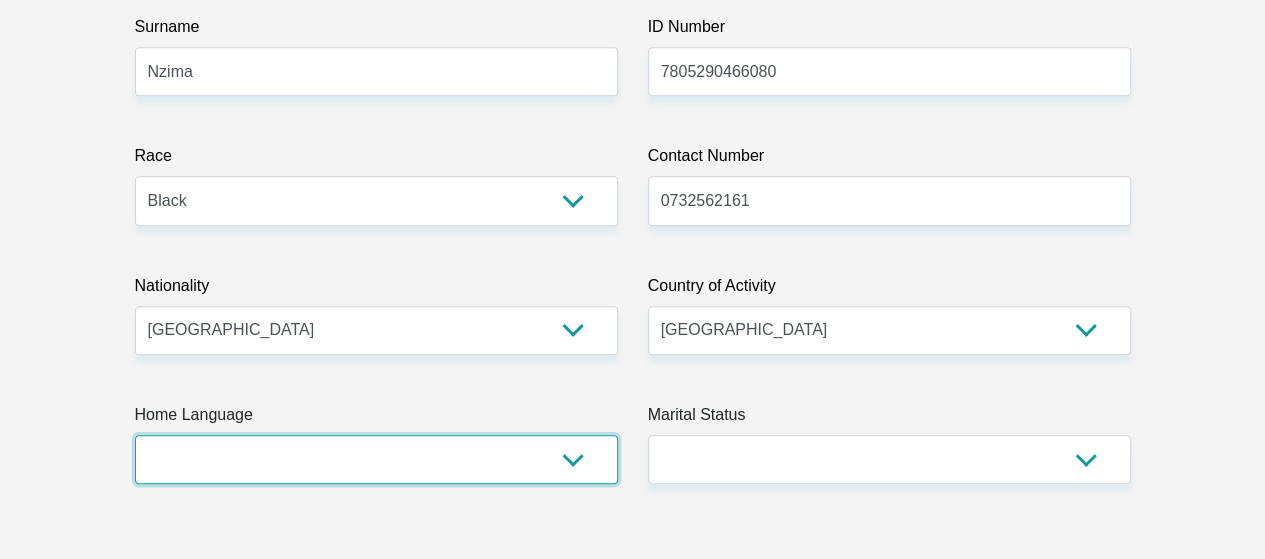 click on "Afrikaans
English
Sepedi
South Ndebele
Southern Sotho
Swati
Tsonga
Tswana
Venda
Xhosa
Zulu
Other" at bounding box center [376, 459] 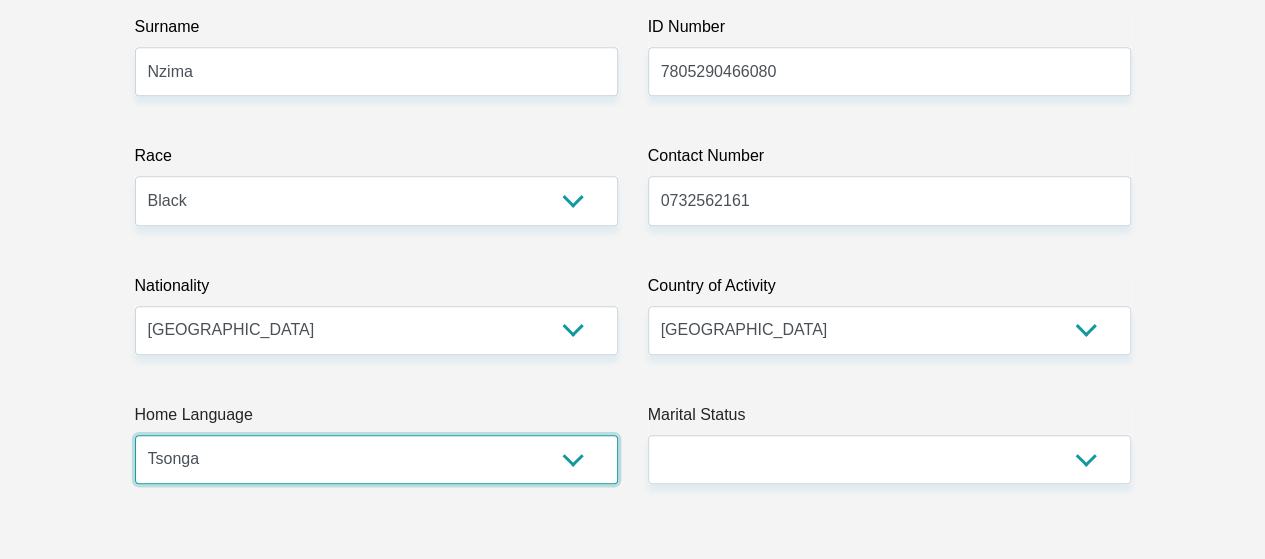 click on "Afrikaans
English
Sepedi
South Ndebele
Southern Sotho
Swati
Tsonga
Tswana
Venda
Xhosa
Zulu
Other" at bounding box center [376, 459] 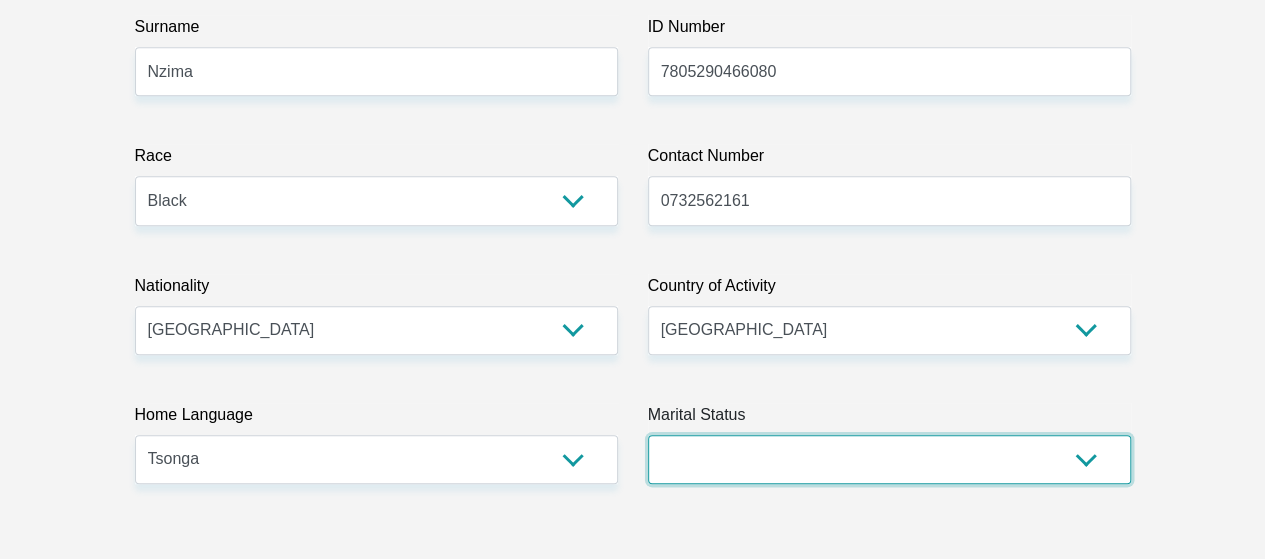 click on "Married ANC
Single
Divorced
Widowed
Married COP or Customary Law" at bounding box center (889, 459) 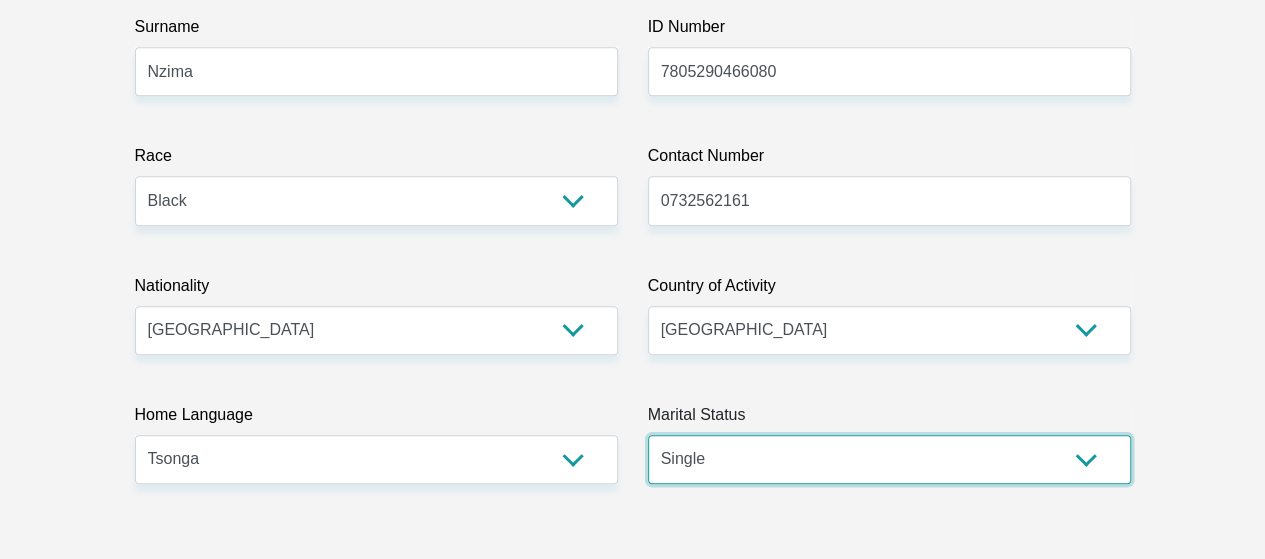 click on "Married ANC
Single
Divorced
Widowed
Married COP or Customary Law" at bounding box center (889, 459) 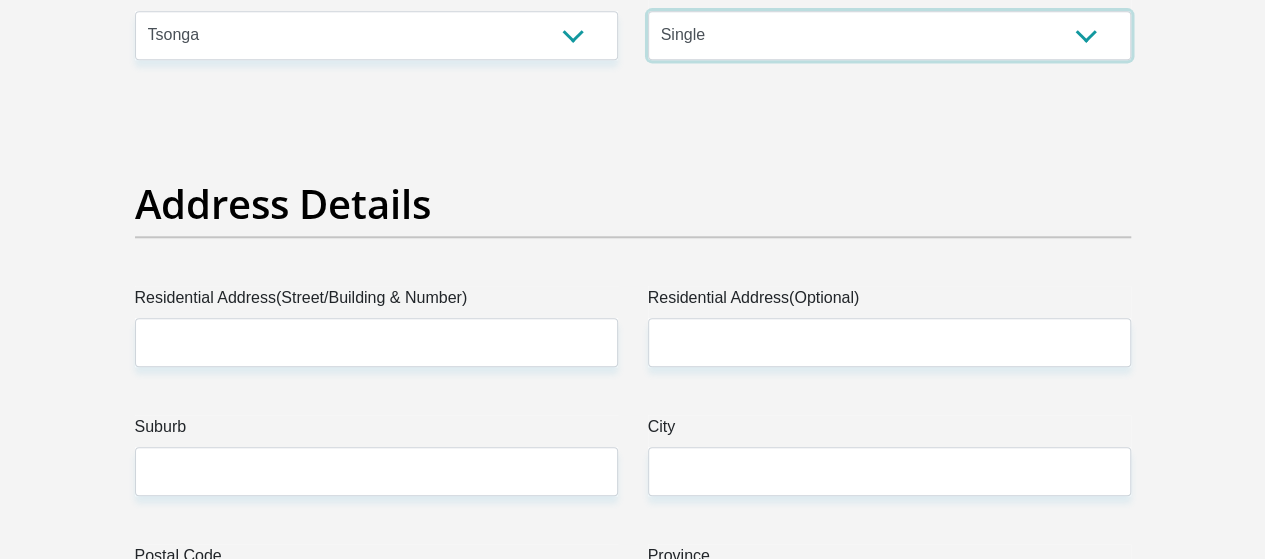 scroll, scrollTop: 1072, scrollLeft: 0, axis: vertical 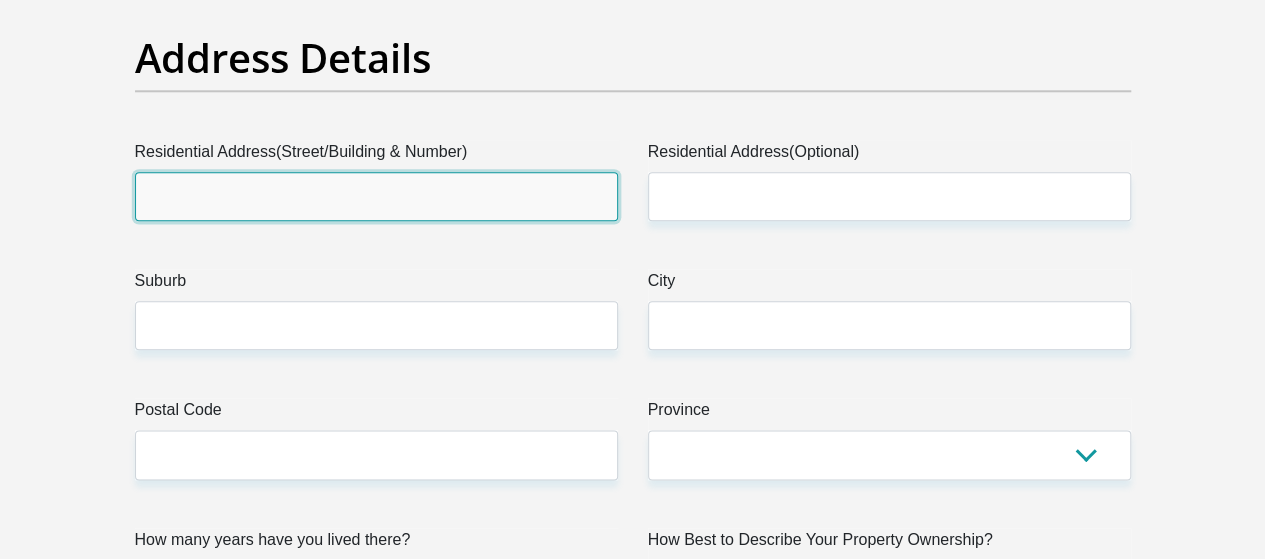click on "Residential Address(Street/Building & Number)" at bounding box center (376, 196) 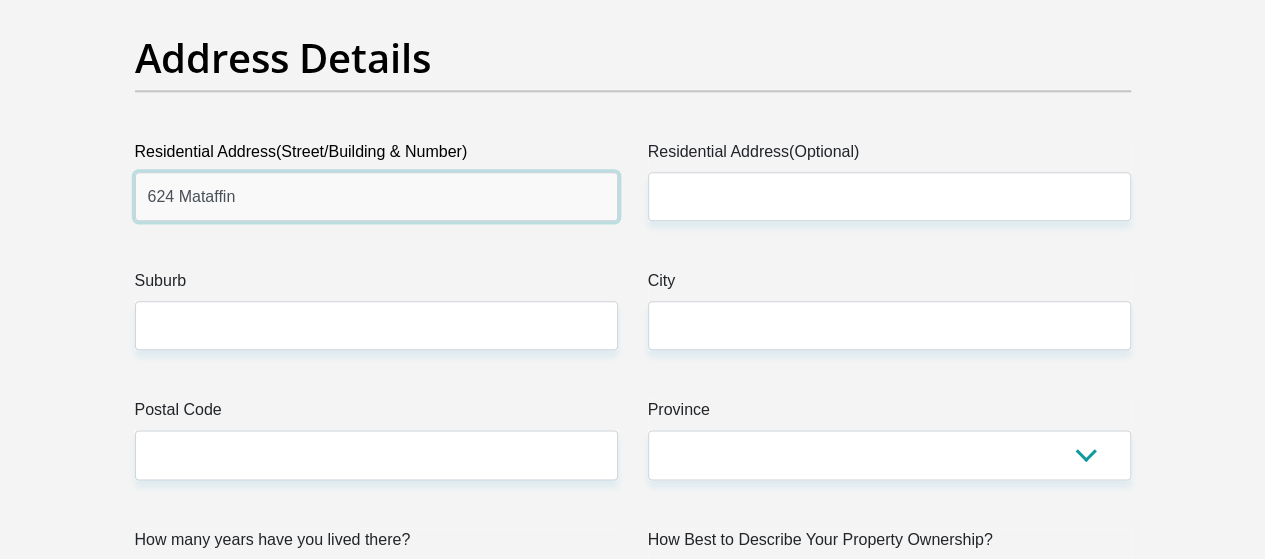type on "624 Mataffin" 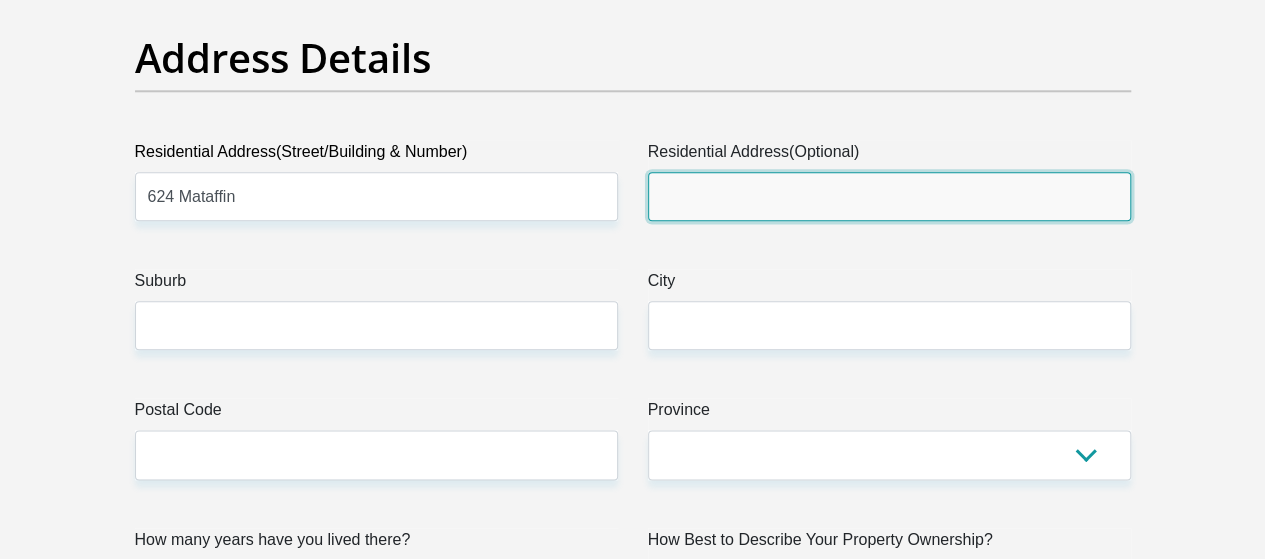click on "Residential Address(Optional)" at bounding box center (889, 196) 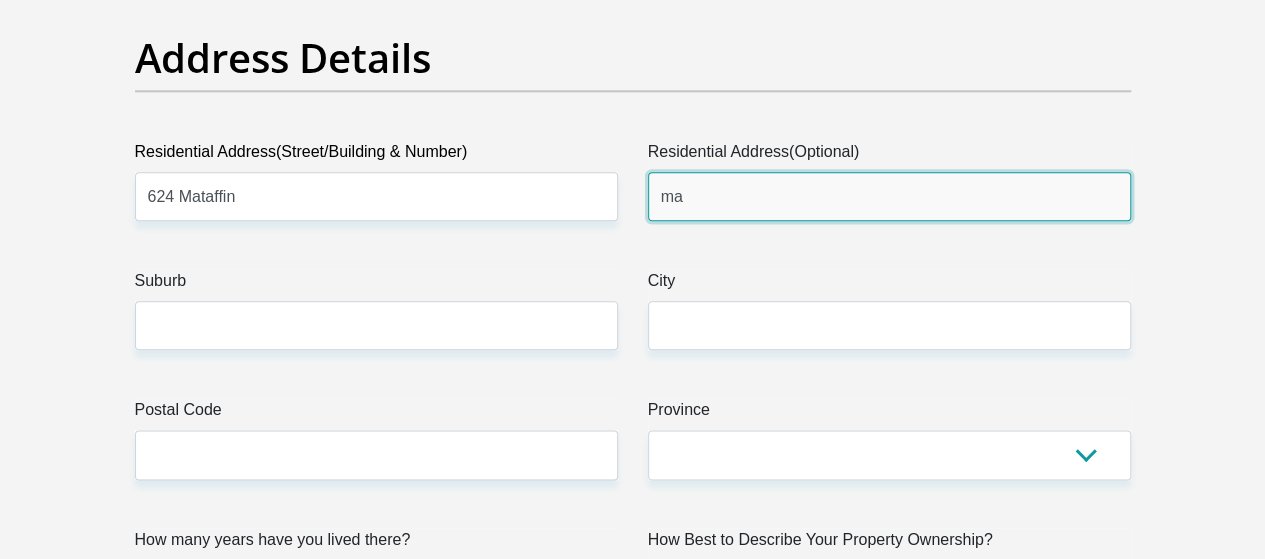 type on "m" 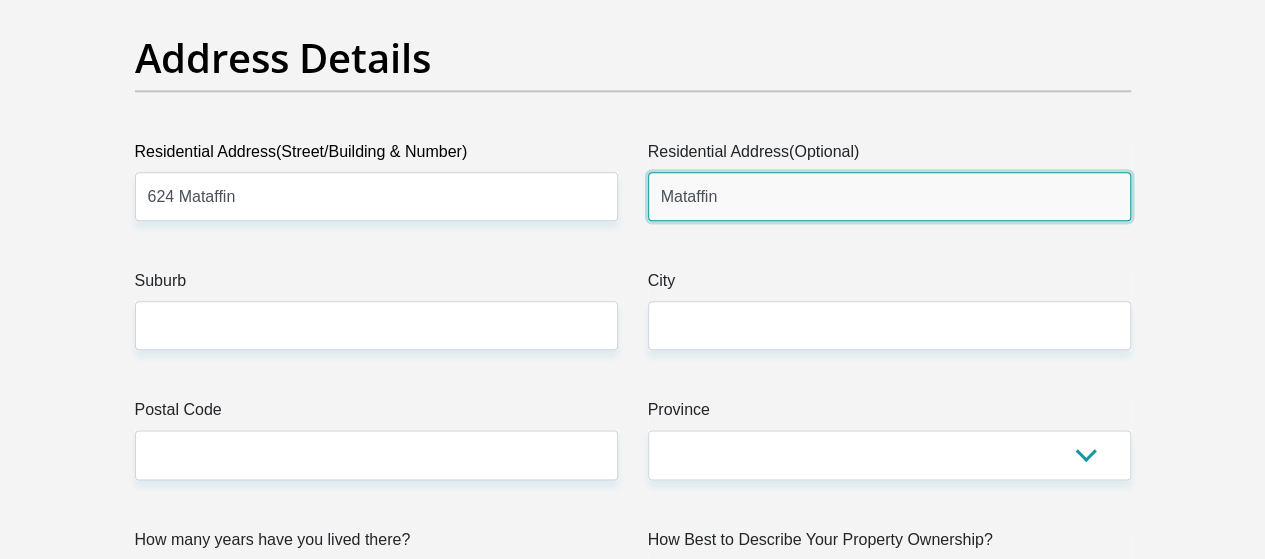 type on "Mataffin" 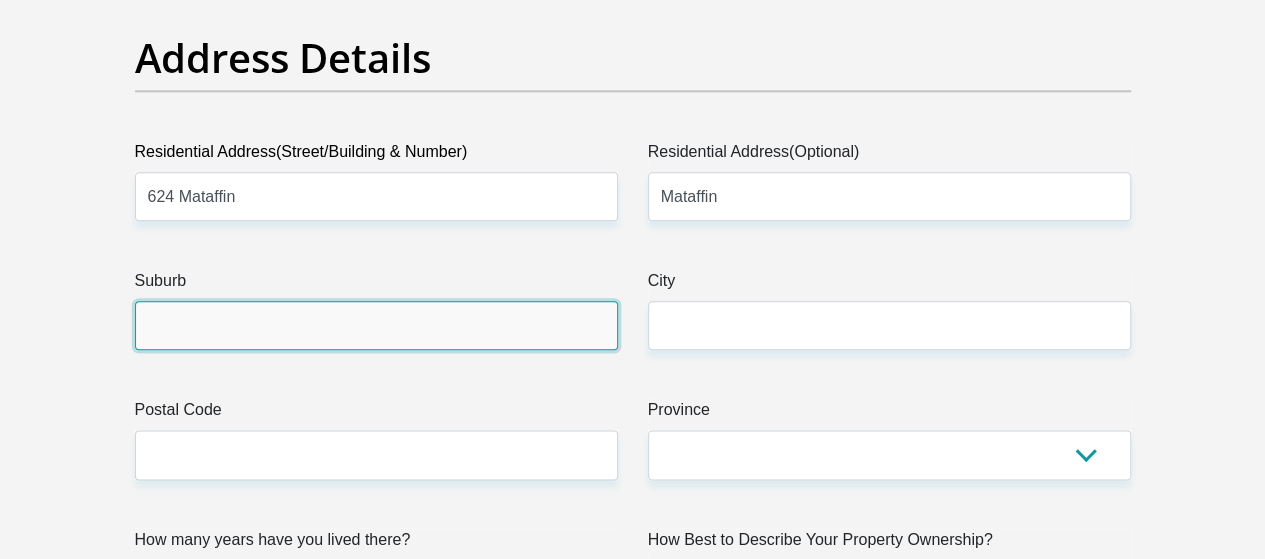 click on "Suburb" at bounding box center (376, 325) 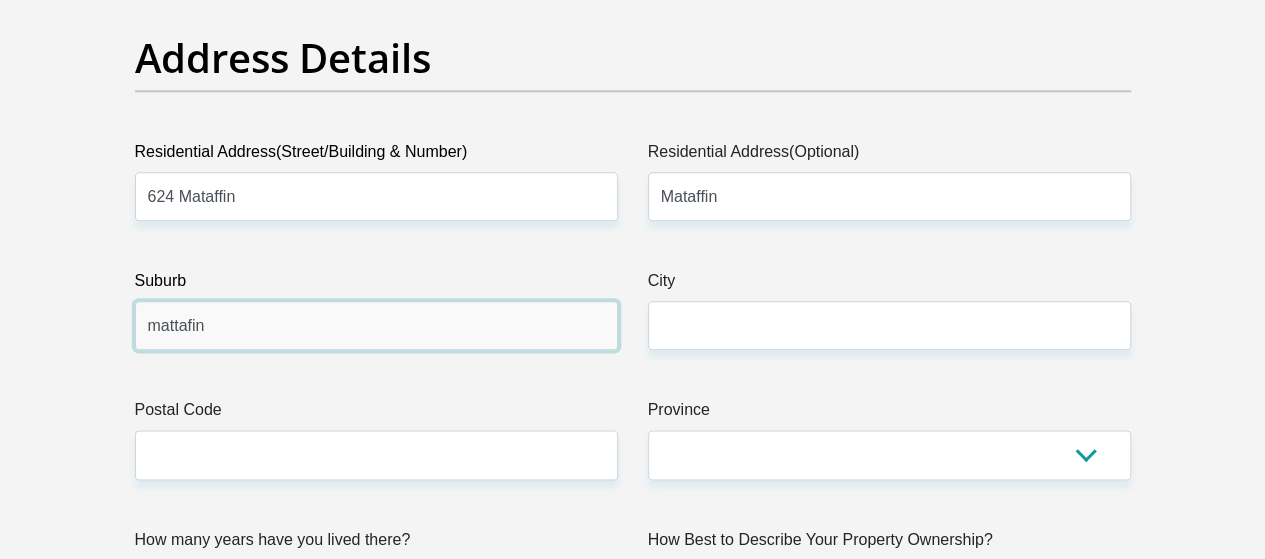 type on "mattafin" 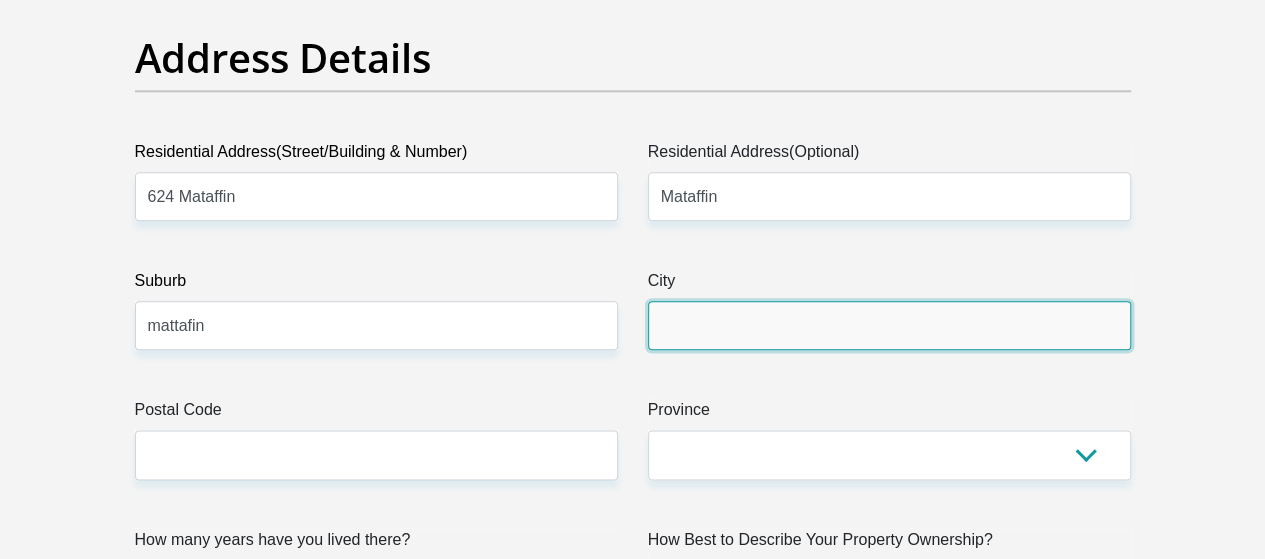 click on "City" at bounding box center [889, 325] 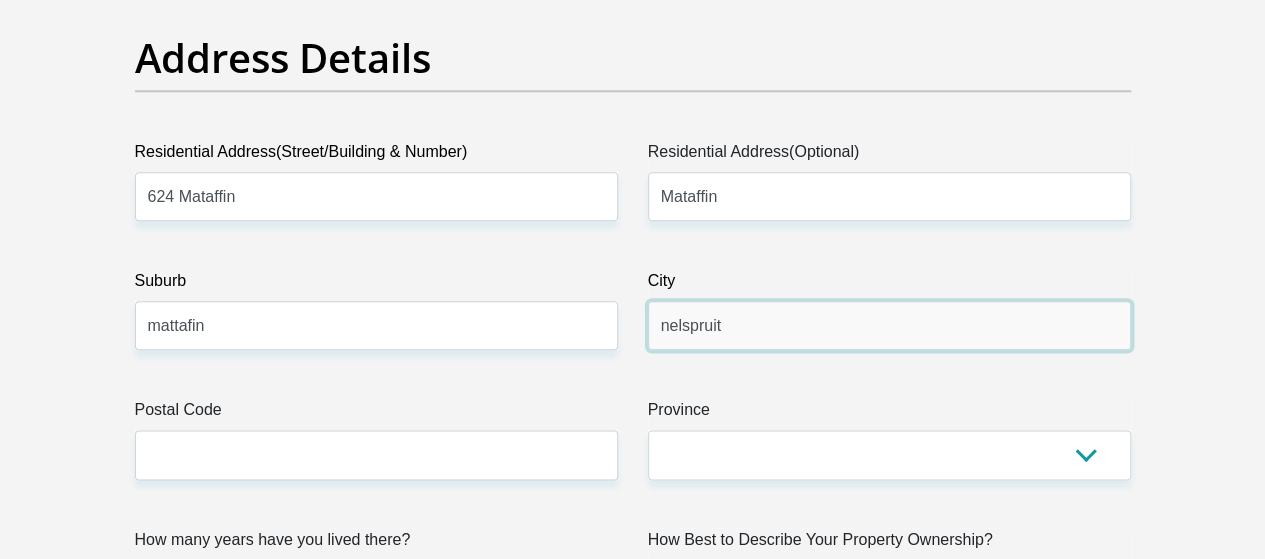 type on "nelspruit" 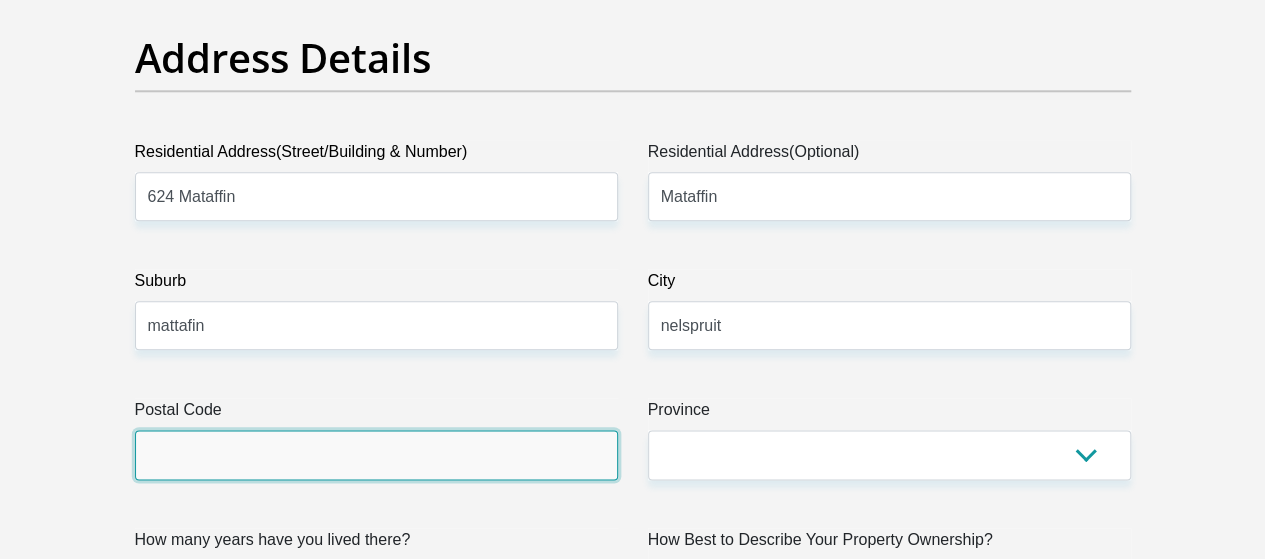 click on "Postal Code" at bounding box center [376, 454] 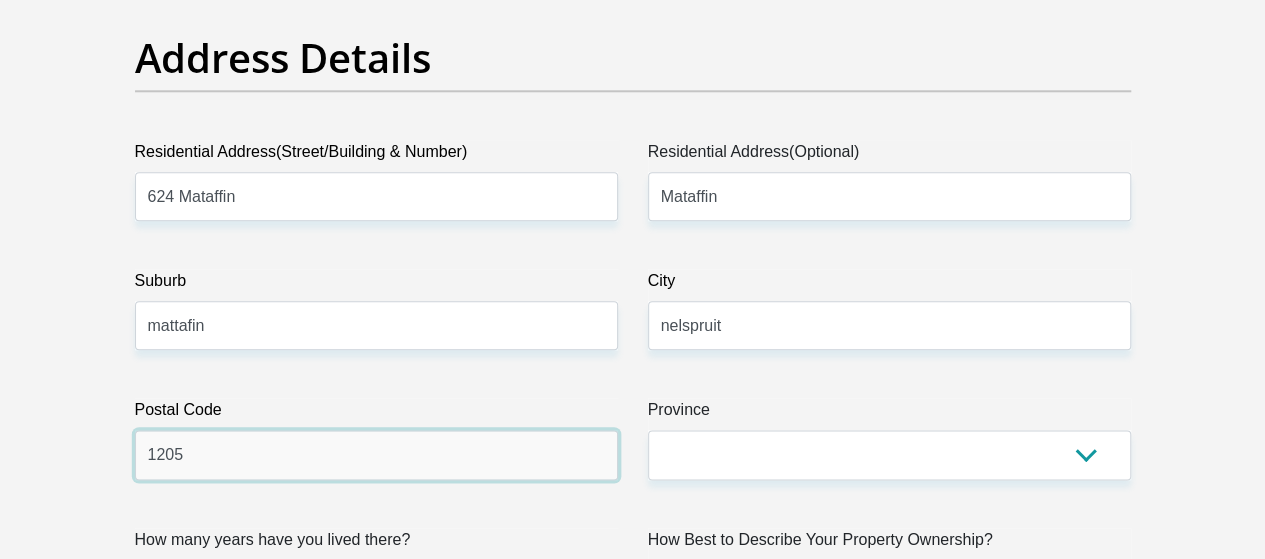 type on "1205" 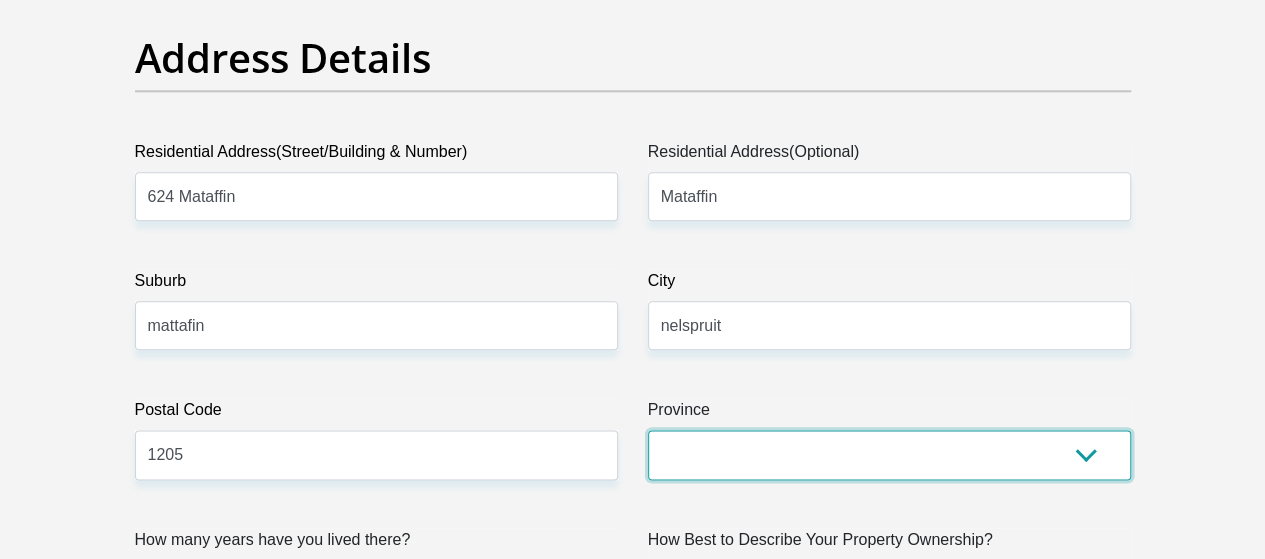 click on "Eastern Cape
Free State
[GEOGRAPHIC_DATA]
[GEOGRAPHIC_DATA][DATE]
[GEOGRAPHIC_DATA]
[GEOGRAPHIC_DATA]
[GEOGRAPHIC_DATA]
[GEOGRAPHIC_DATA]" at bounding box center [889, 454] 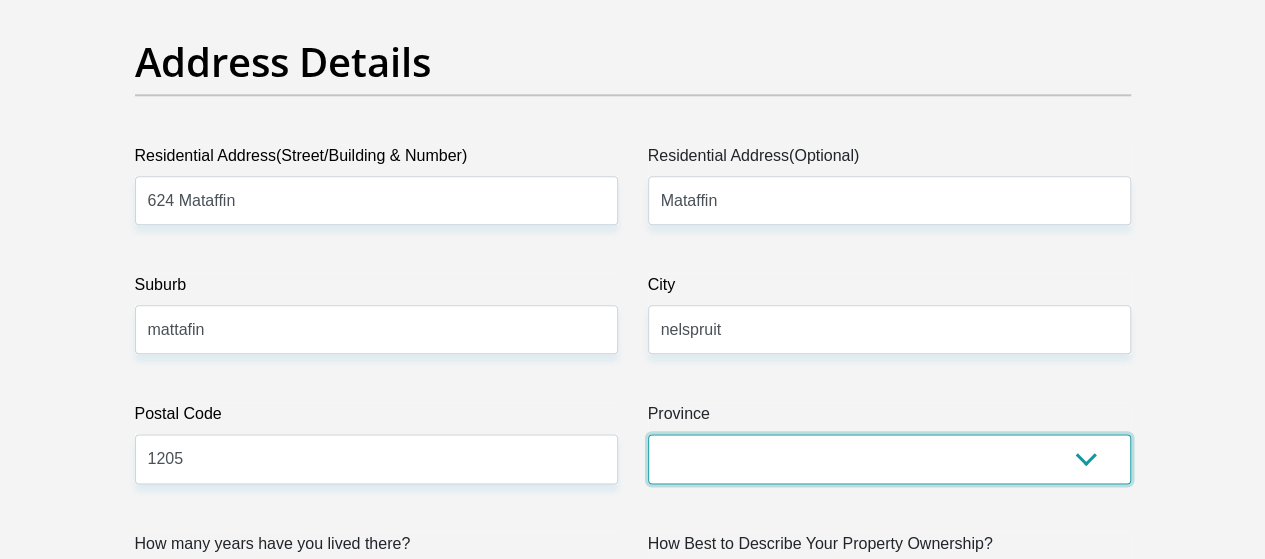click on "Eastern Cape
Free State
[GEOGRAPHIC_DATA]
[GEOGRAPHIC_DATA][DATE]
[GEOGRAPHIC_DATA]
[GEOGRAPHIC_DATA]
[GEOGRAPHIC_DATA]
[GEOGRAPHIC_DATA]" at bounding box center (889, 458) 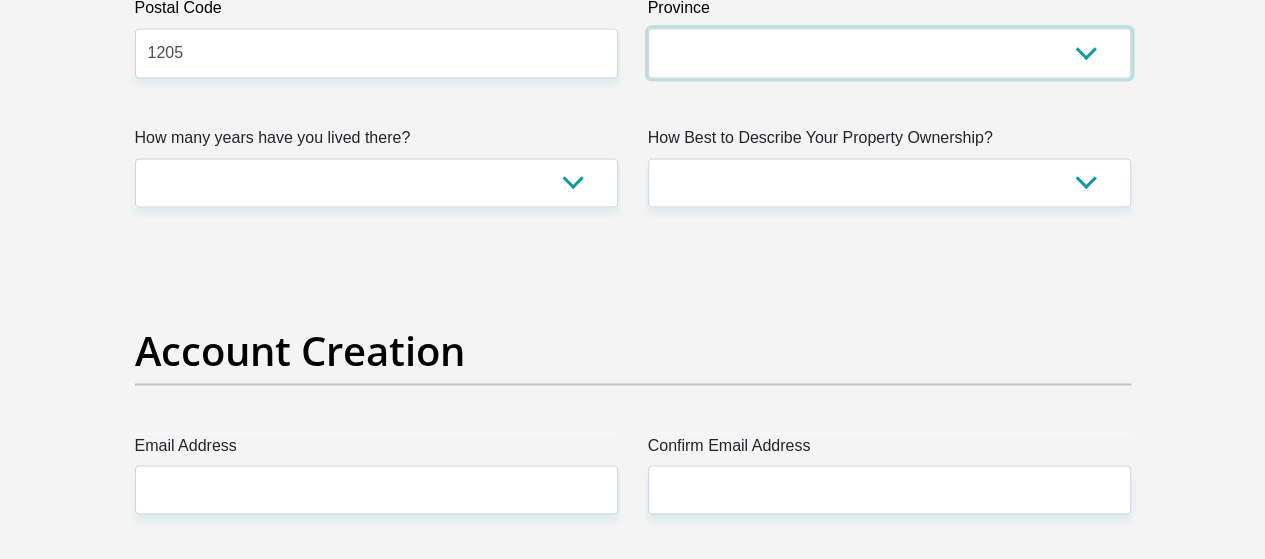 scroll, scrollTop: 1273, scrollLeft: 0, axis: vertical 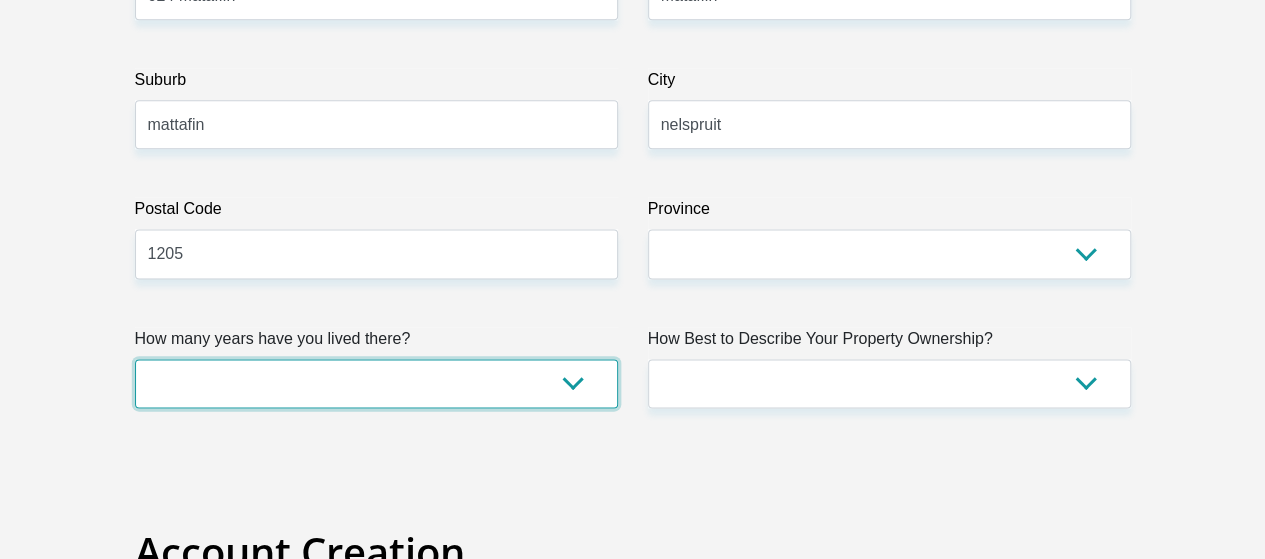 click on "less than 1 year
1-3 years
3-5 years
5+ years" at bounding box center [376, 383] 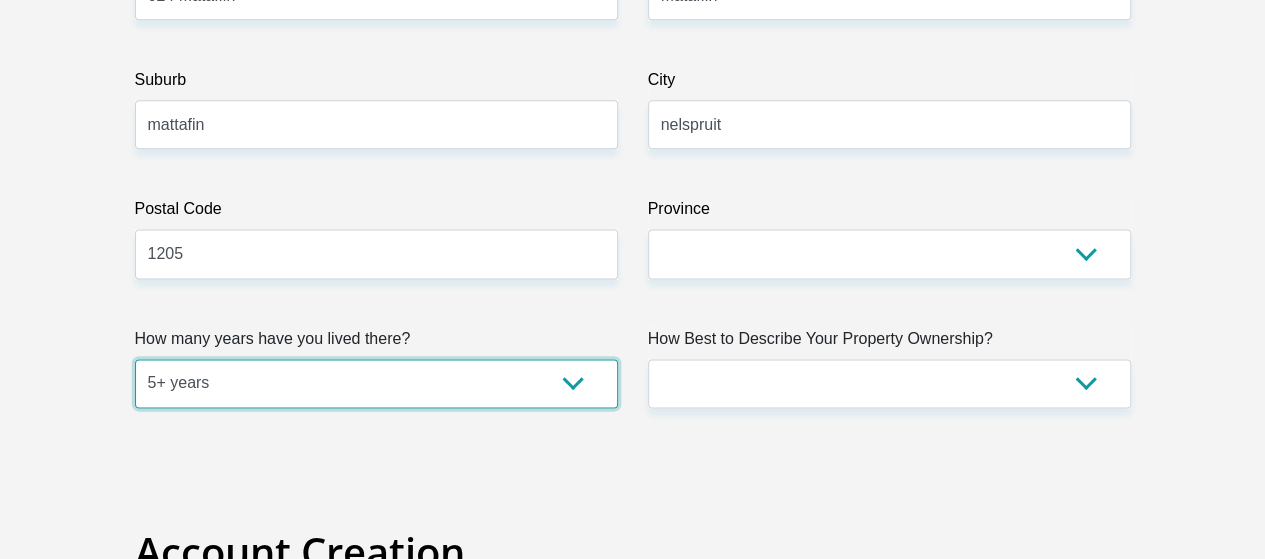 click on "less than 1 year
1-3 years
3-5 years
5+ years" at bounding box center [376, 383] 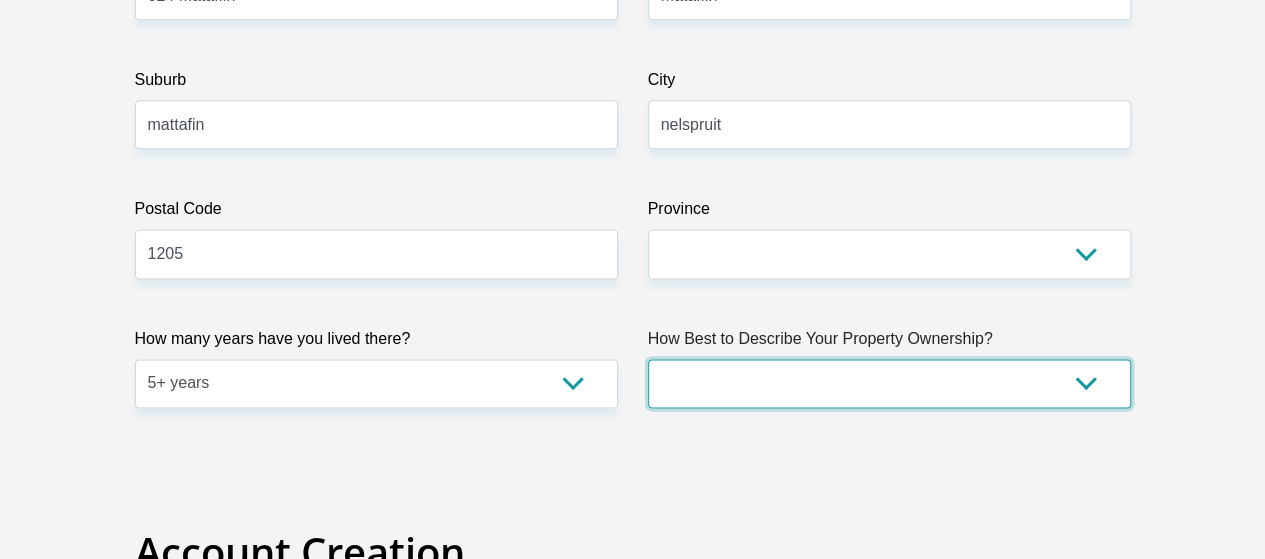 click on "Owned
Rented
Family Owned
Company Dwelling" at bounding box center [889, 383] 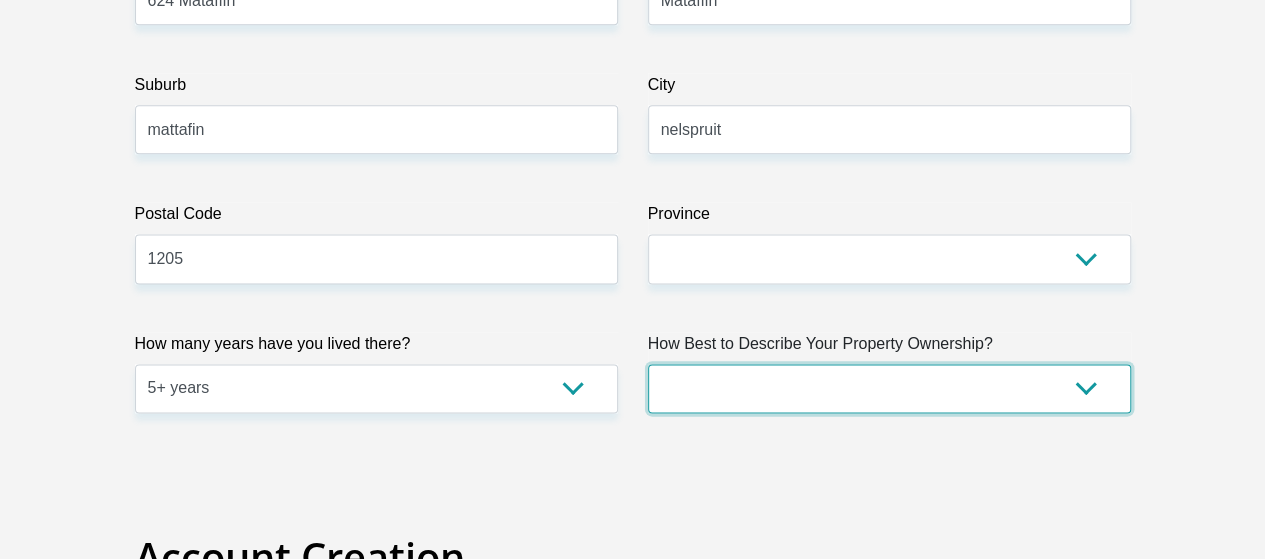 scroll, scrollTop: 1278, scrollLeft: 0, axis: vertical 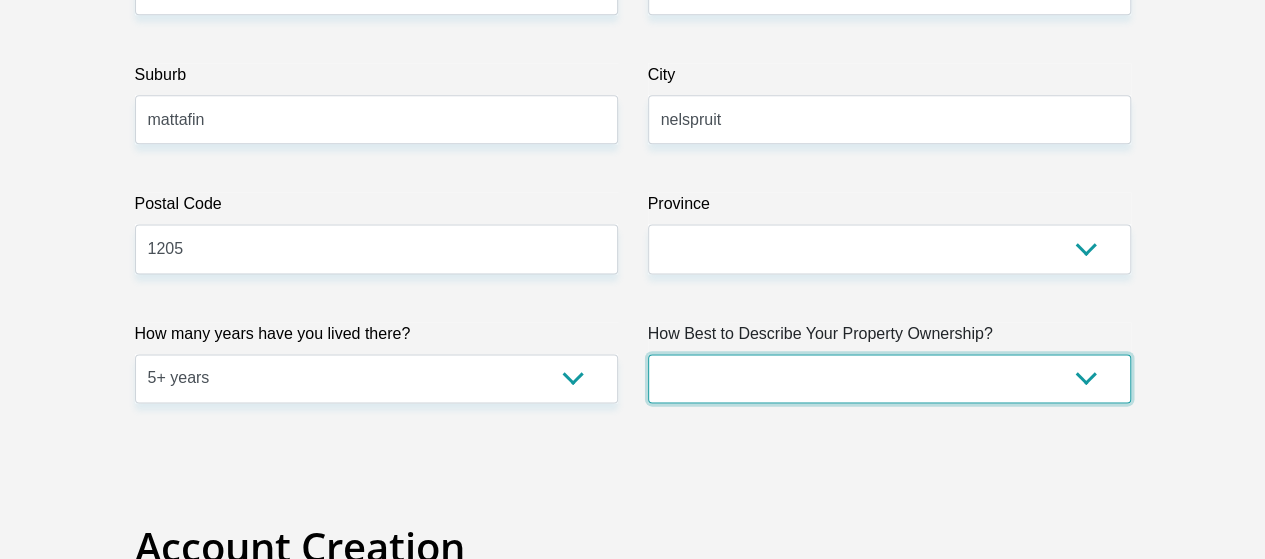 click on "Owned
Rented
Family Owned
Company Dwelling" at bounding box center (889, 378) 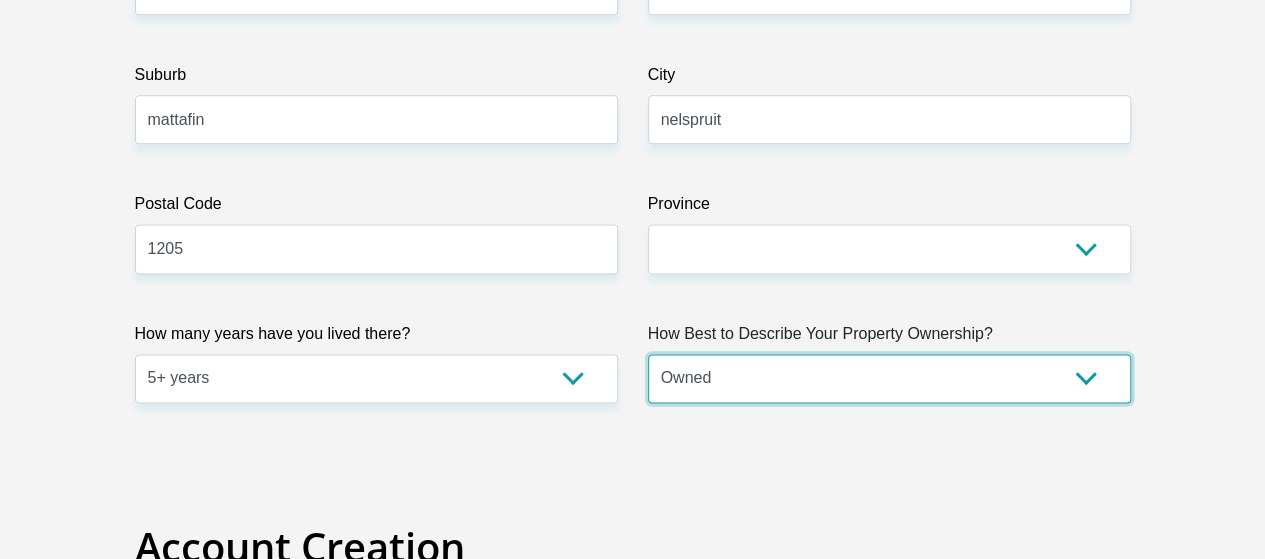 click on "Owned
Rented
Family Owned
Company Dwelling" at bounding box center (889, 378) 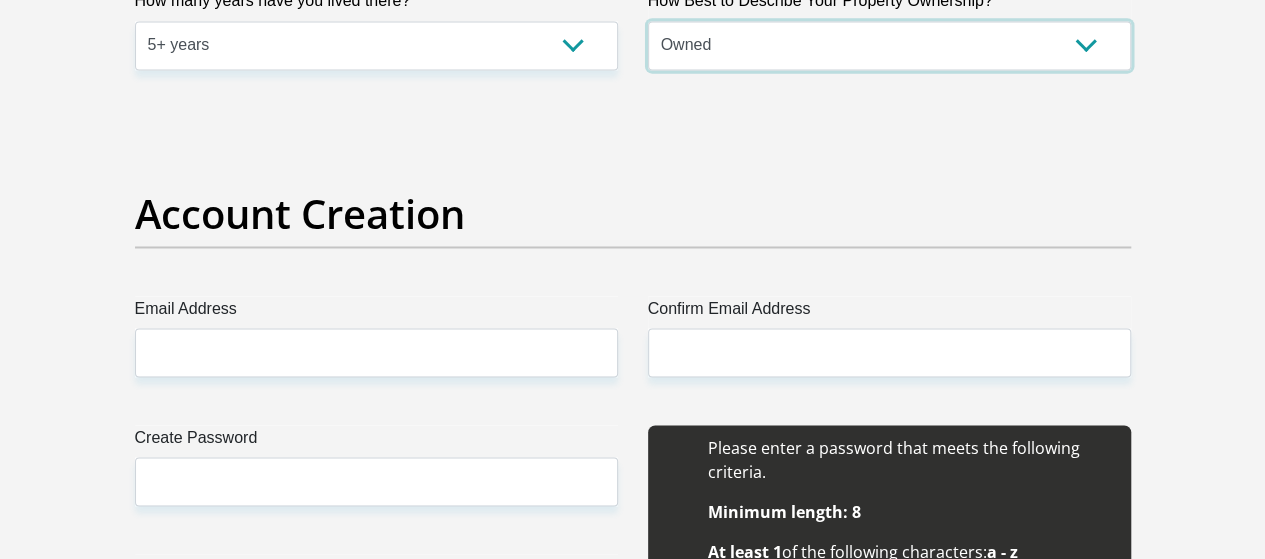 scroll, scrollTop: 1556, scrollLeft: 0, axis: vertical 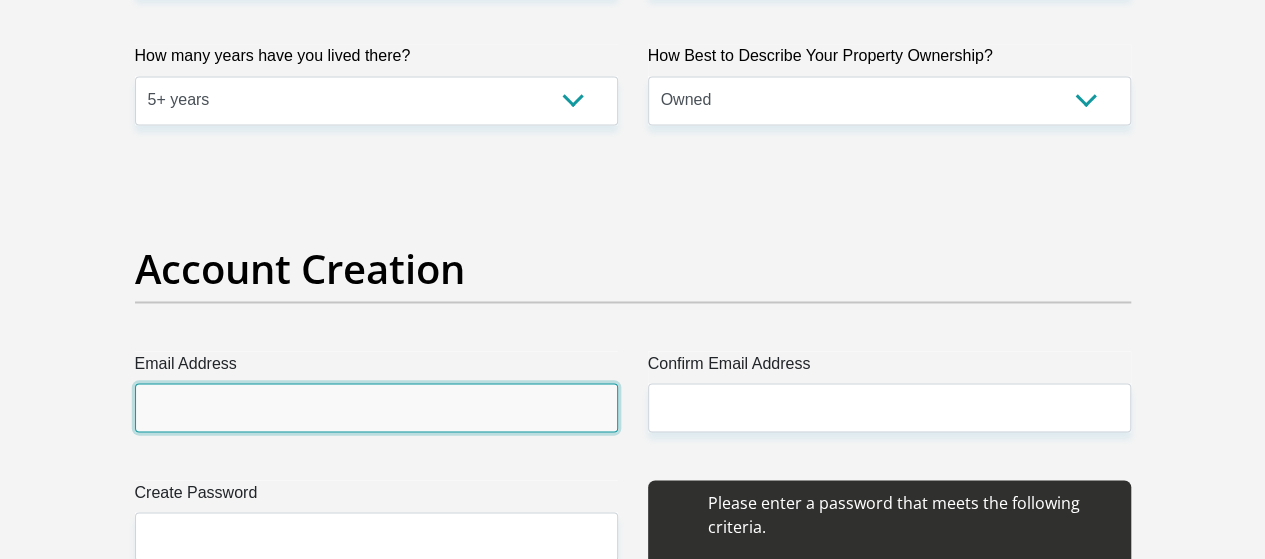 click on "Email Address" at bounding box center [376, 407] 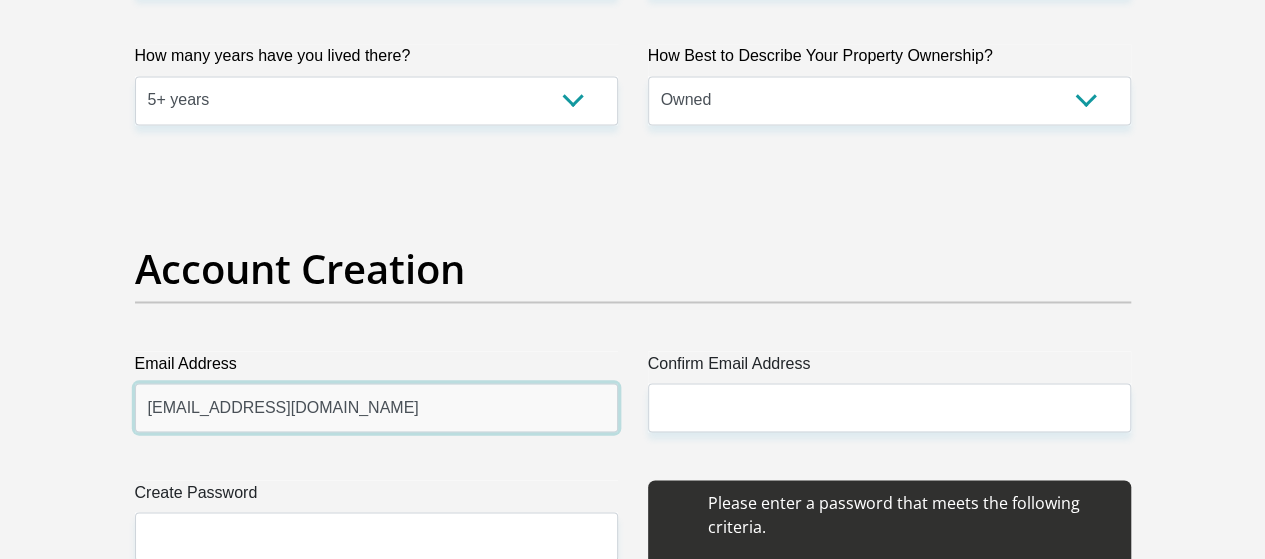 type on "[EMAIL_ADDRESS][DOMAIN_NAME]" 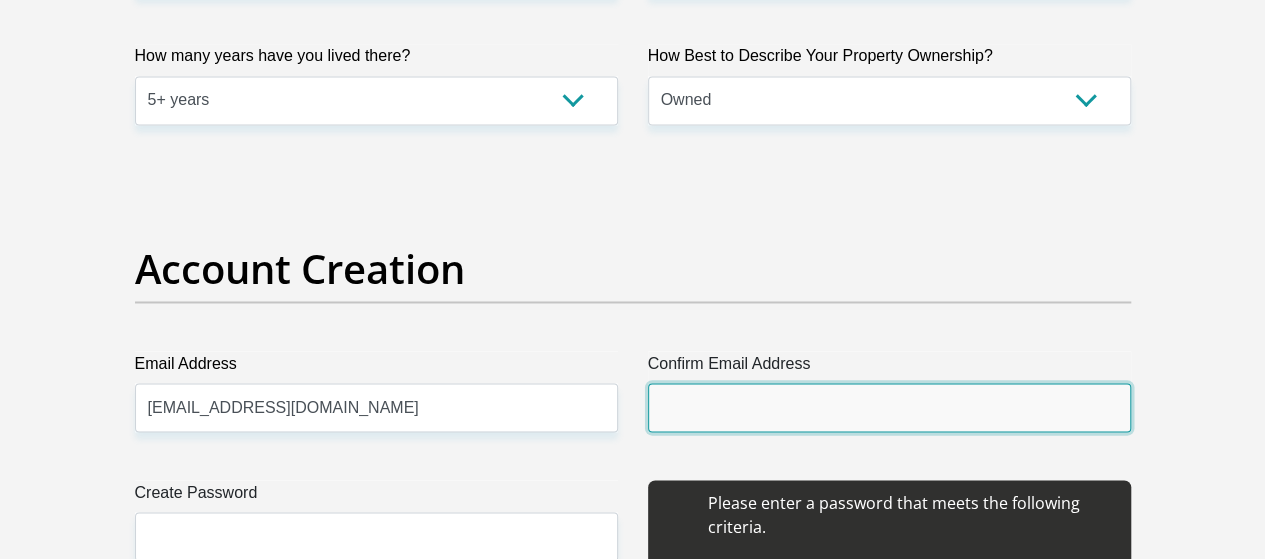 click on "Confirm Email Address" at bounding box center (889, 407) 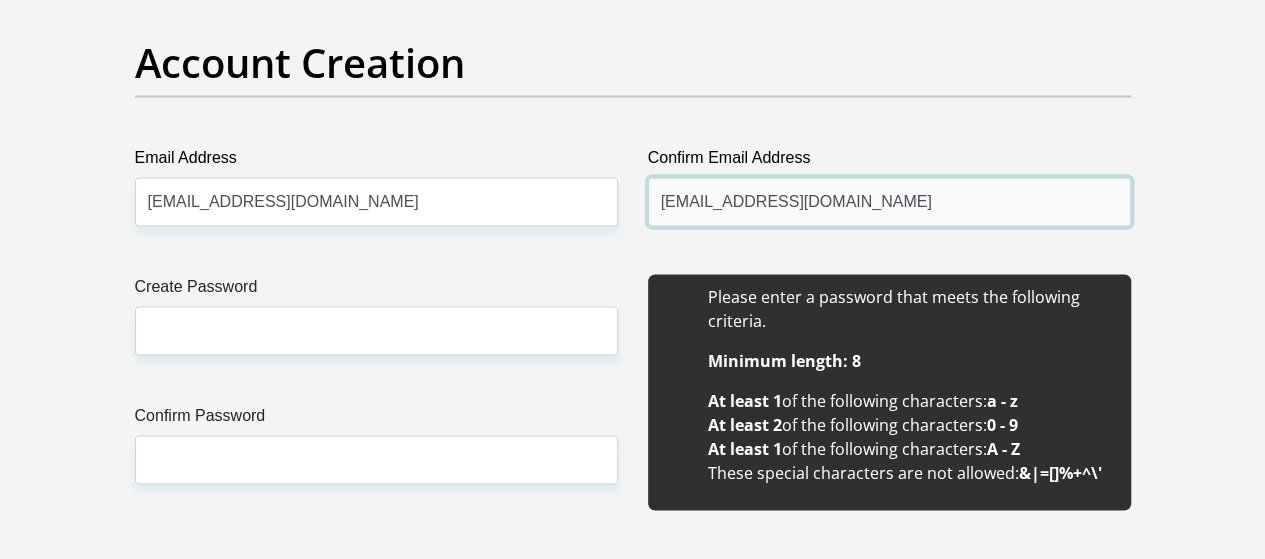 scroll, scrollTop: 1698, scrollLeft: 0, axis: vertical 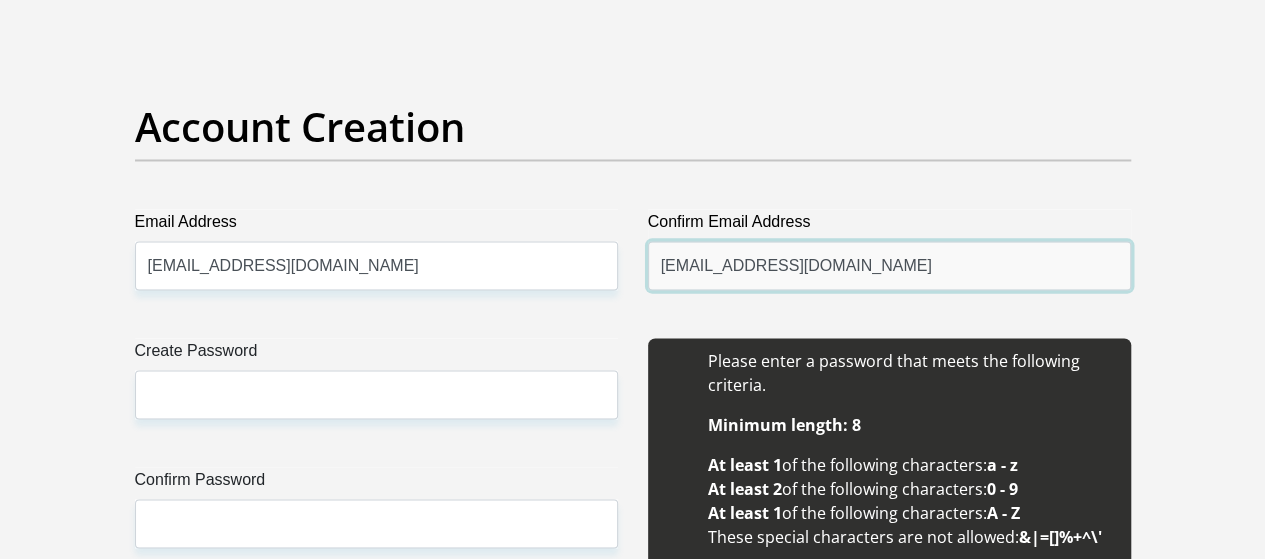 type on "[EMAIL_ADDRESS][DOMAIN_NAME]" 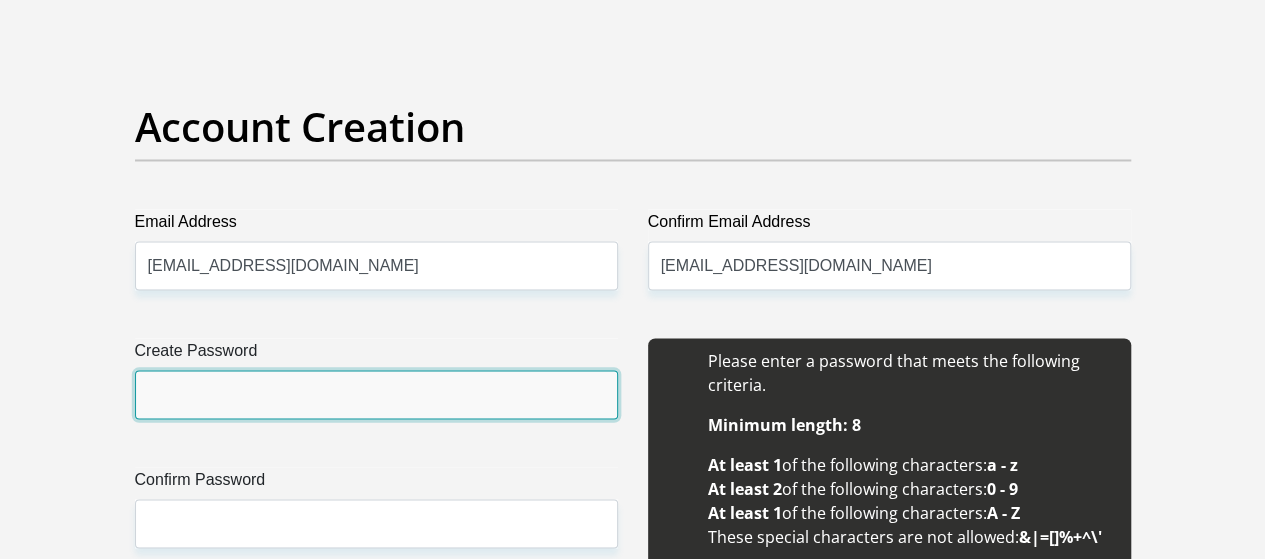 click on "Create Password" at bounding box center [376, 394] 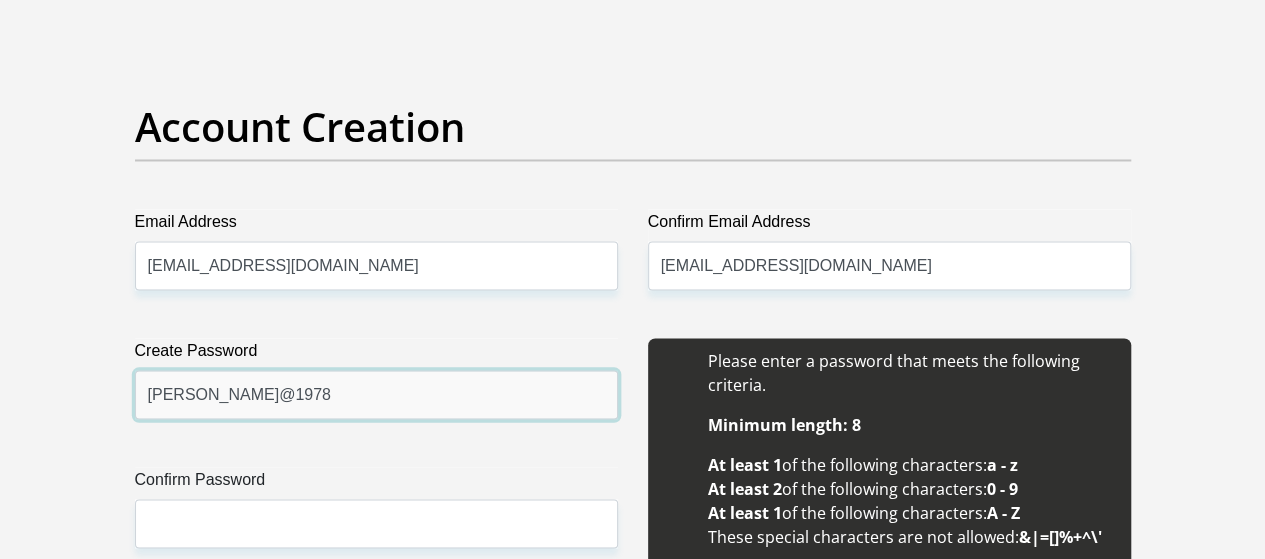 type on "[PERSON_NAME]@1978" 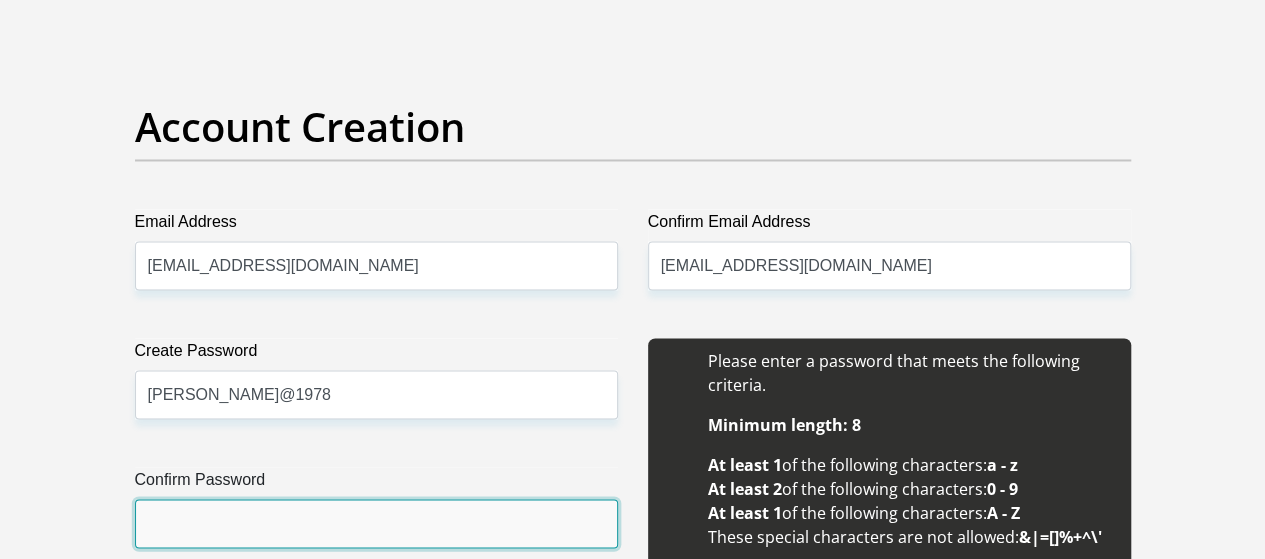 click on "Confirm Password" at bounding box center [376, 523] 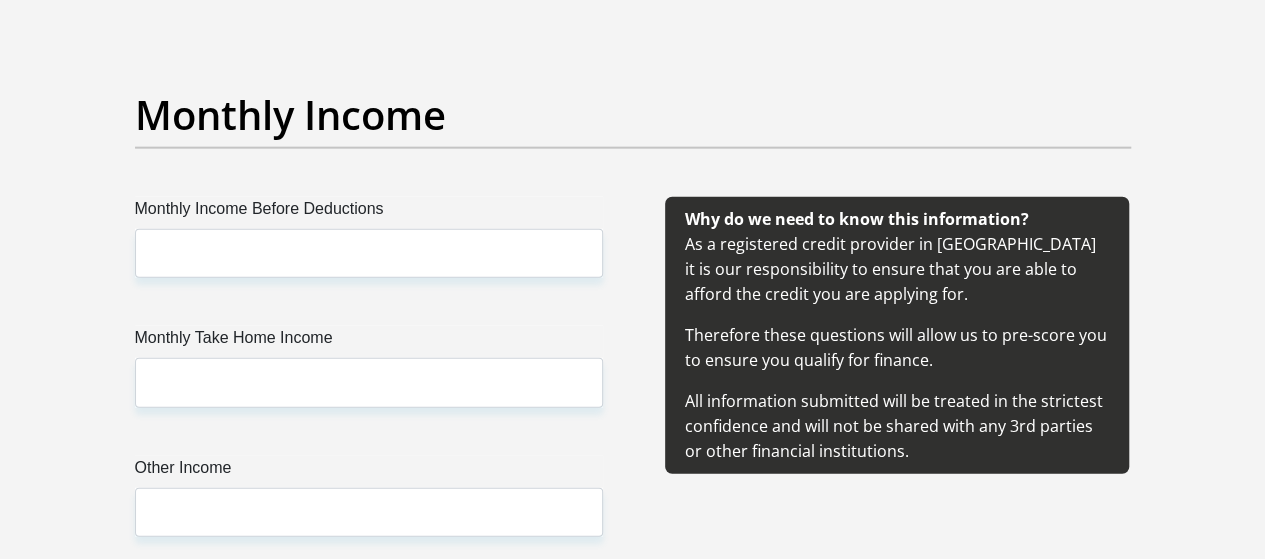 scroll, scrollTop: 2277, scrollLeft: 0, axis: vertical 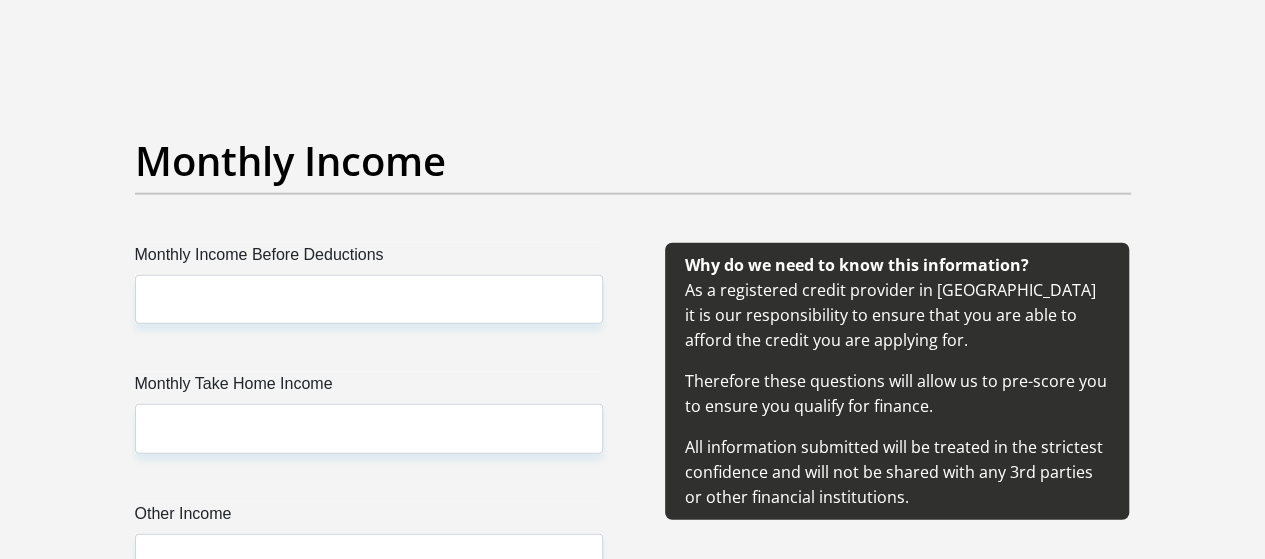 type on "[PERSON_NAME]@1978" 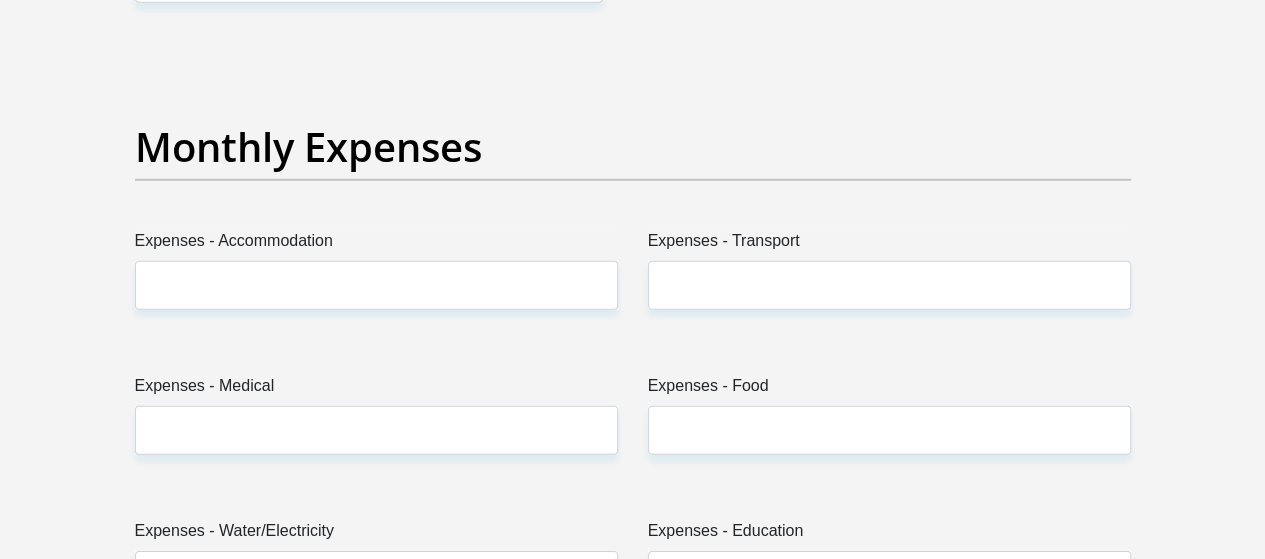scroll, scrollTop: 2848, scrollLeft: 0, axis: vertical 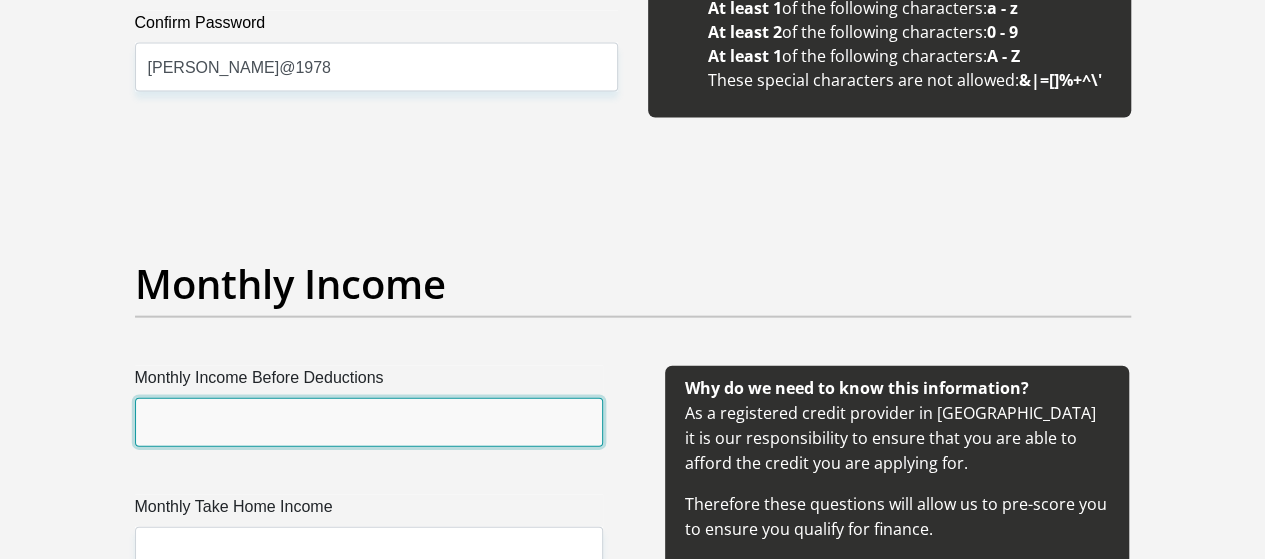click on "Monthly Income Before Deductions" at bounding box center (369, 422) 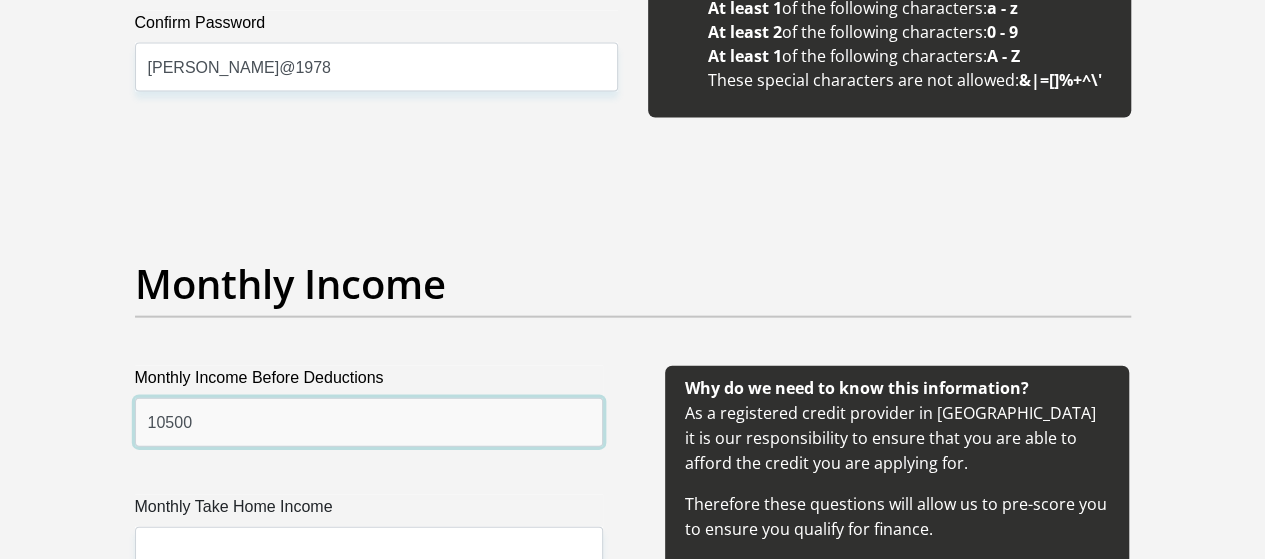 type on "10500" 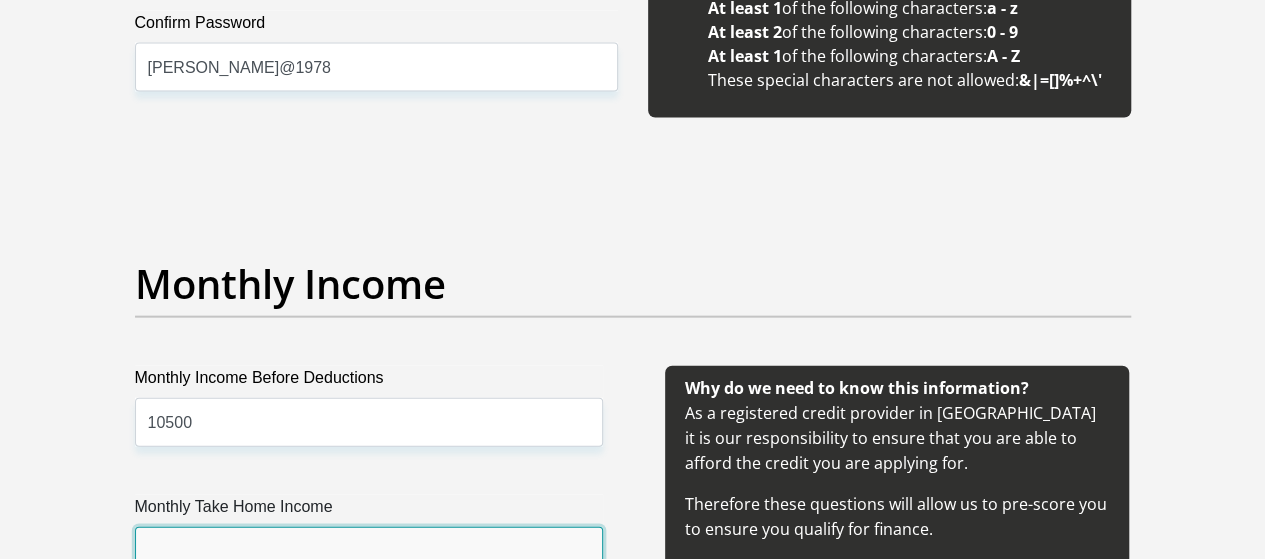 click on "Monthly Take Home Income" at bounding box center (369, 551) 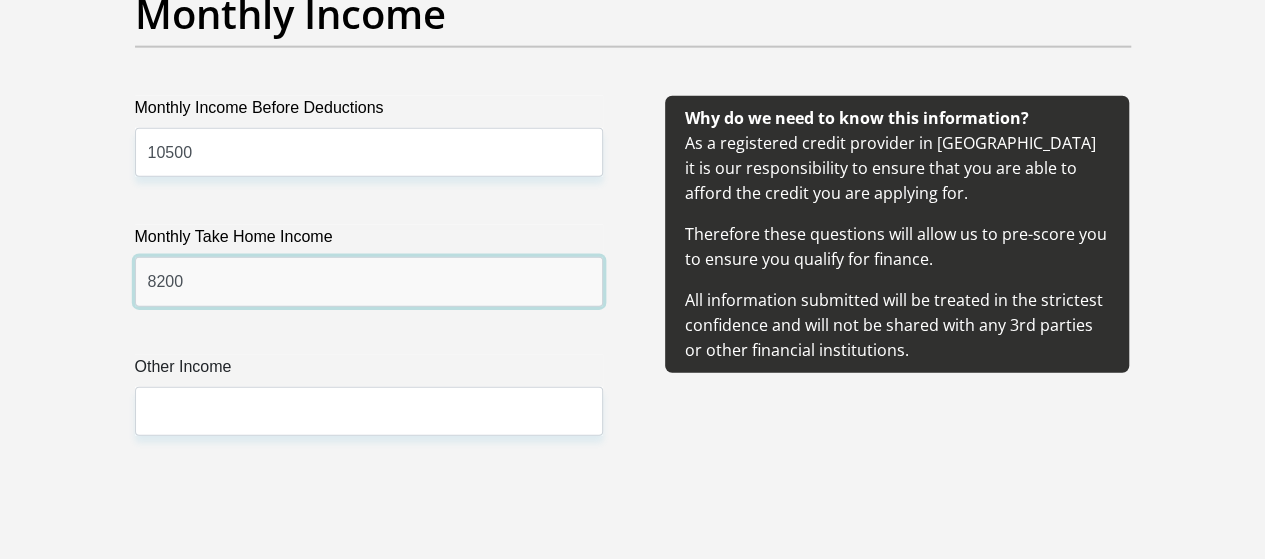 scroll, scrollTop: 2533, scrollLeft: 0, axis: vertical 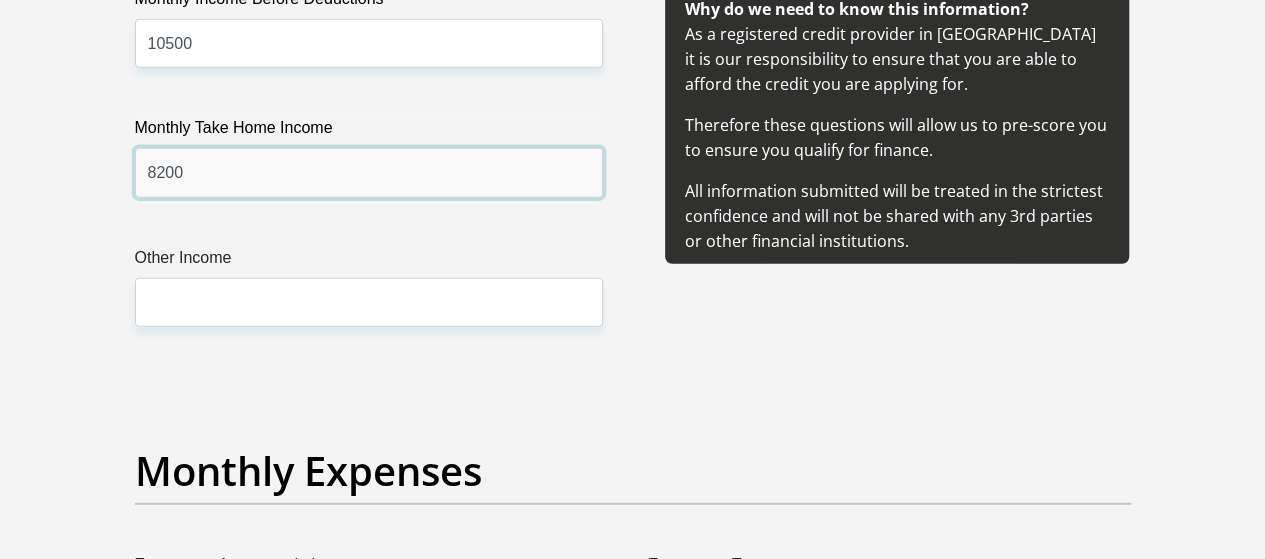 type on "8200" 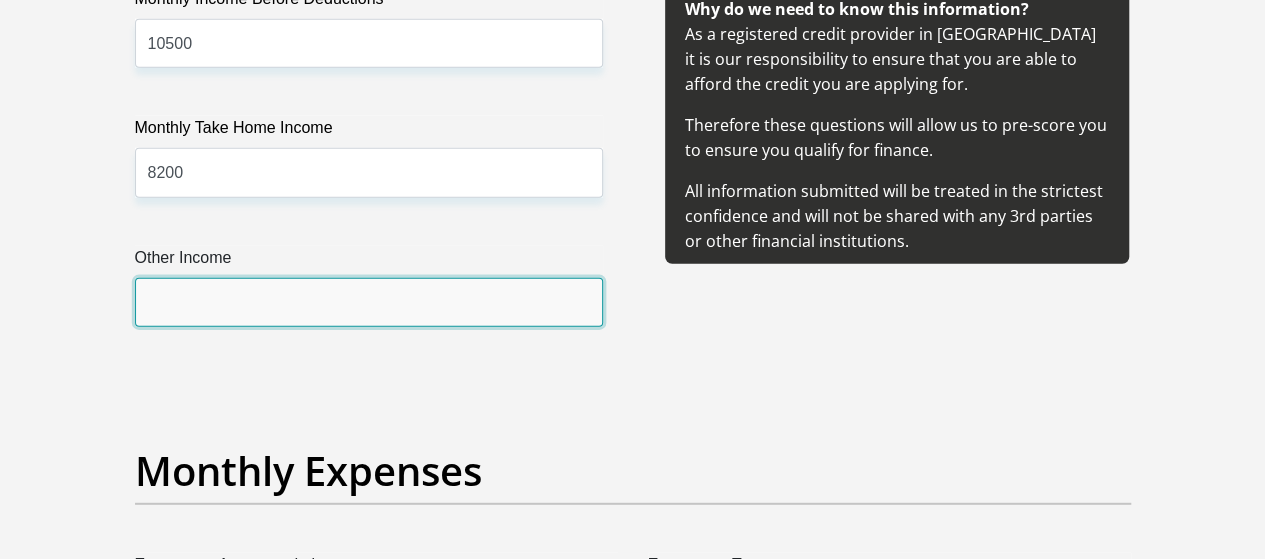 click on "Other Income" at bounding box center [369, 302] 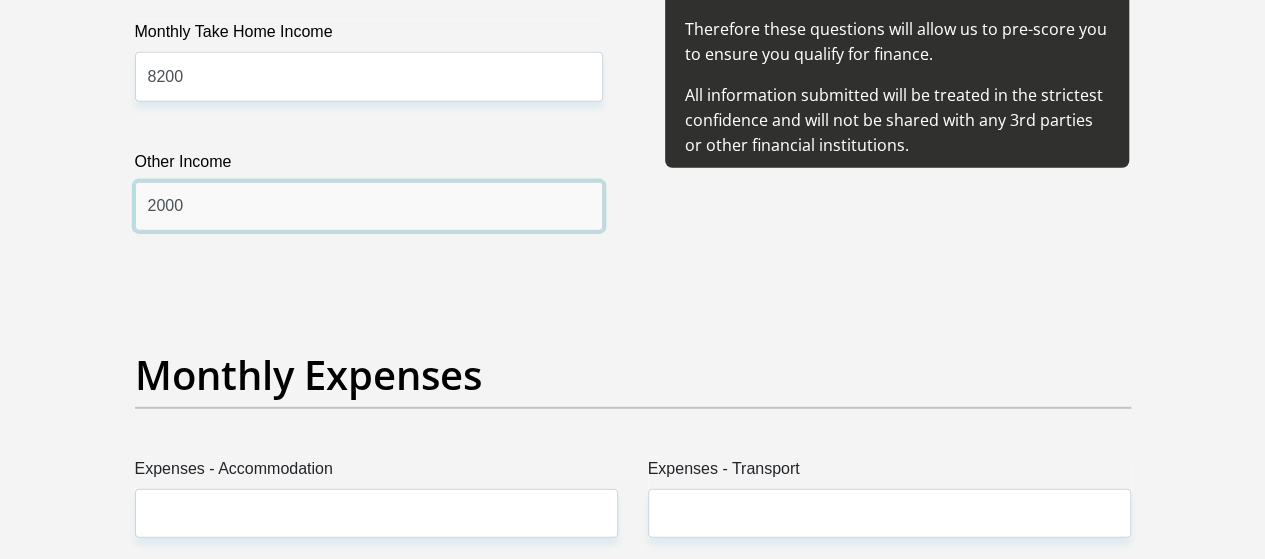 scroll, scrollTop: 2665, scrollLeft: 0, axis: vertical 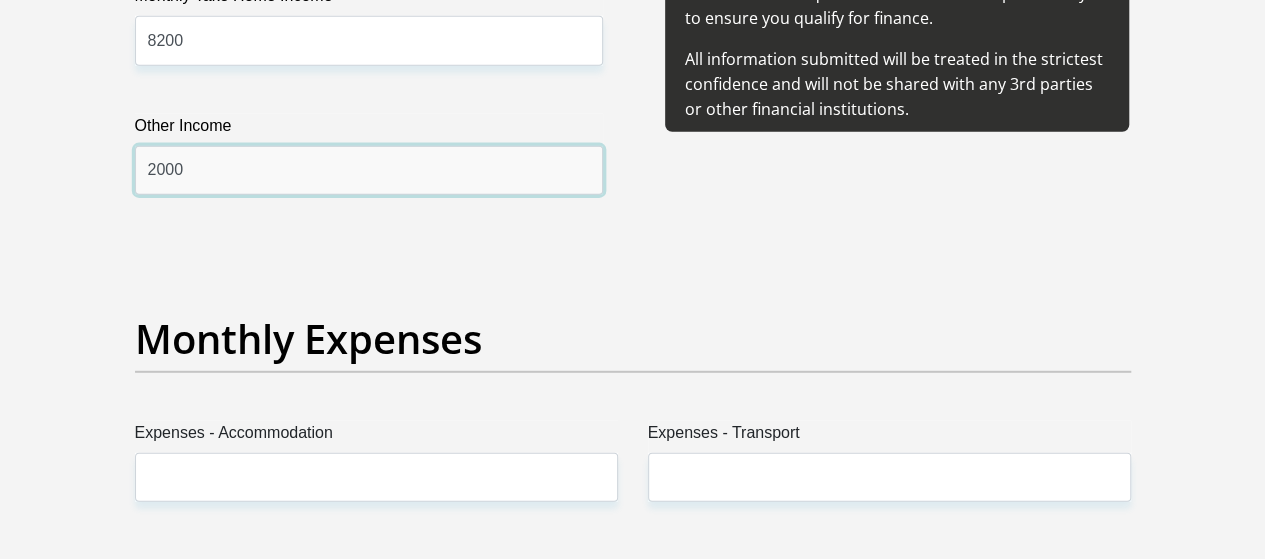 type on "2000" 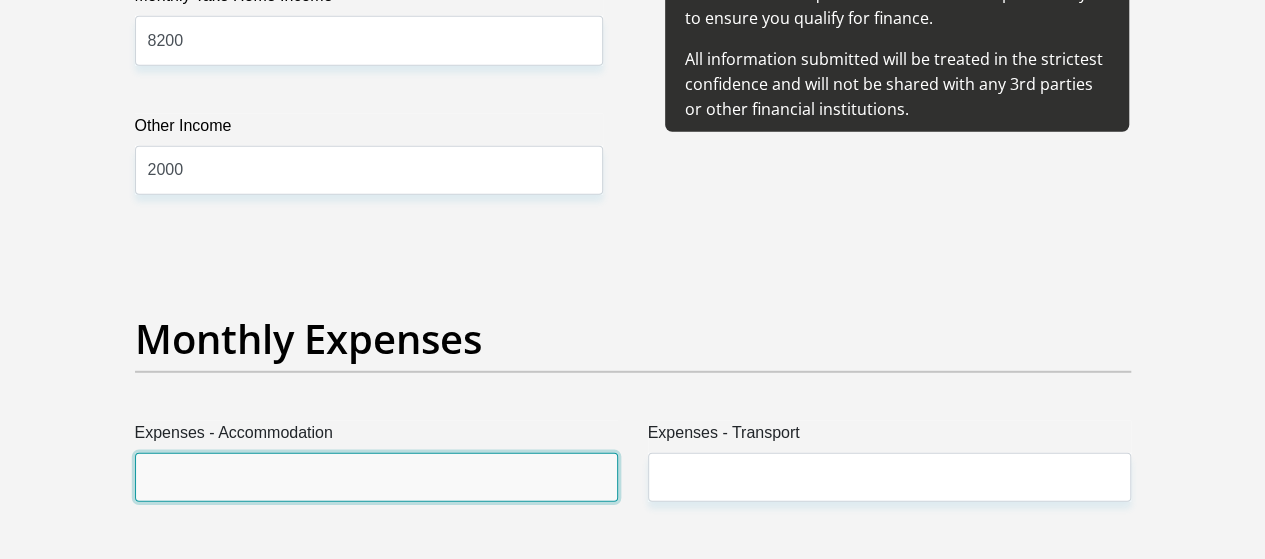 click on "Expenses - Accommodation" at bounding box center [376, 477] 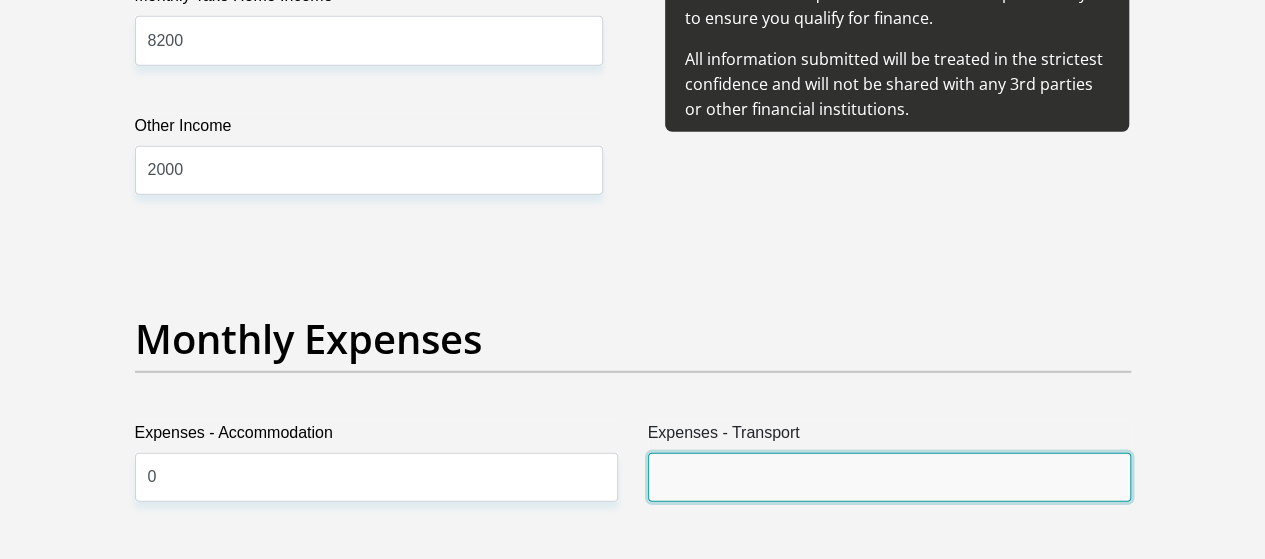 click on "Expenses - Transport" at bounding box center (889, 477) 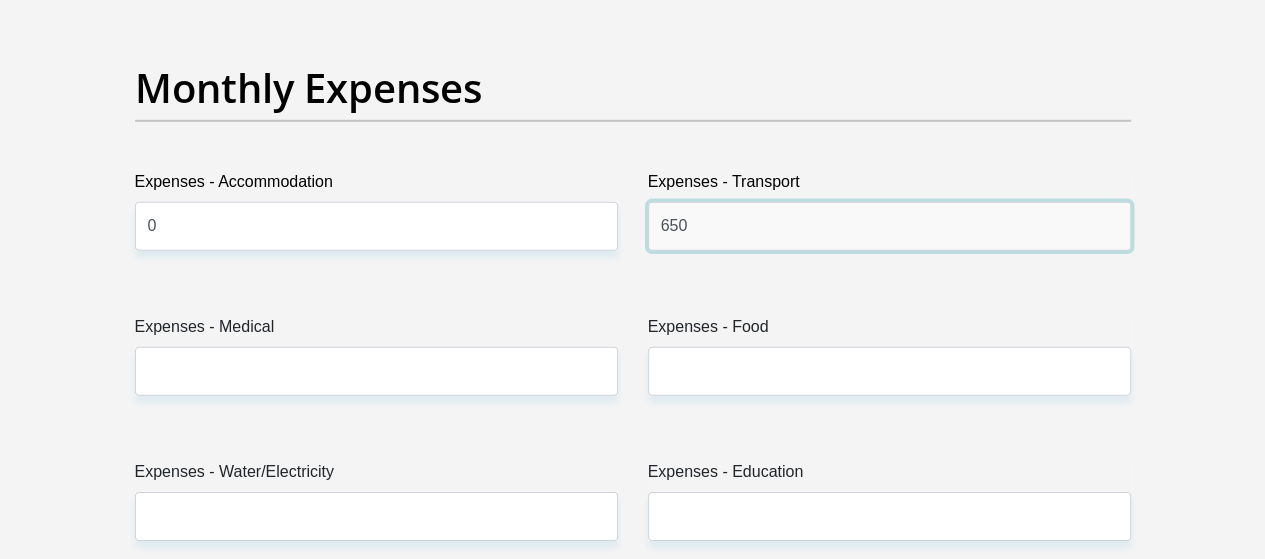 scroll, scrollTop: 3008, scrollLeft: 0, axis: vertical 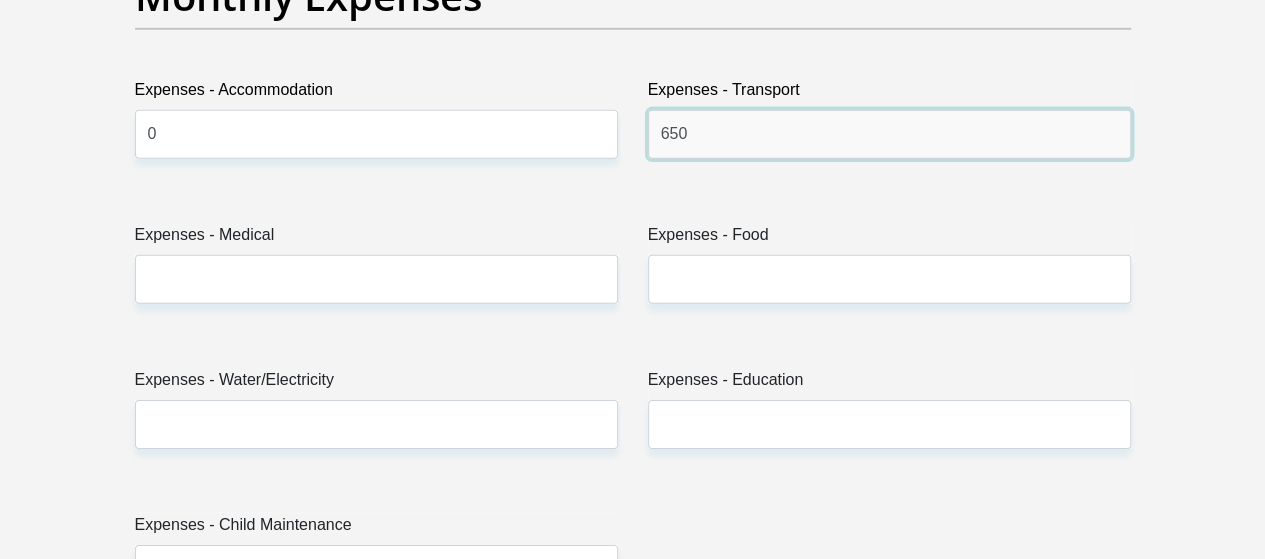 type on "650" 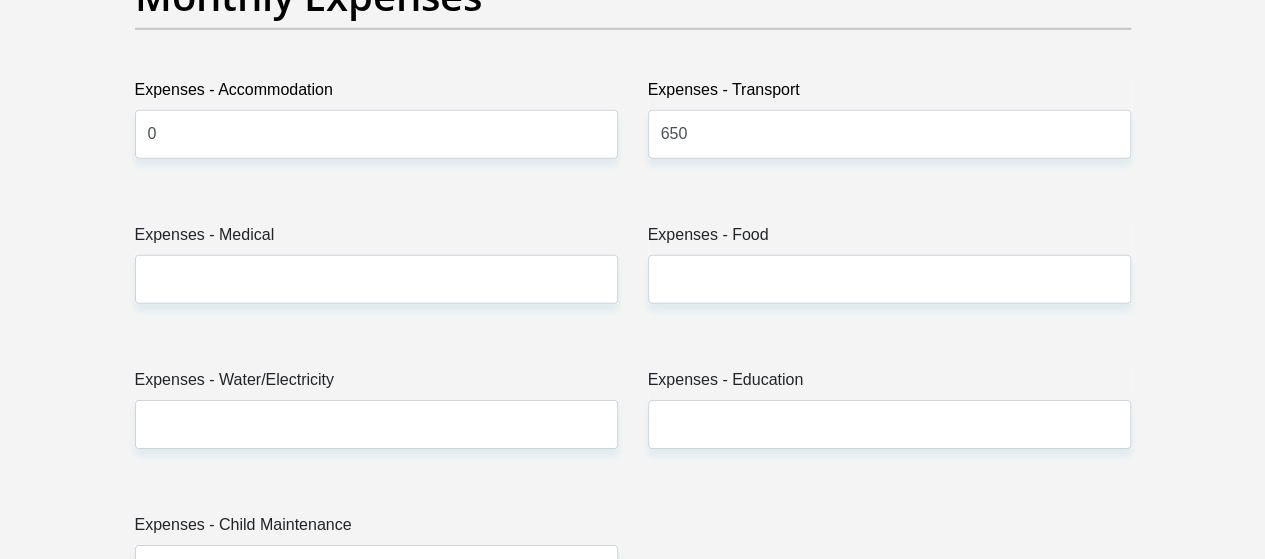 click on "Expenses - Medical" at bounding box center [376, 271] 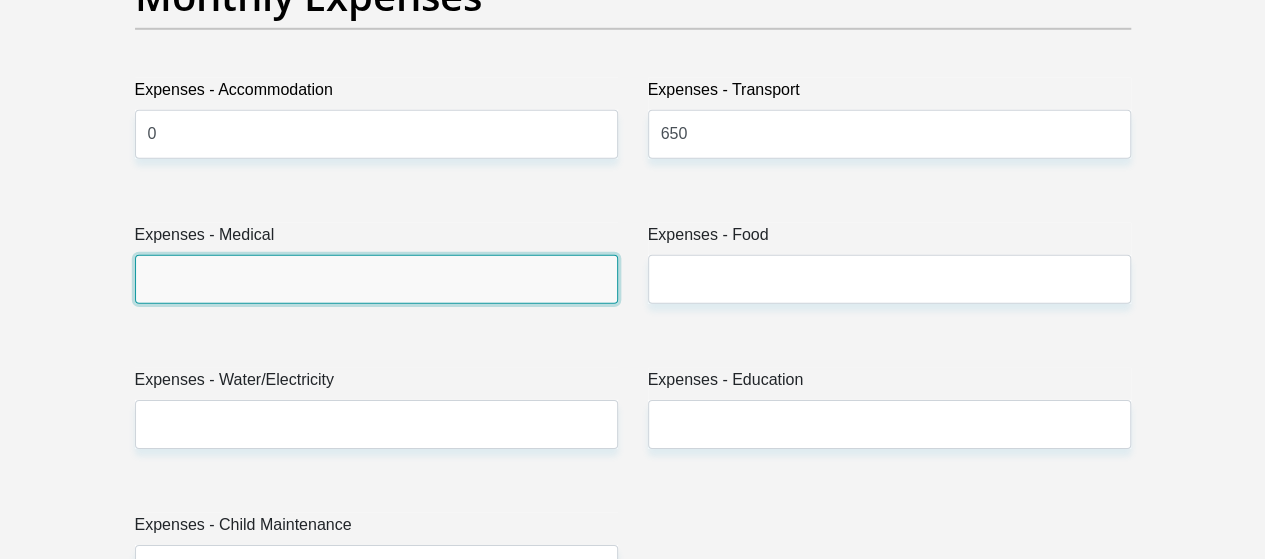 click on "Expenses - Medical" at bounding box center (376, 279) 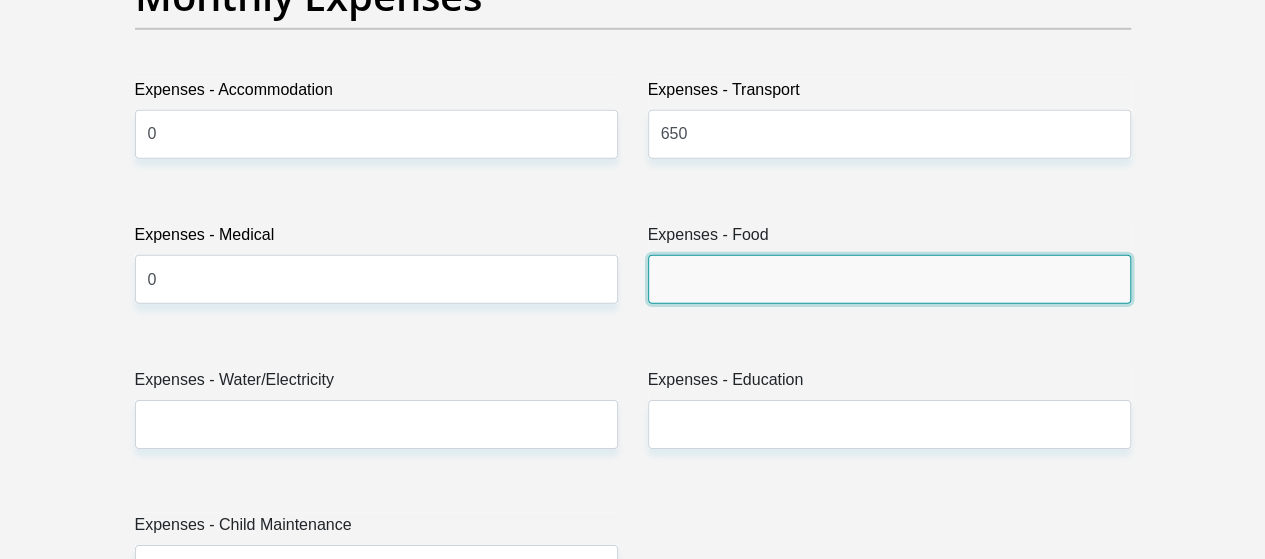 click on "Expenses - Food" at bounding box center (889, 279) 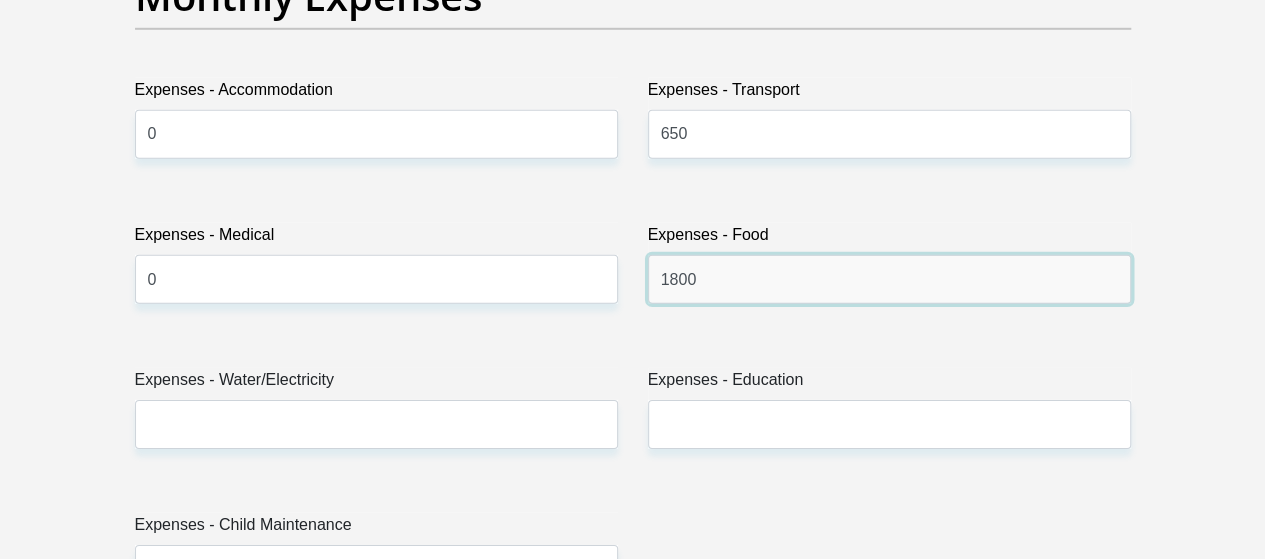 type on "1800" 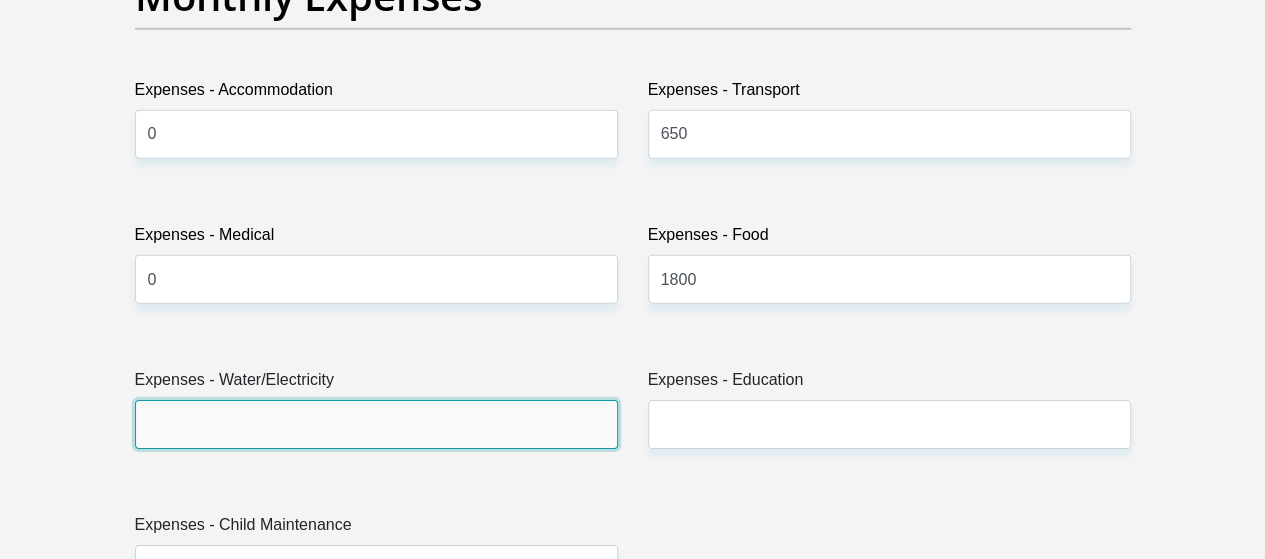 click on "Expenses - Water/Electricity" at bounding box center [376, 424] 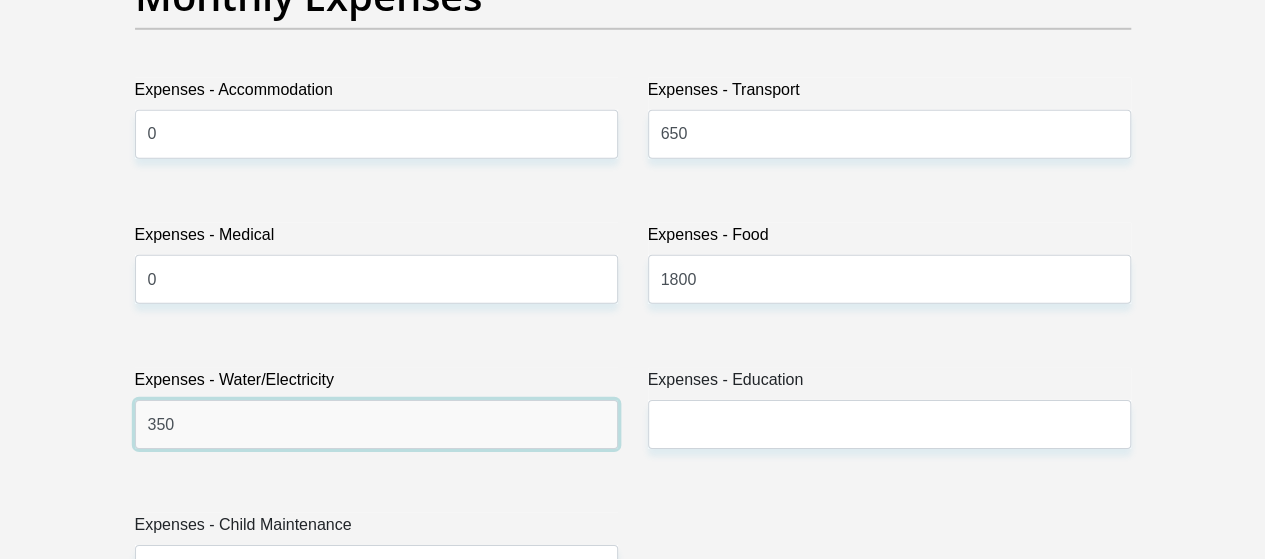 type on "350" 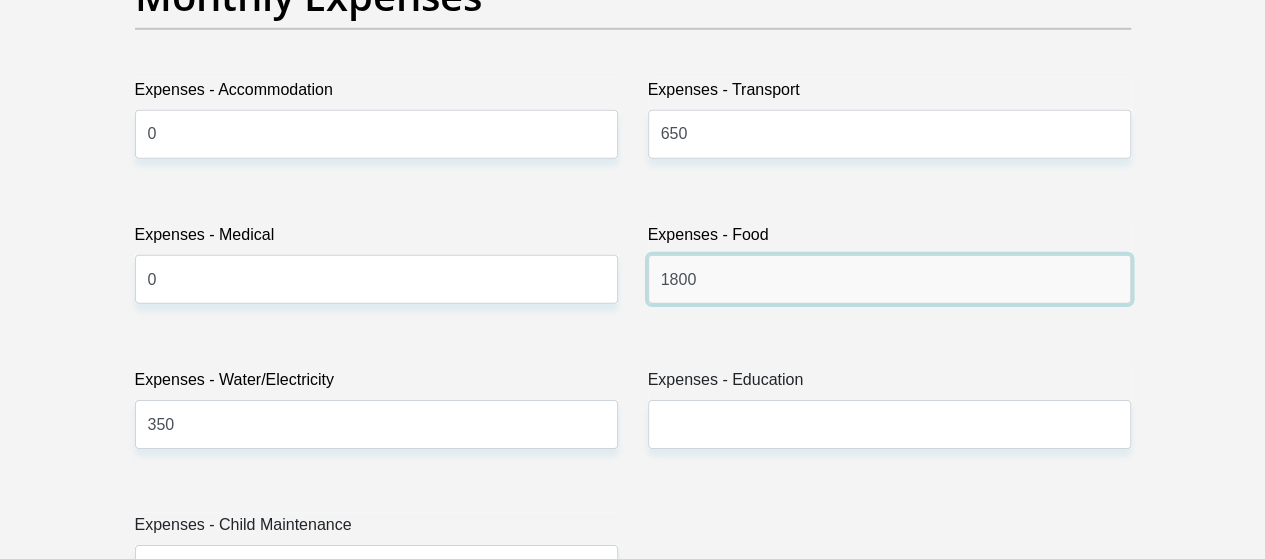 click on "1800" at bounding box center (889, 279) 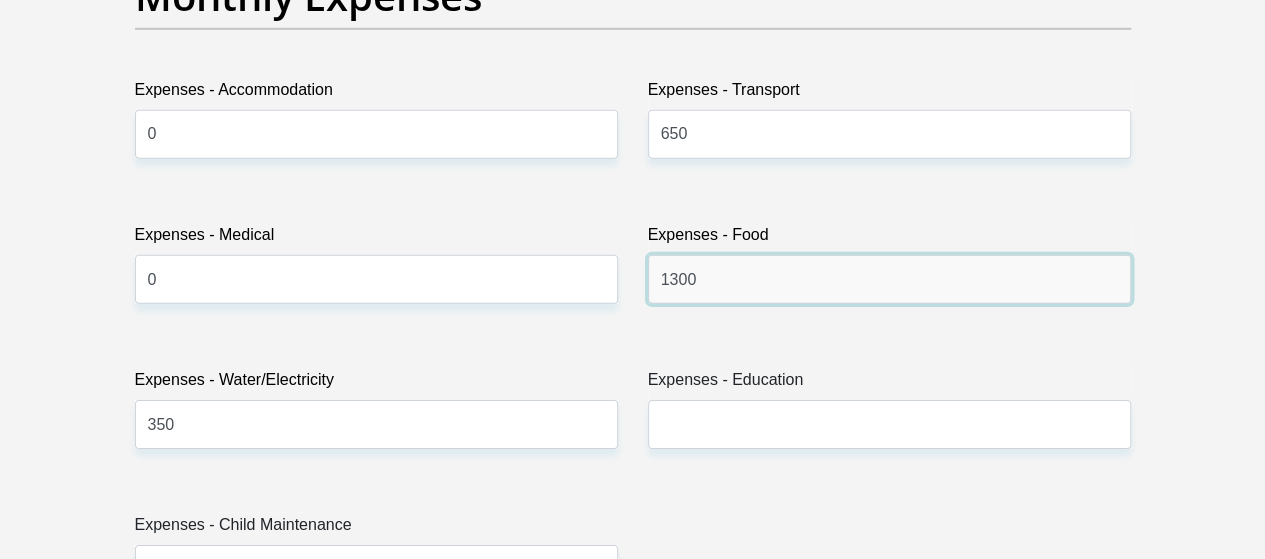 type on "1300" 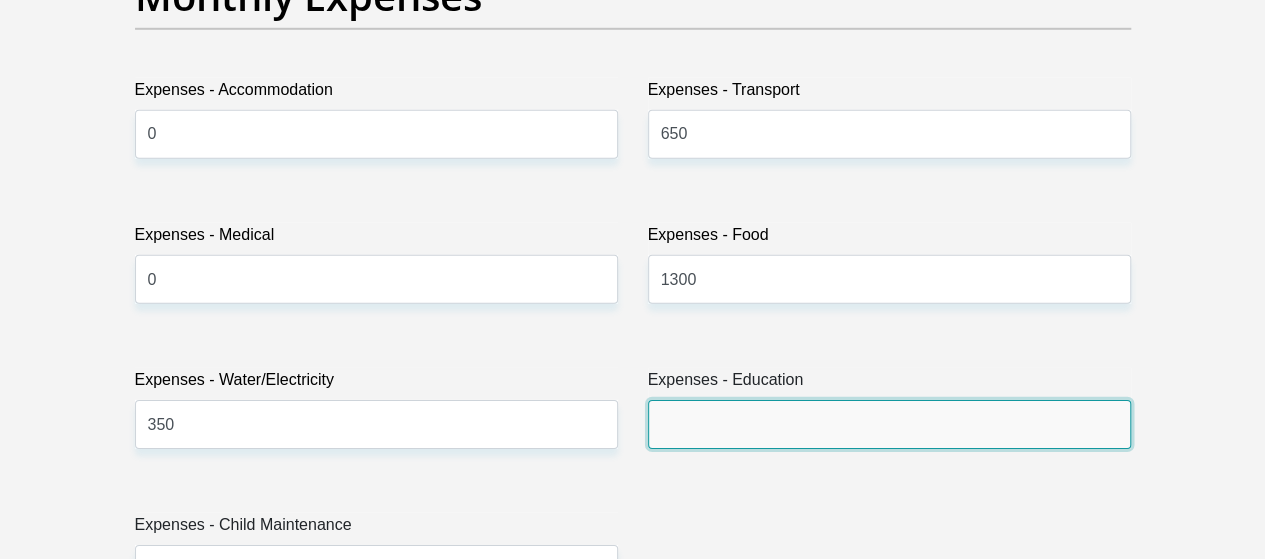 click on "Expenses - Education" at bounding box center (889, 424) 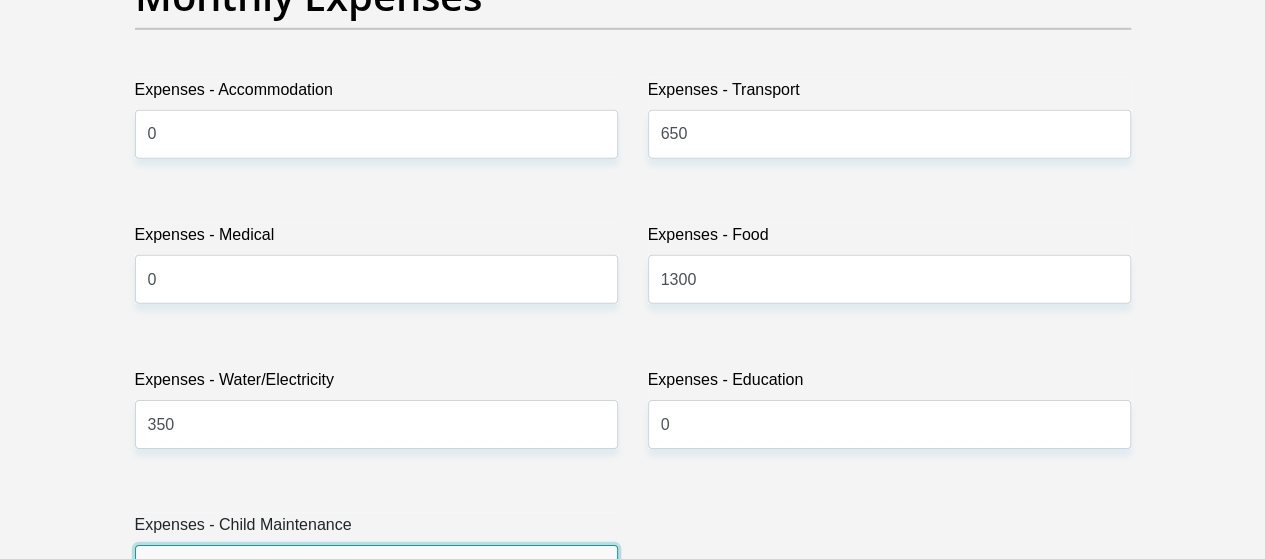 click on "Expenses - Child Maintenance" at bounding box center (376, 569) 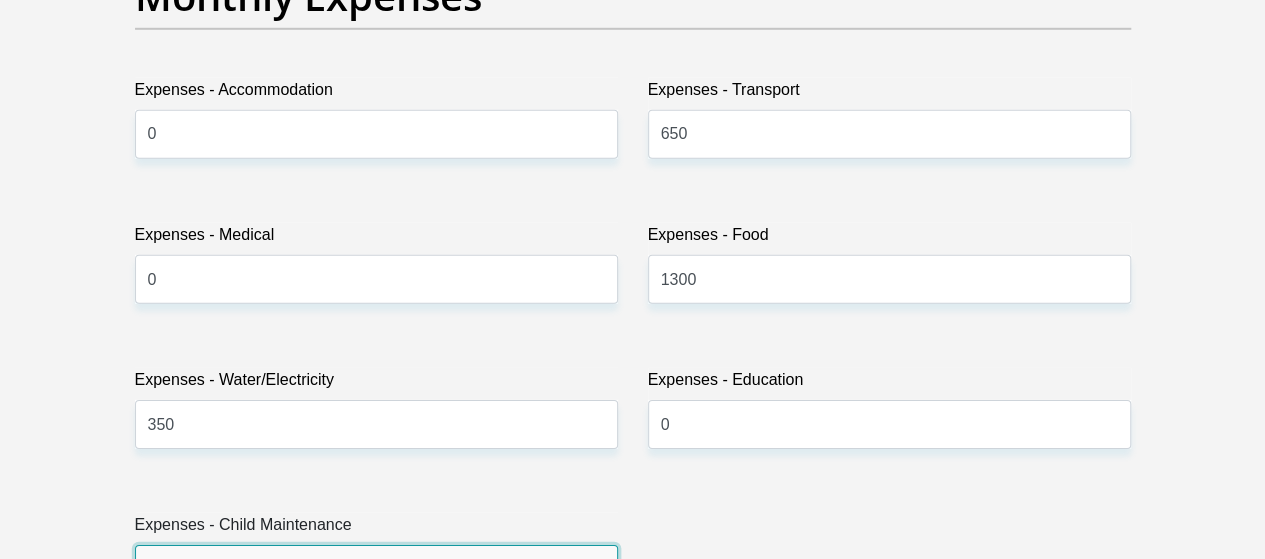 type on "0" 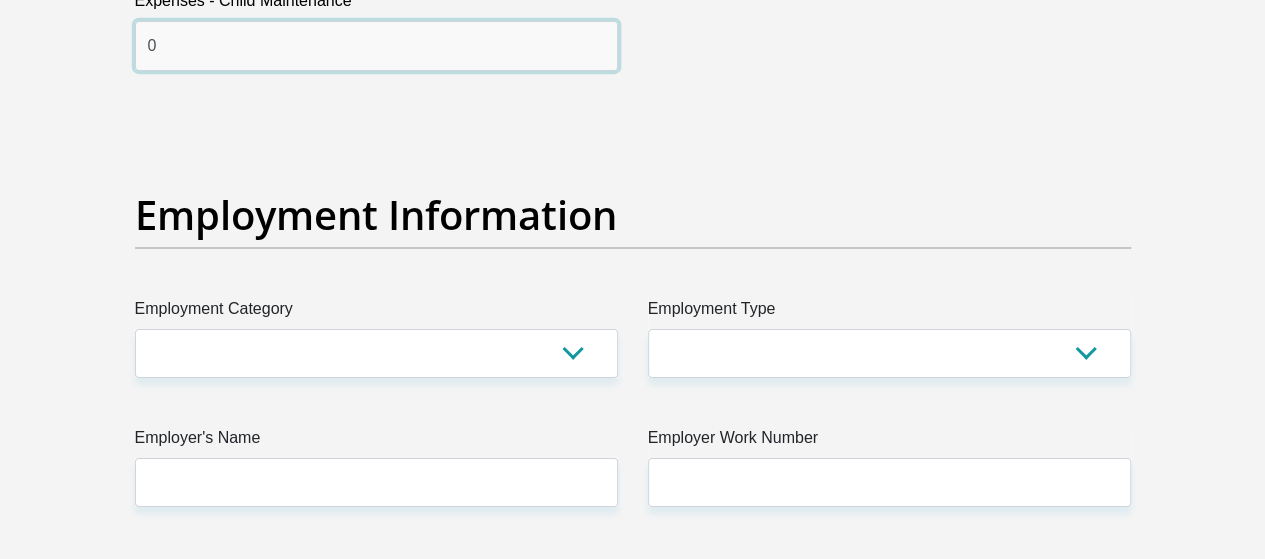 scroll, scrollTop: 3542, scrollLeft: 0, axis: vertical 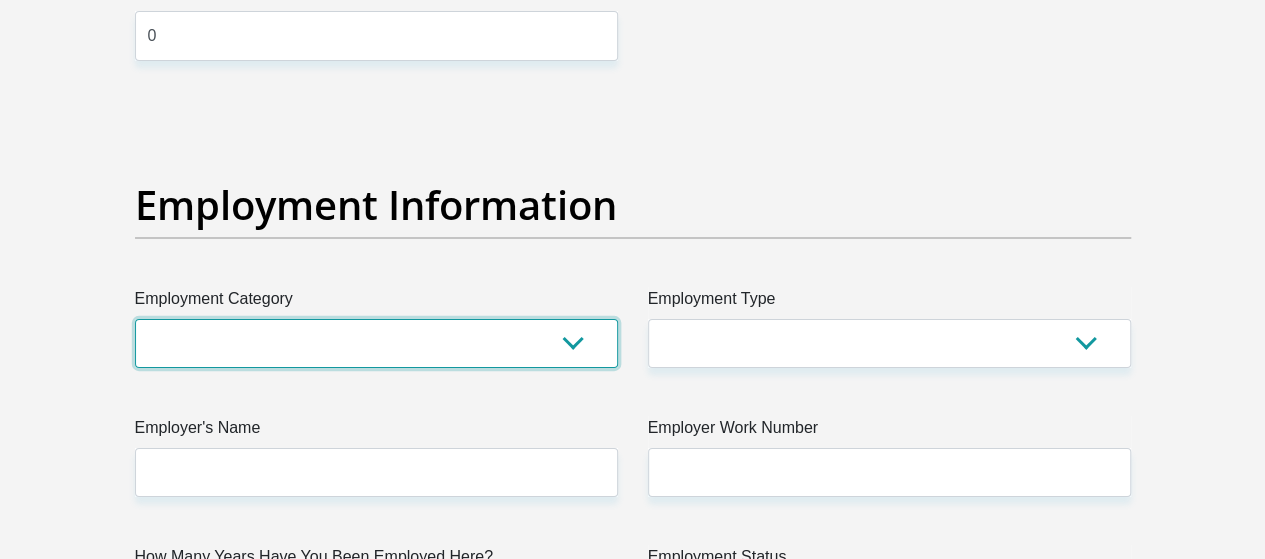 click on "AGRICULTURE
ALCOHOL & TOBACCO
CONSTRUCTION MATERIALS
METALLURGY
EQUIPMENT FOR RENEWABLE ENERGY
SPECIALIZED CONTRACTORS
CAR
GAMING (INCL. INTERNET
OTHER WHOLESALE
UNLICENSED PHARMACEUTICALS
CURRENCY EXCHANGE HOUSES
OTHER FINANCIAL INSTITUTIONS & INSURANCE
REAL ESTATE AGENTS
OIL & GAS
OTHER MATERIALS (E.G. IRON ORE)
PRECIOUS STONES & PRECIOUS METALS
POLITICAL ORGANIZATIONS
RELIGIOUS ORGANIZATIONS(NOT SECTS)
ACTI. HAVING BUSINESS DEAL WITH PUBLIC ADMINISTRATION
LAUNDROMATS" at bounding box center (376, 343) 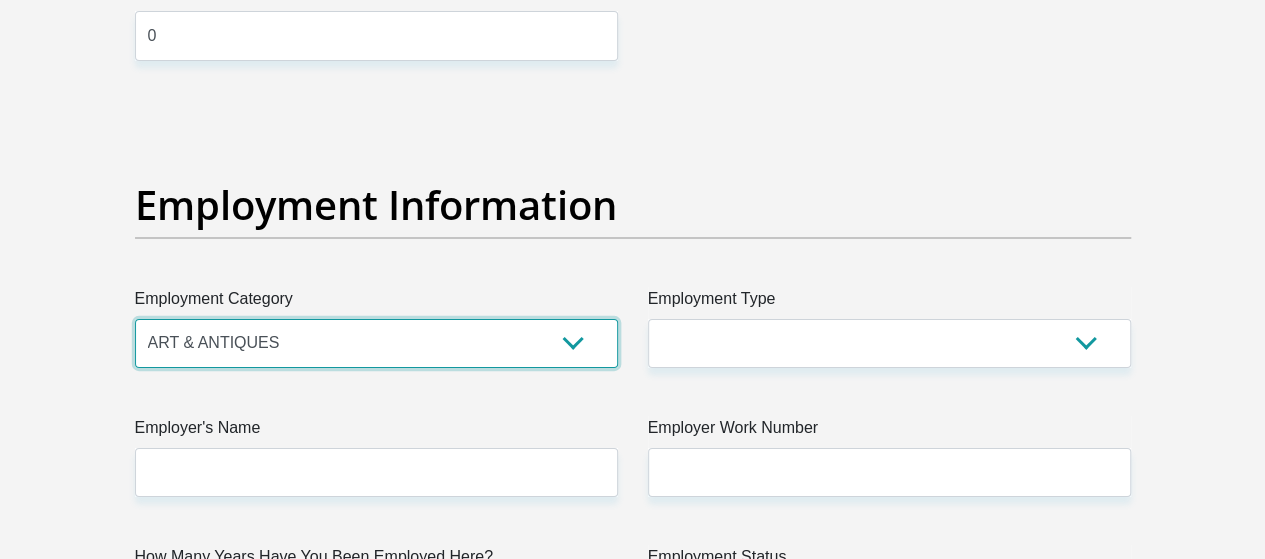 click on "AGRICULTURE
ALCOHOL & TOBACCO
CONSTRUCTION MATERIALS
METALLURGY
EQUIPMENT FOR RENEWABLE ENERGY
SPECIALIZED CONTRACTORS
CAR
GAMING (INCL. INTERNET
OTHER WHOLESALE
UNLICENSED PHARMACEUTICALS
CURRENCY EXCHANGE HOUSES
OTHER FINANCIAL INSTITUTIONS & INSURANCE
REAL ESTATE AGENTS
OIL & GAS
OTHER MATERIALS (E.G. IRON ORE)
PRECIOUS STONES & PRECIOUS METALS
POLITICAL ORGANIZATIONS
RELIGIOUS ORGANIZATIONS(NOT SECTS)
ACTI. HAVING BUSINESS DEAL WITH PUBLIC ADMINISTRATION
LAUNDROMATS" at bounding box center (376, 343) 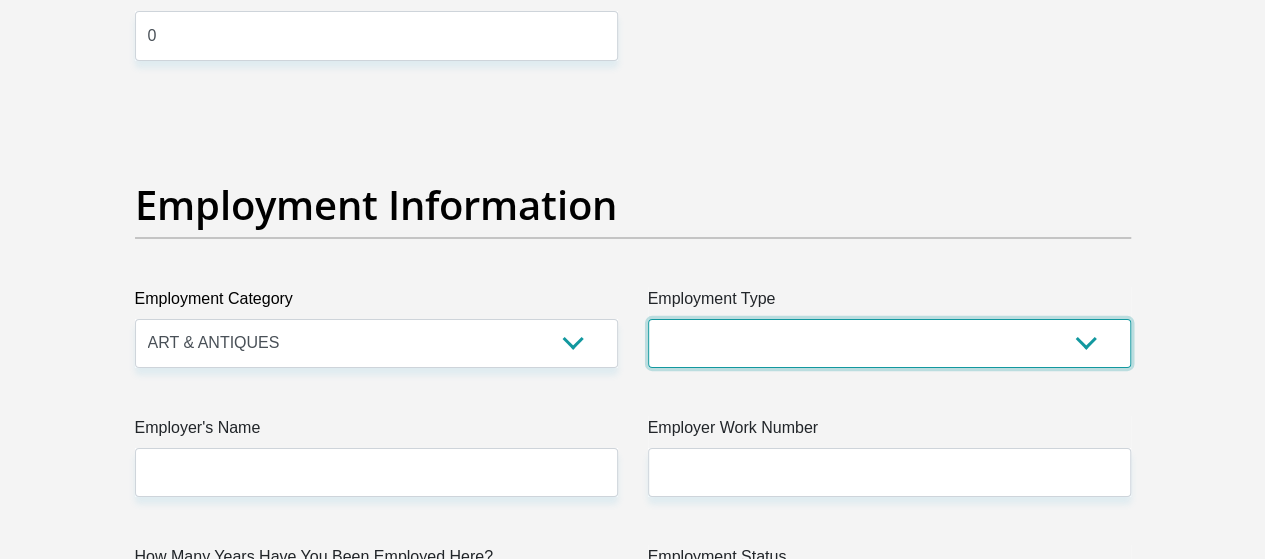 click on "College/Lecturer
Craft Seller
Creative
Driver
Executive
Farmer
Forces - Non Commissioned
Forces - Officer
Hawker
Housewife
Labourer
Licenced Professional
Manager
Miner
Non Licenced Professional
Office Staff/Clerk
Outside Worker
Pensioner
Permanent Teacher
Production/Manufacturing
Sales
Self-Employed
Semi-Professional Worker
Service Industry  Social Worker  Student" at bounding box center [889, 343] 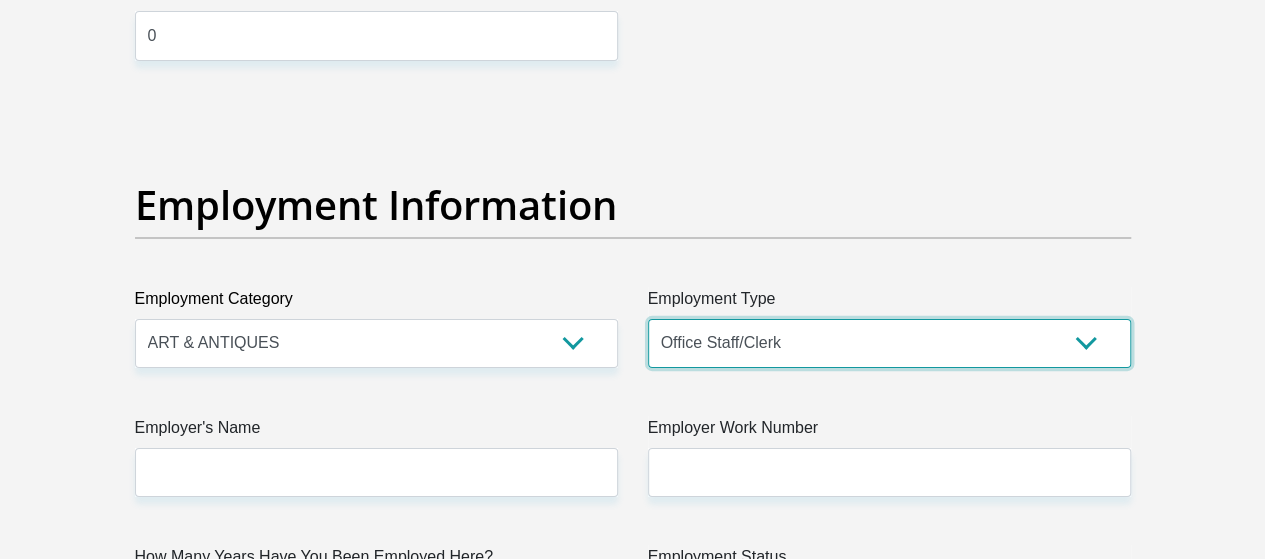 click on "College/Lecturer
Craft Seller
Creative
Driver
Executive
Farmer
Forces - Non Commissioned
Forces - Officer
Hawker
Housewife
Labourer
Licenced Professional
Manager
Miner
Non Licenced Professional
Office Staff/Clerk
Outside Worker
Pensioner
Permanent Teacher
Production/Manufacturing
Sales
Self-Employed
Semi-Professional Worker
Service Industry  Social Worker  Student" at bounding box center [889, 343] 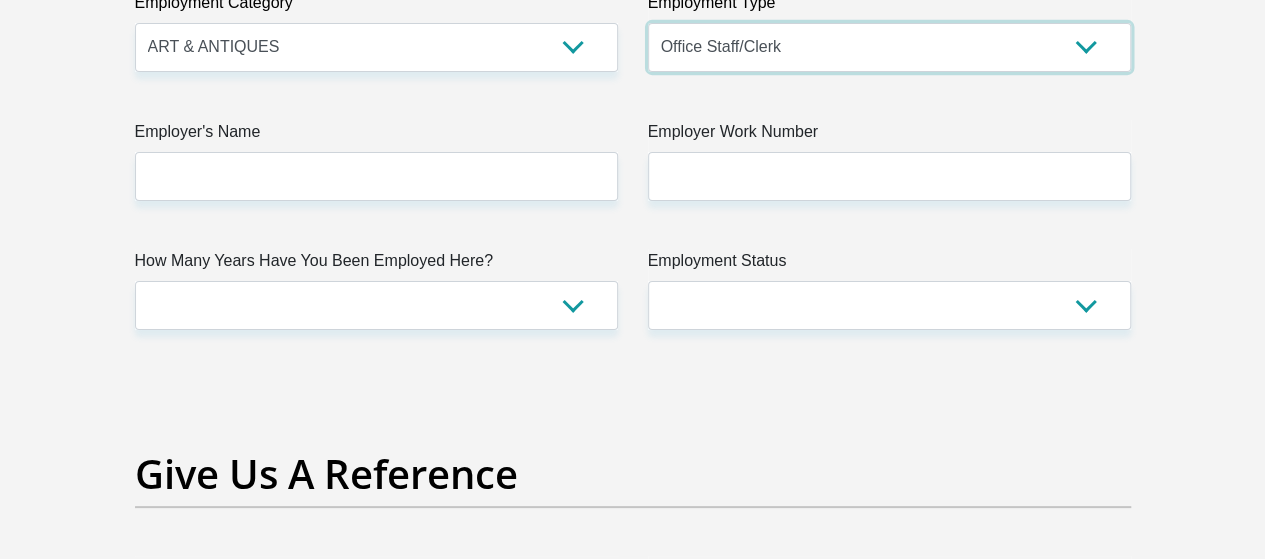 scroll, scrollTop: 3747, scrollLeft: 0, axis: vertical 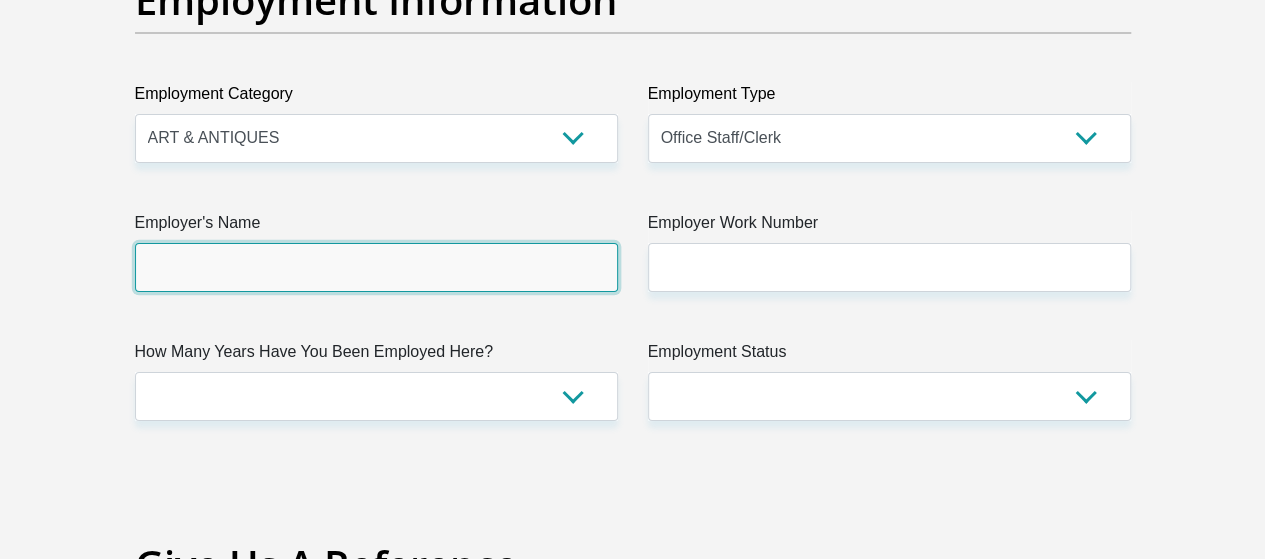 click on "Employer's Name" at bounding box center [376, 267] 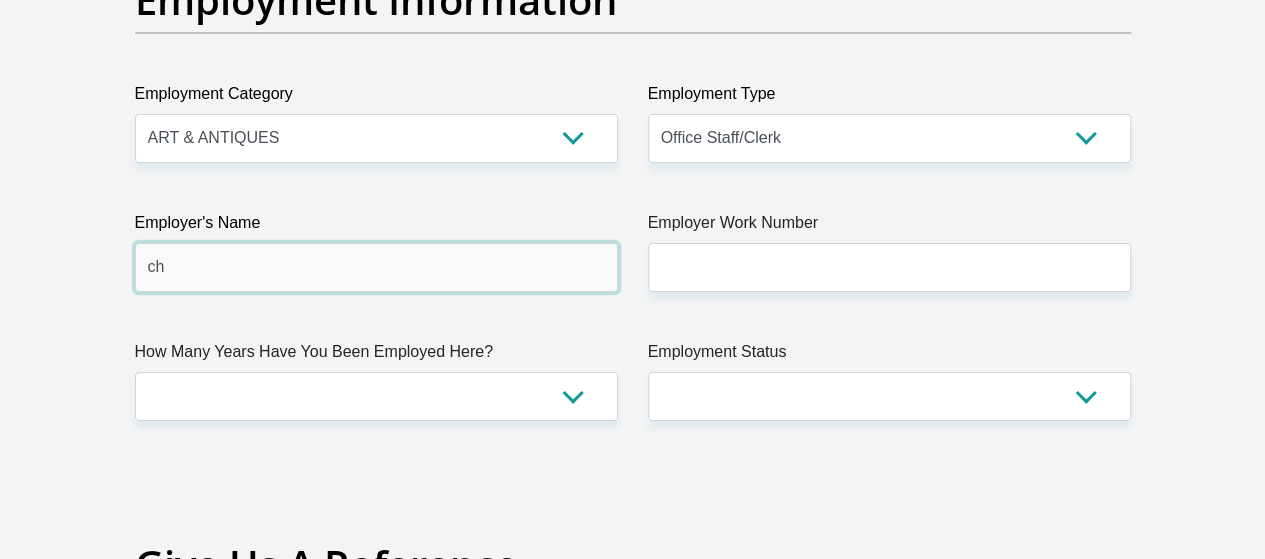 type on "c" 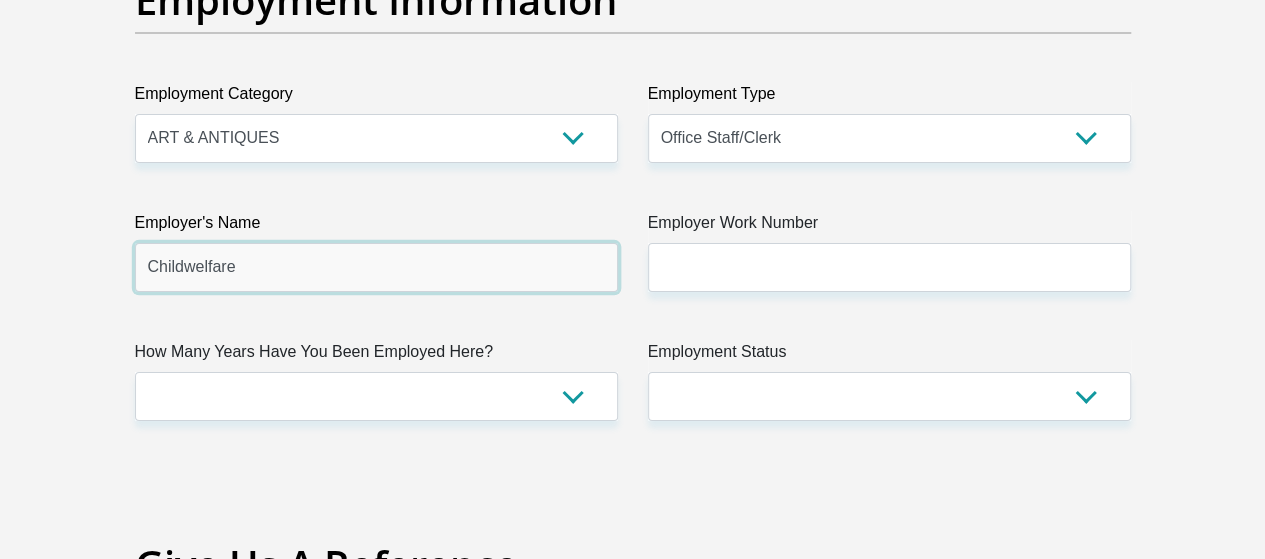click on "Childwelfare" at bounding box center (376, 267) 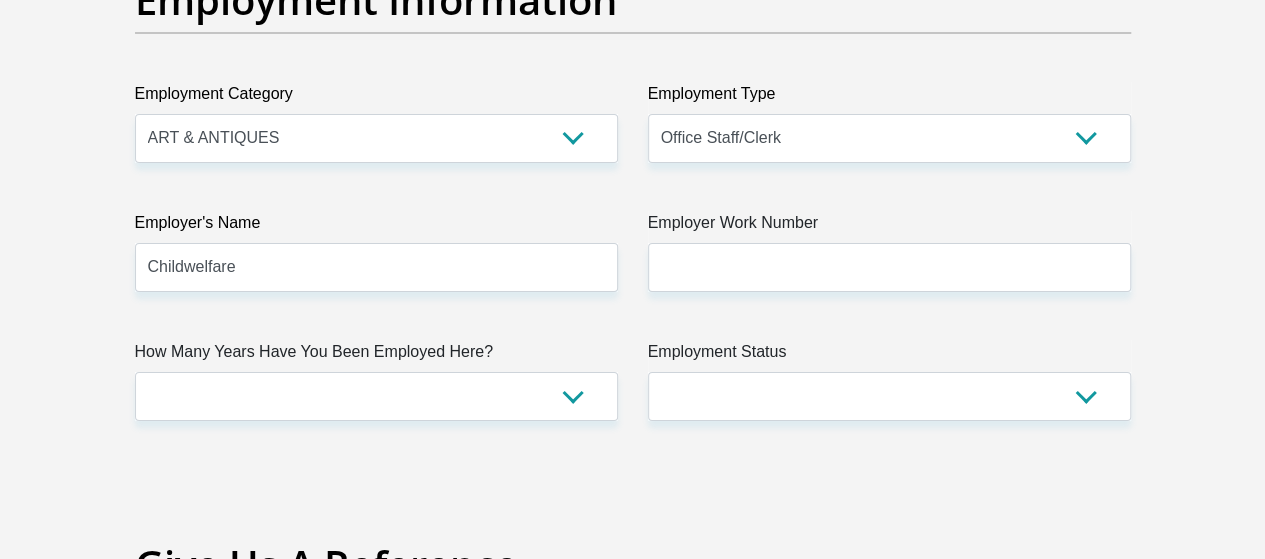 drag, startPoint x: 205, startPoint y: 189, endPoint x: 576, endPoint y: 386, distance: 420.0595 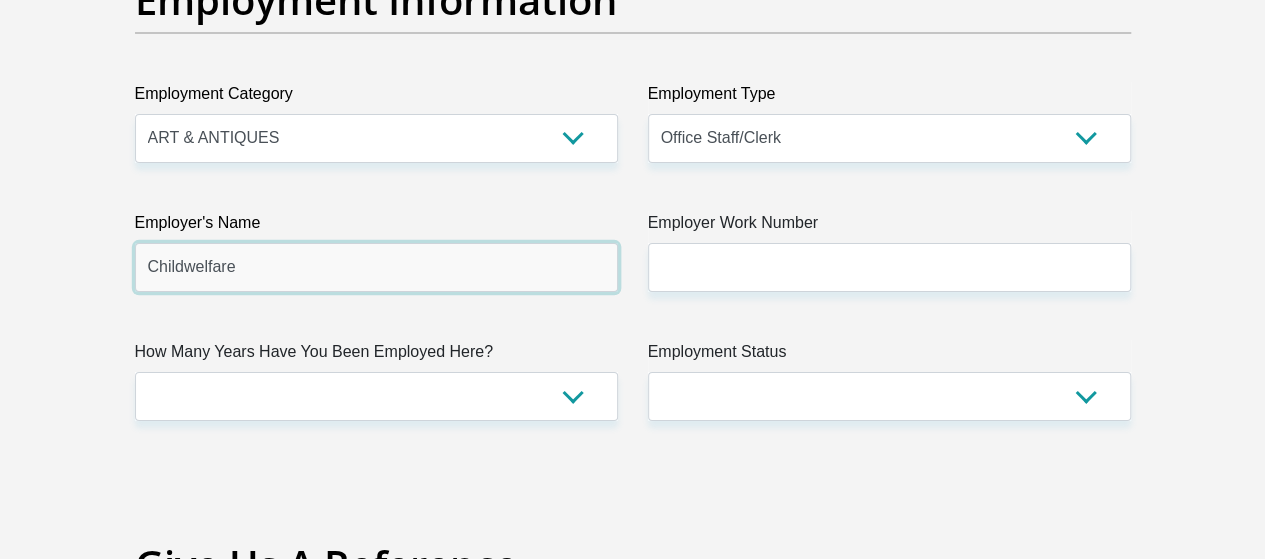 click on "Childwelfare" at bounding box center (376, 267) 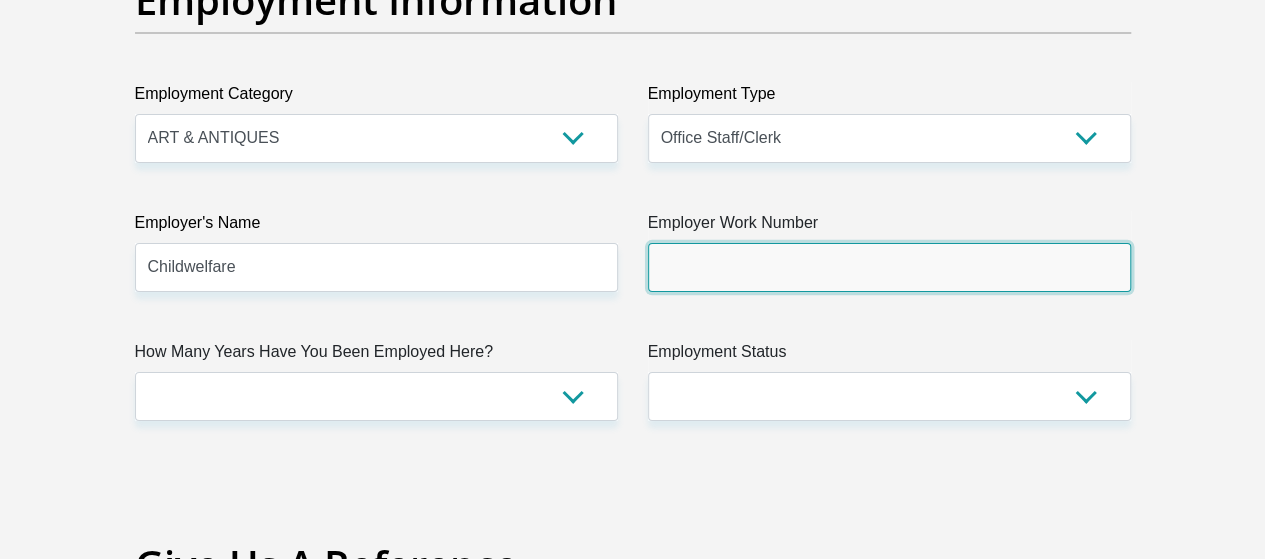 click on "Employer Work Number" at bounding box center [889, 267] 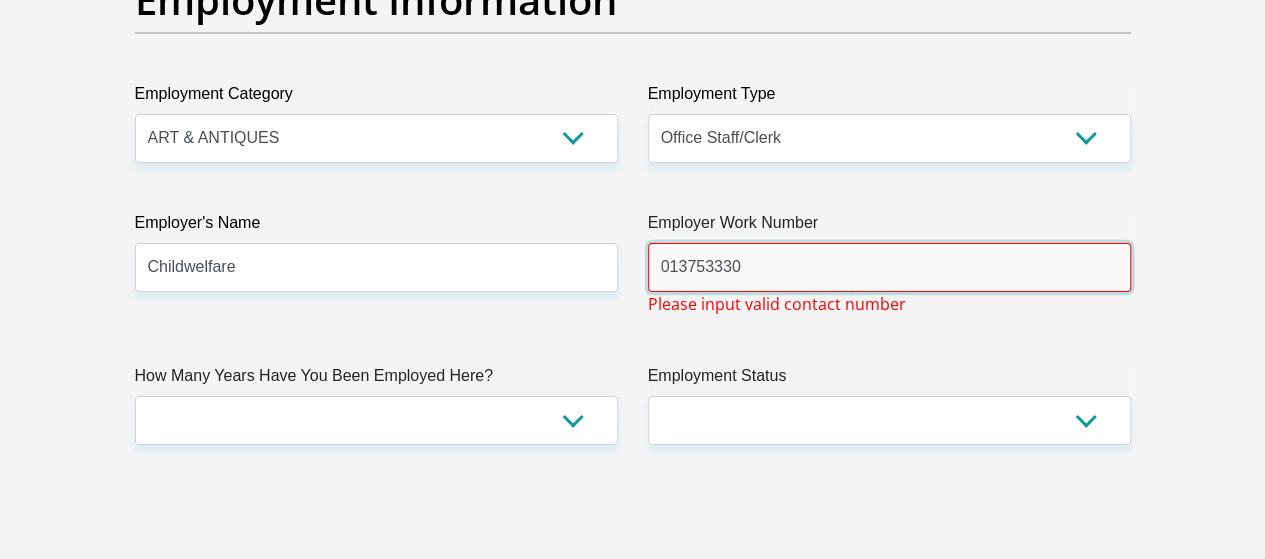 click on "013753330" at bounding box center (889, 267) 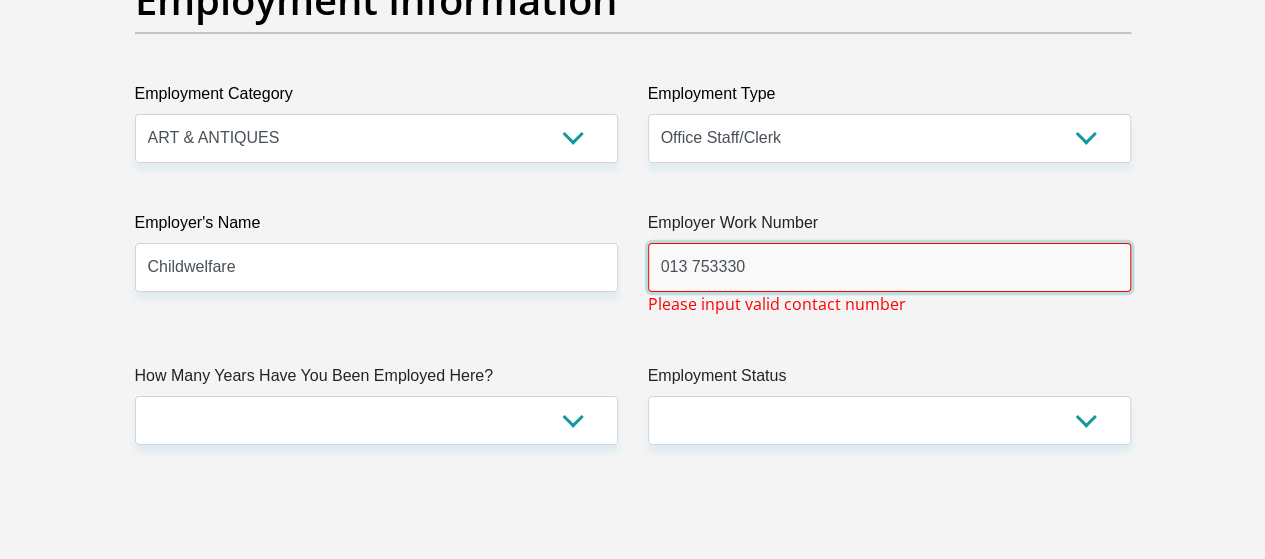 click on "013 753330" at bounding box center (889, 267) 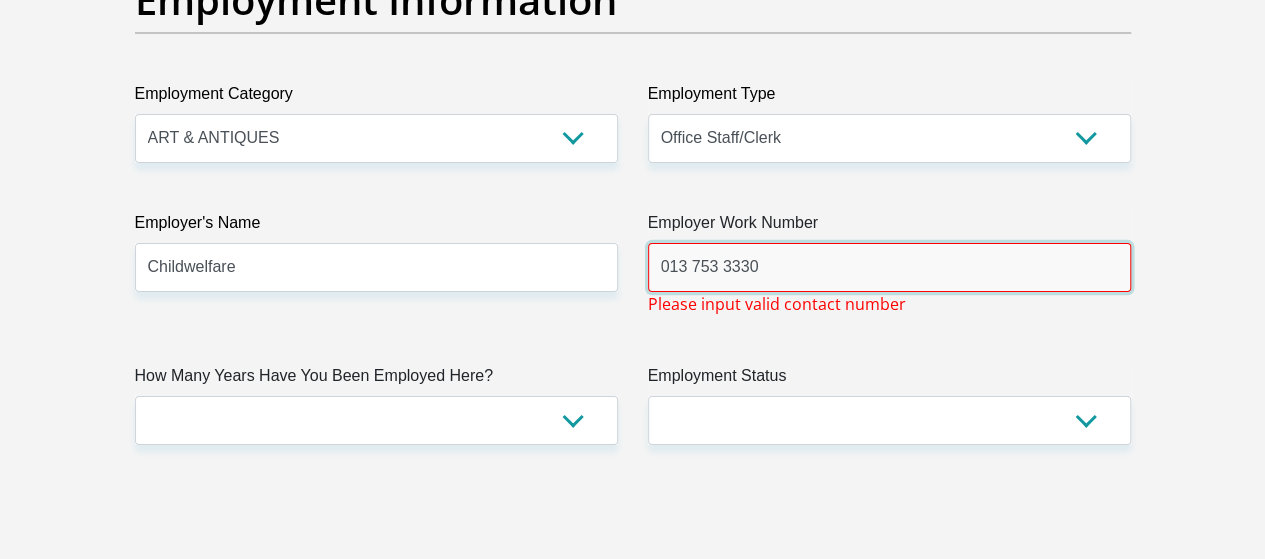 type on "013 753 3330" 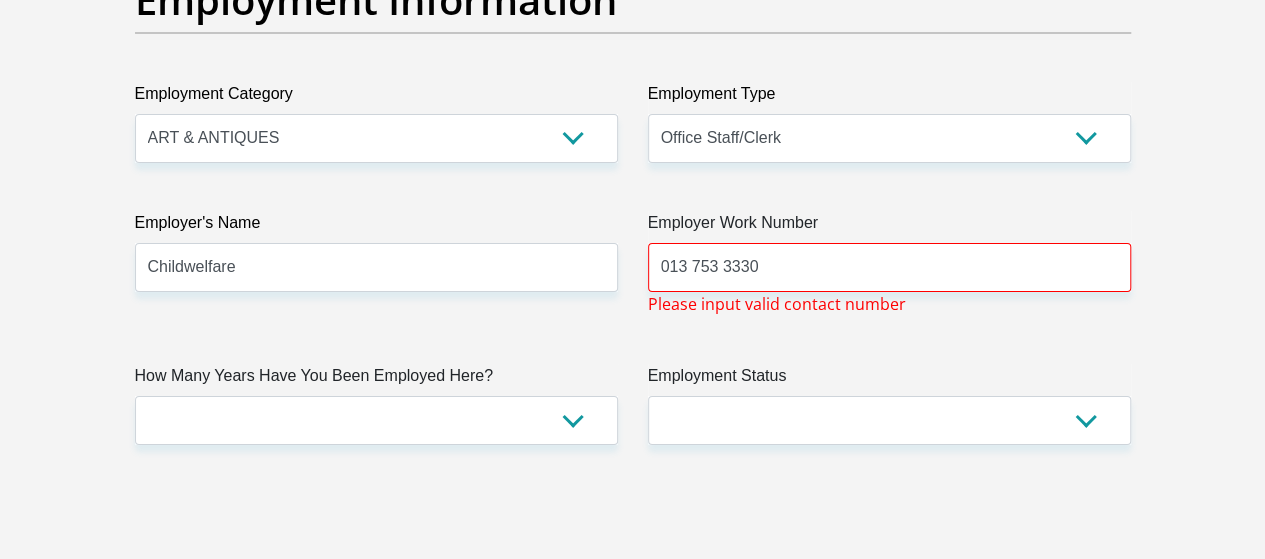click on "Title
Mr
Ms
Mrs
Dr
[PERSON_NAME]
First Name
[PERSON_NAME]
Surname
[PERSON_NAME]
ID Number
7805290466080
Please input valid ID number
Race
Black
Coloured
Indian
White
Other
Contact Number
0732562161
Please input valid contact number
Nationality
[GEOGRAPHIC_DATA]
[GEOGRAPHIC_DATA]
[GEOGRAPHIC_DATA]  [GEOGRAPHIC_DATA]  [GEOGRAPHIC_DATA]" at bounding box center [633, -94] 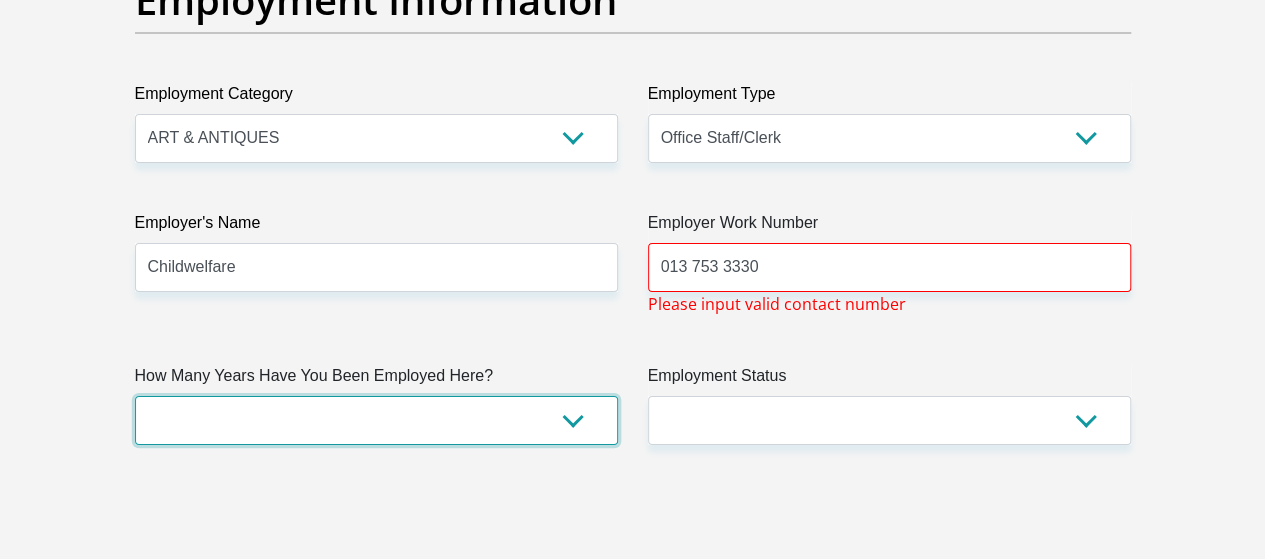 click on "less than 1 year
1-3 years
3-5 years
5+ years" at bounding box center [376, 420] 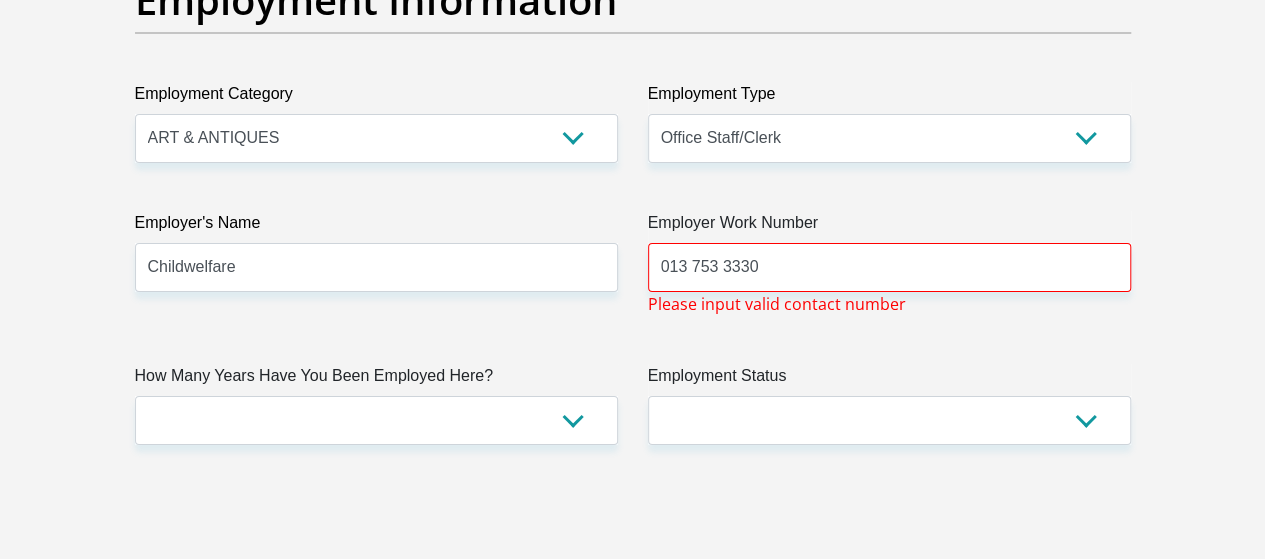 click on "Title
Mr
Ms
Mrs
Dr
[PERSON_NAME]
First Name
[PERSON_NAME]
Surname
[PERSON_NAME]
ID Number
7805290466080
Please input valid ID number
Race
Black
Coloured
Indian
White
Other
Contact Number
0732562161
Please input valid contact number
Nationality
[GEOGRAPHIC_DATA]
[GEOGRAPHIC_DATA]
[GEOGRAPHIC_DATA]  [GEOGRAPHIC_DATA]  [GEOGRAPHIC_DATA]" at bounding box center (633, -94) 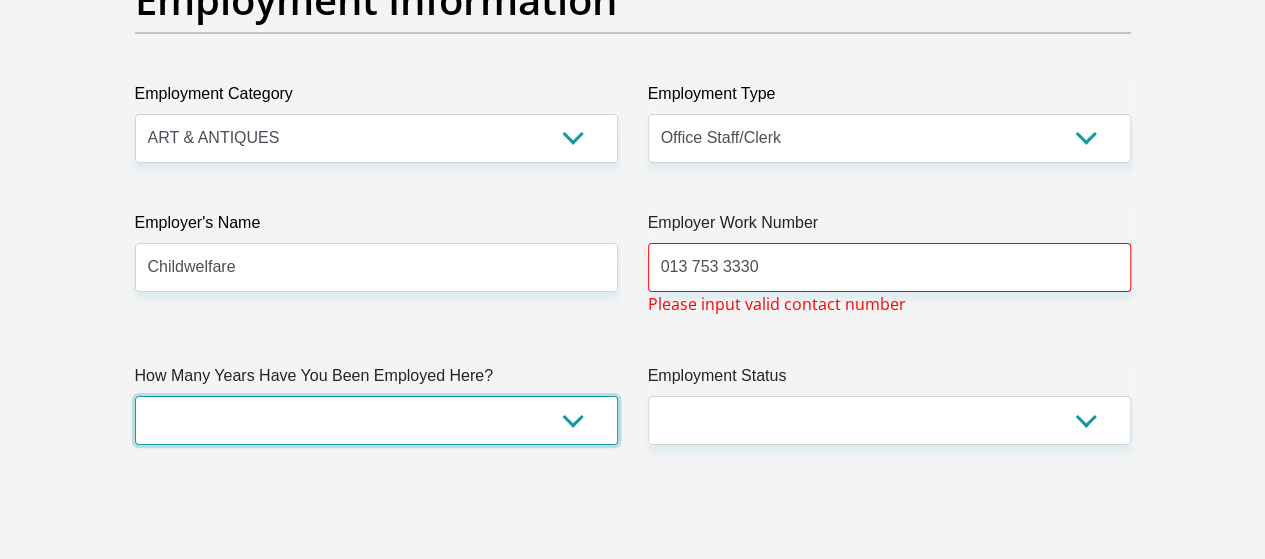 click on "less than 1 year
1-3 years
3-5 years
5+ years" at bounding box center [376, 420] 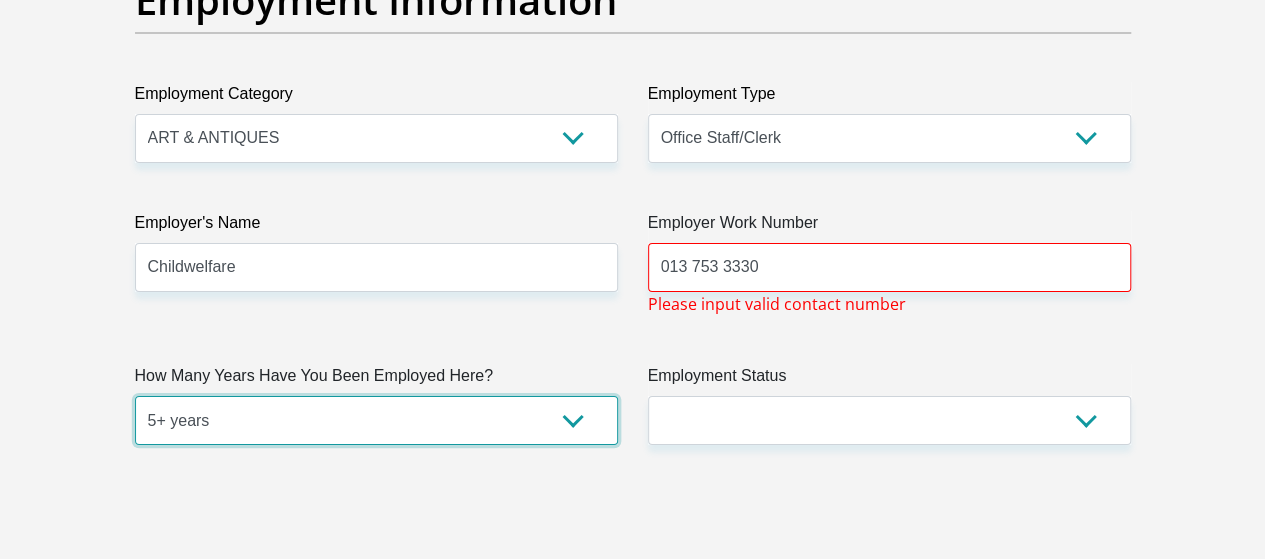 click on "less than 1 year
1-3 years
3-5 years
5+ years" at bounding box center (376, 420) 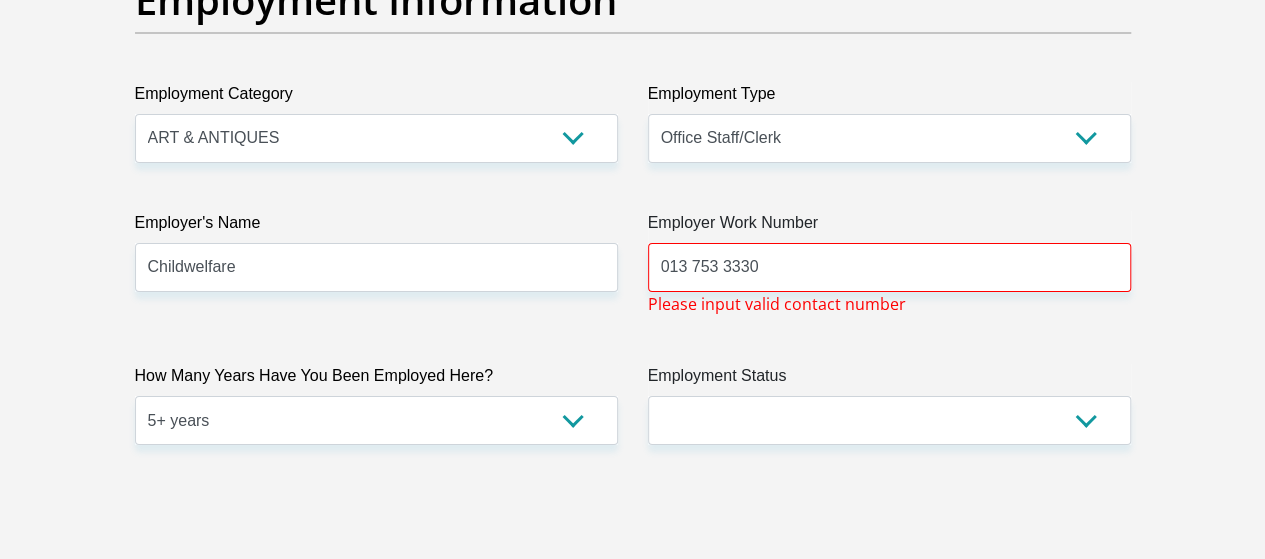 click on "Give Us A Reference" at bounding box center (633, 589) 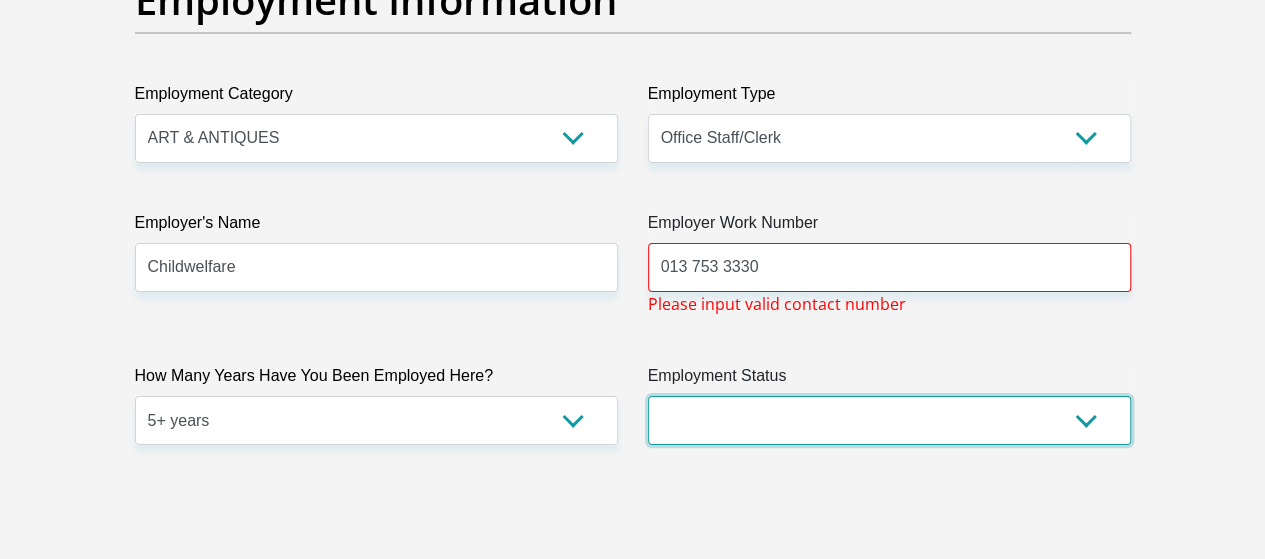 click on "Permanent/Full-time
Part-time/Casual
[DEMOGRAPHIC_DATA] Worker
Self-Employed
Housewife
Retired
Student
Medically Boarded
Disability
Unemployed" at bounding box center [889, 420] 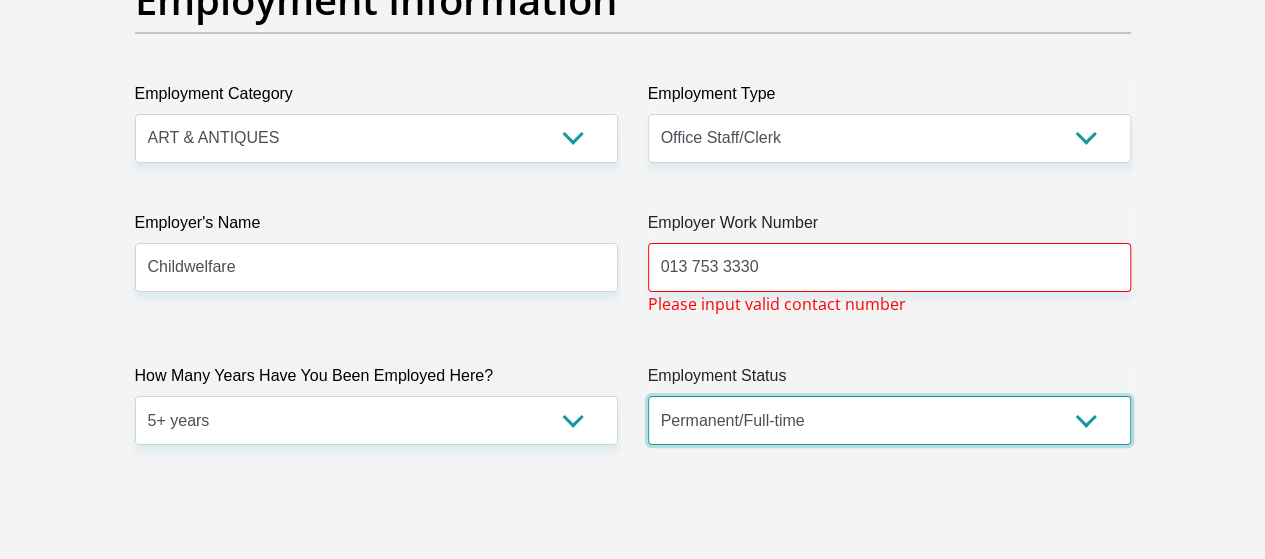 click on "Permanent/Full-time
Part-time/Casual
[DEMOGRAPHIC_DATA] Worker
Self-Employed
Housewife
Retired
Student
Medically Boarded
Disability
Unemployed" at bounding box center [889, 420] 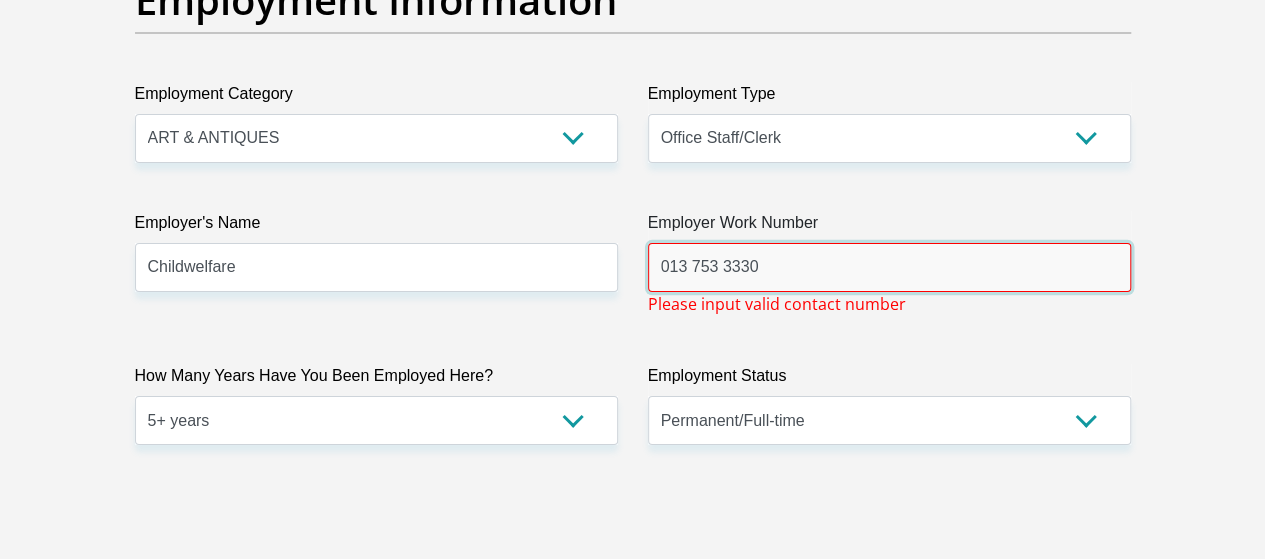 click on "013 753 3330" at bounding box center [889, 267] 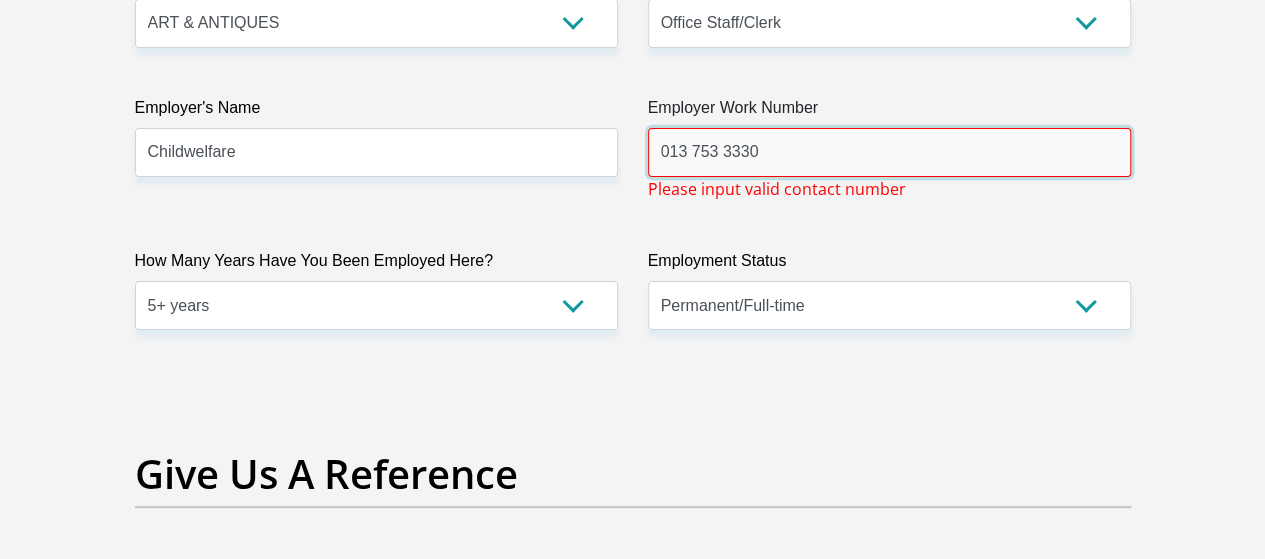 scroll, scrollTop: 3825, scrollLeft: 0, axis: vertical 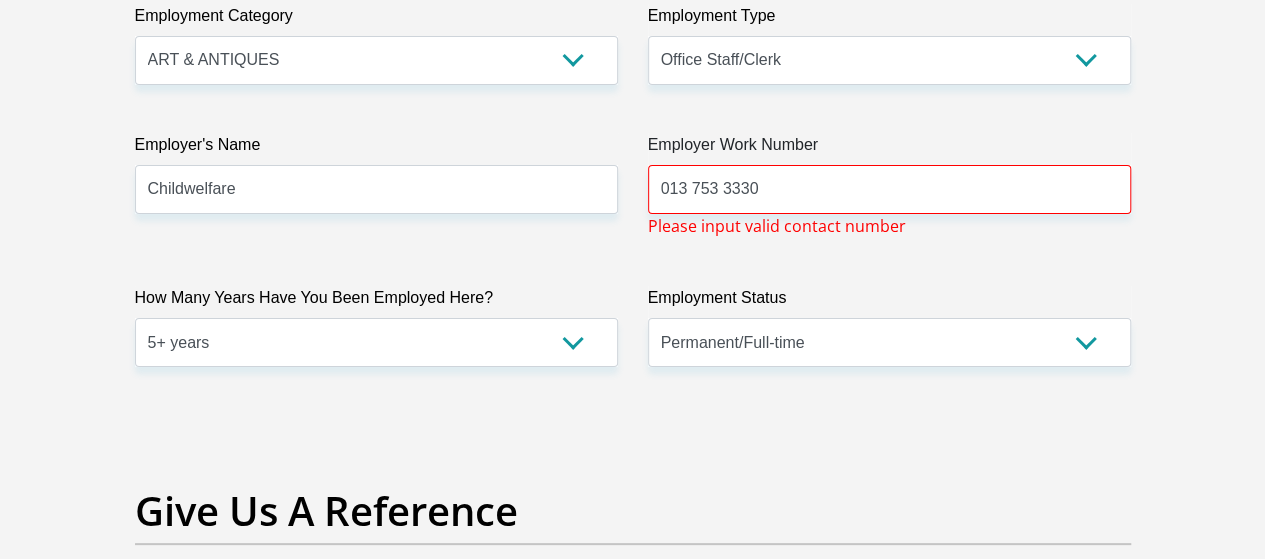 click on "Title
Mr
Ms
Mrs
Dr
[PERSON_NAME]
First Name
[PERSON_NAME]
Surname
[PERSON_NAME]
ID Number
7805290466080
Please input valid ID number
Race
Black
Coloured
Indian
White
Other
Contact Number
0732562161
Please input valid contact number
Nationality
[GEOGRAPHIC_DATA]
[GEOGRAPHIC_DATA]
[GEOGRAPHIC_DATA]  [GEOGRAPHIC_DATA]  [GEOGRAPHIC_DATA]" at bounding box center [633, -172] 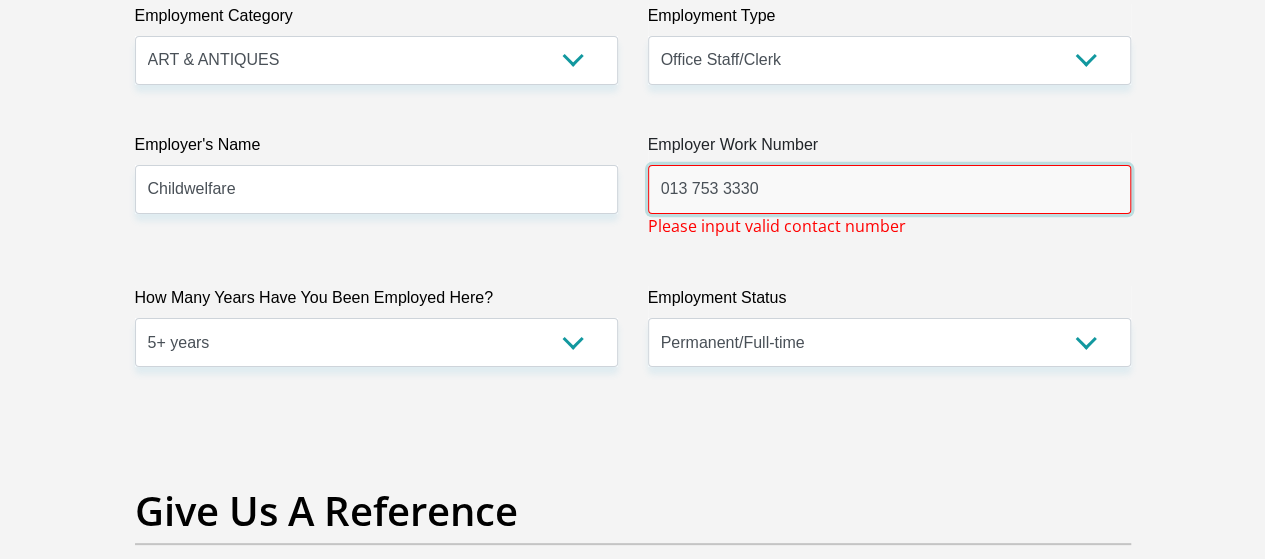 click on "013 753 3330" at bounding box center (889, 189) 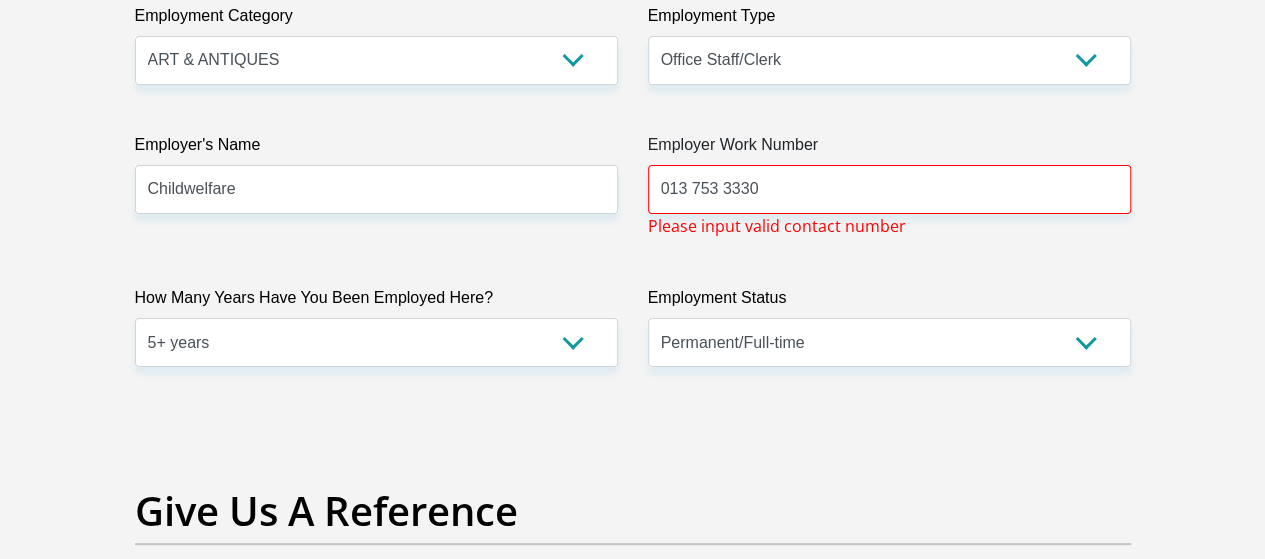click on "Title
Mr
Ms
Mrs
Dr
[PERSON_NAME]
First Name
[PERSON_NAME]
Surname
[PERSON_NAME]
ID Number
7805290466080
Please input valid ID number
Race
Black
Coloured
Indian
White
Other
Contact Number
0732562161
Please input valid contact number
Nationality
[GEOGRAPHIC_DATA]
[GEOGRAPHIC_DATA]
[GEOGRAPHIC_DATA]  [GEOGRAPHIC_DATA]  [GEOGRAPHIC_DATA]" at bounding box center [633, -172] 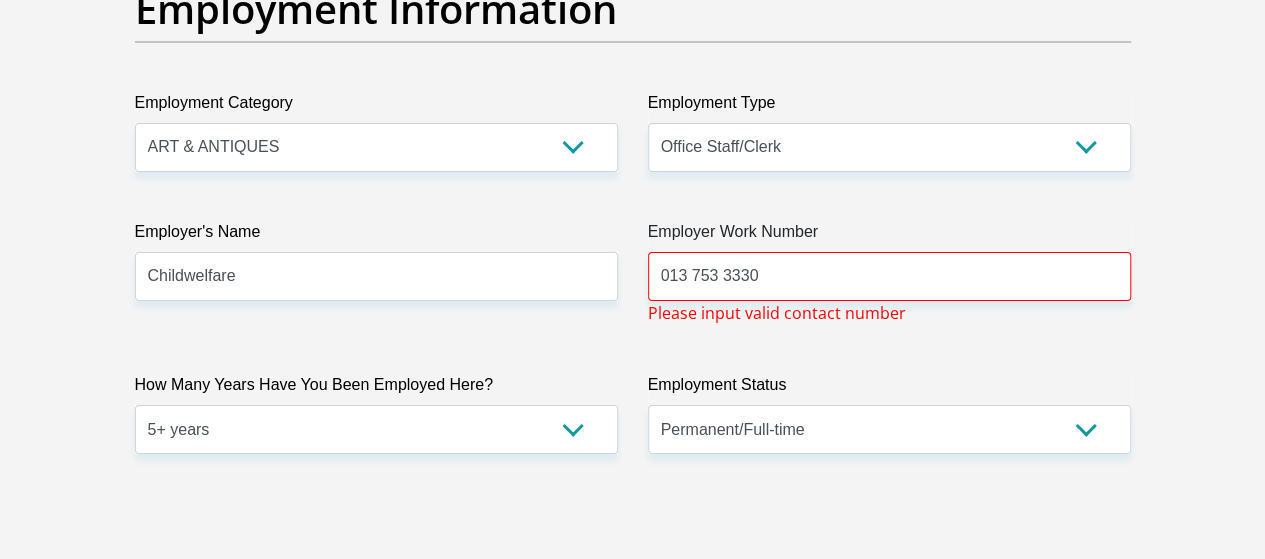 scroll, scrollTop: 3729, scrollLeft: 0, axis: vertical 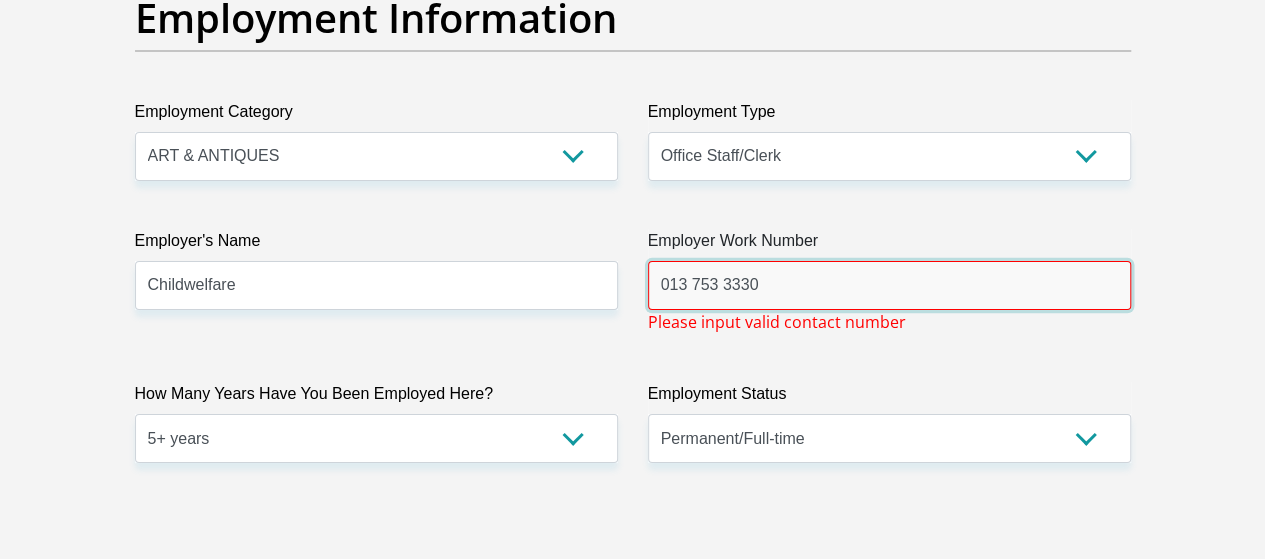 click on "013 753 3330" at bounding box center (889, 285) 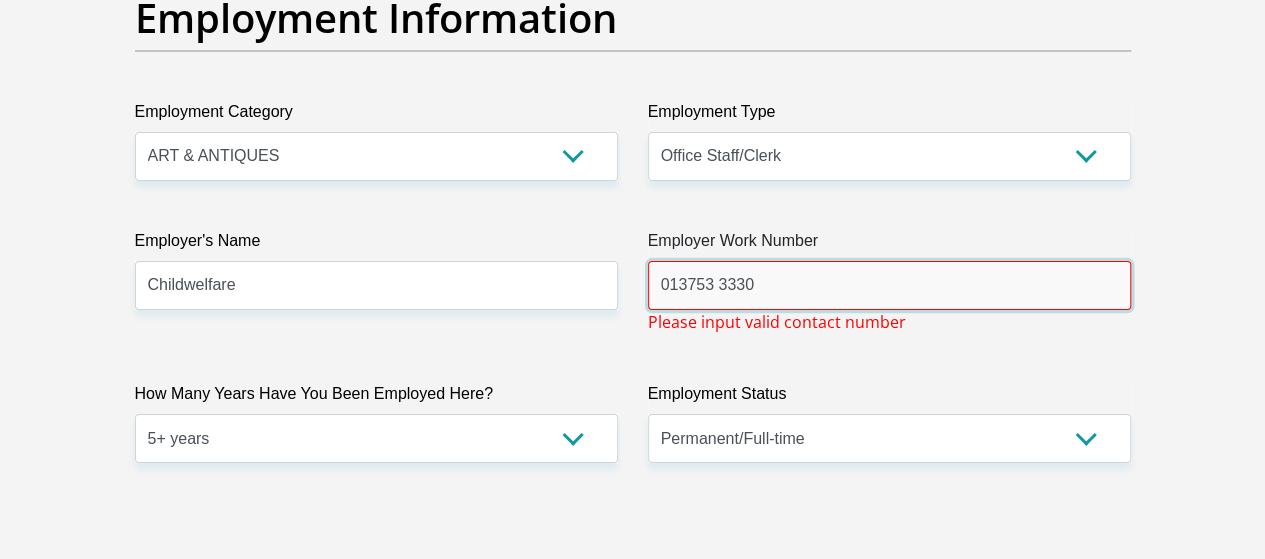 click on "013753 3330" at bounding box center [889, 285] 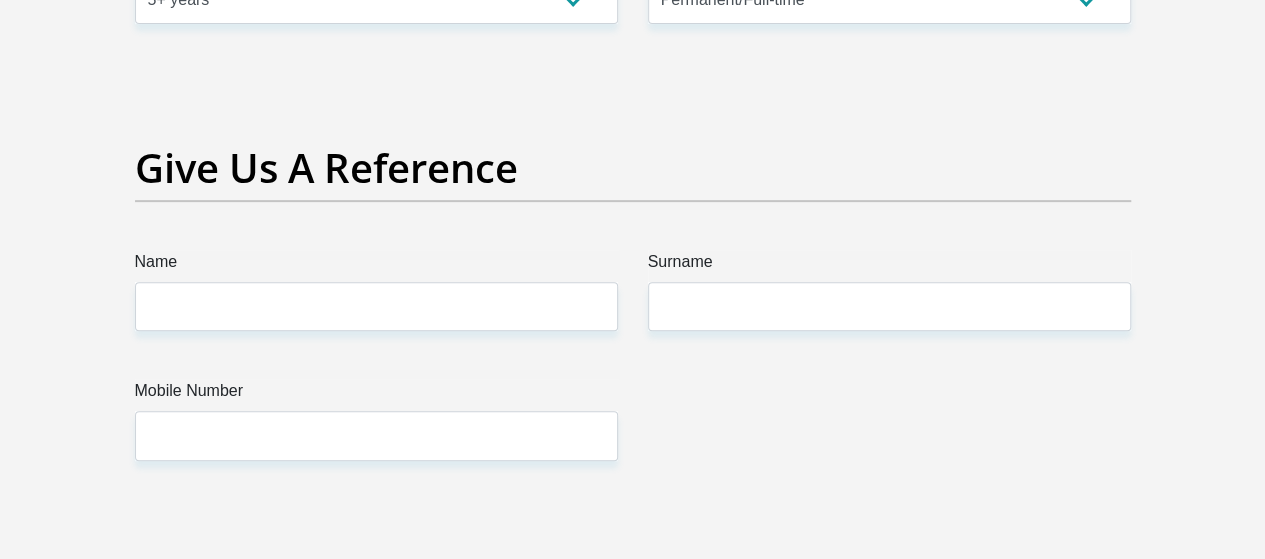 scroll, scrollTop: 3962, scrollLeft: 0, axis: vertical 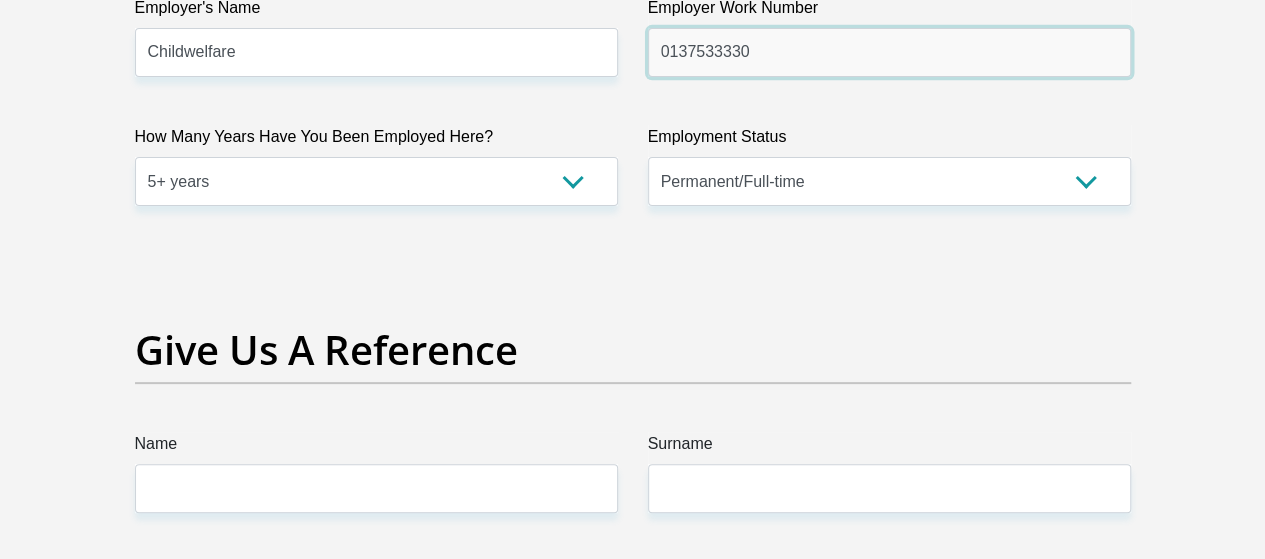 type on "0137533330" 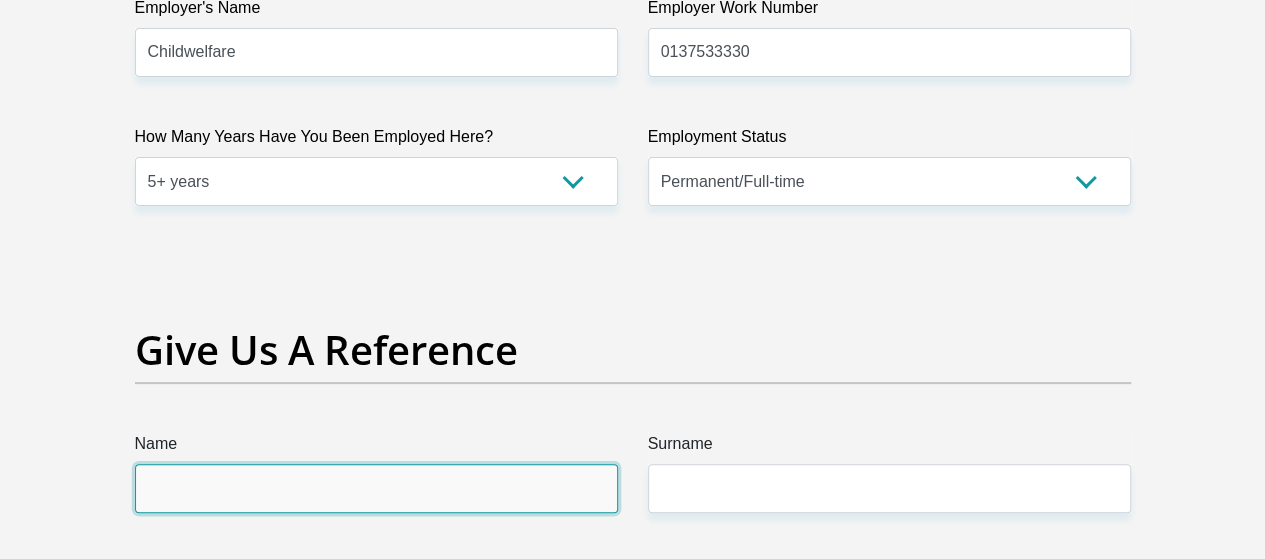 click on "Name" at bounding box center (376, 488) 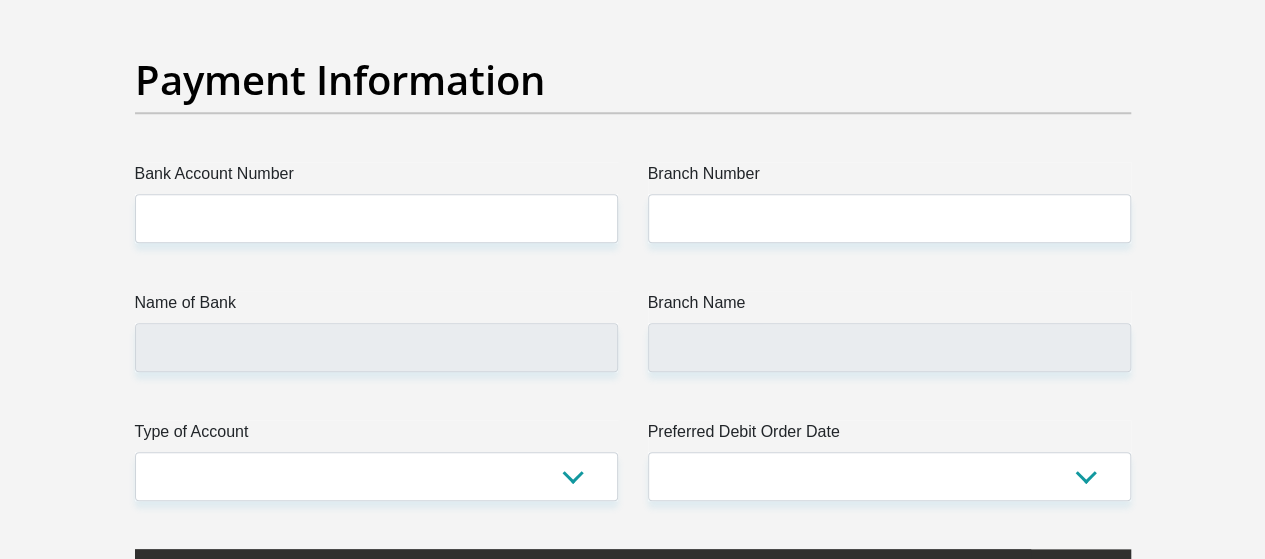 scroll, scrollTop: 4632, scrollLeft: 0, axis: vertical 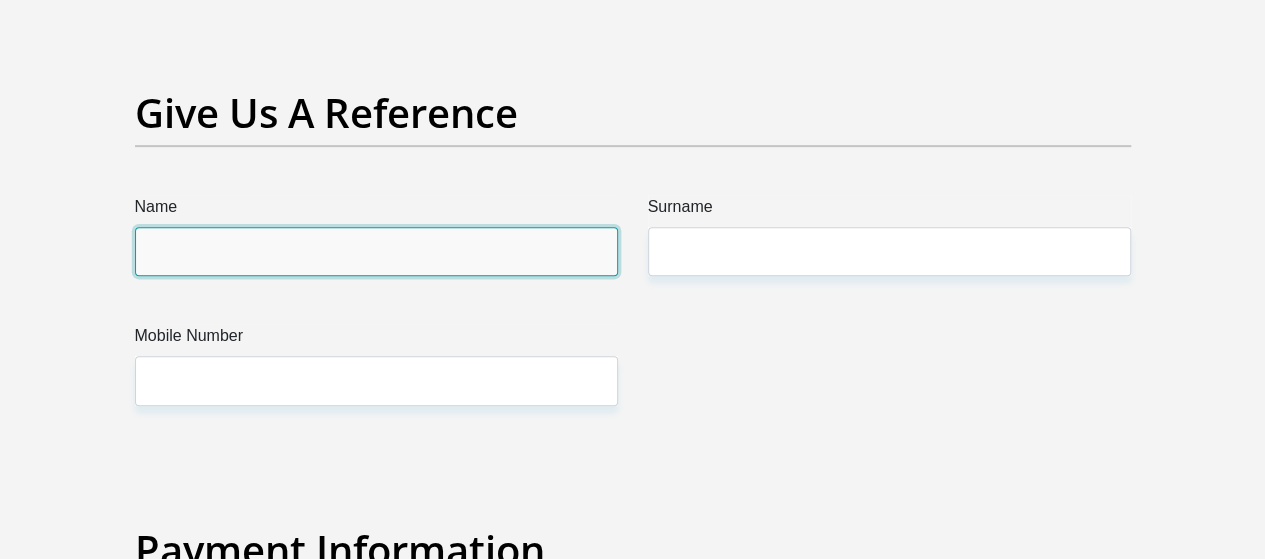 click on "Name" at bounding box center [376, 251] 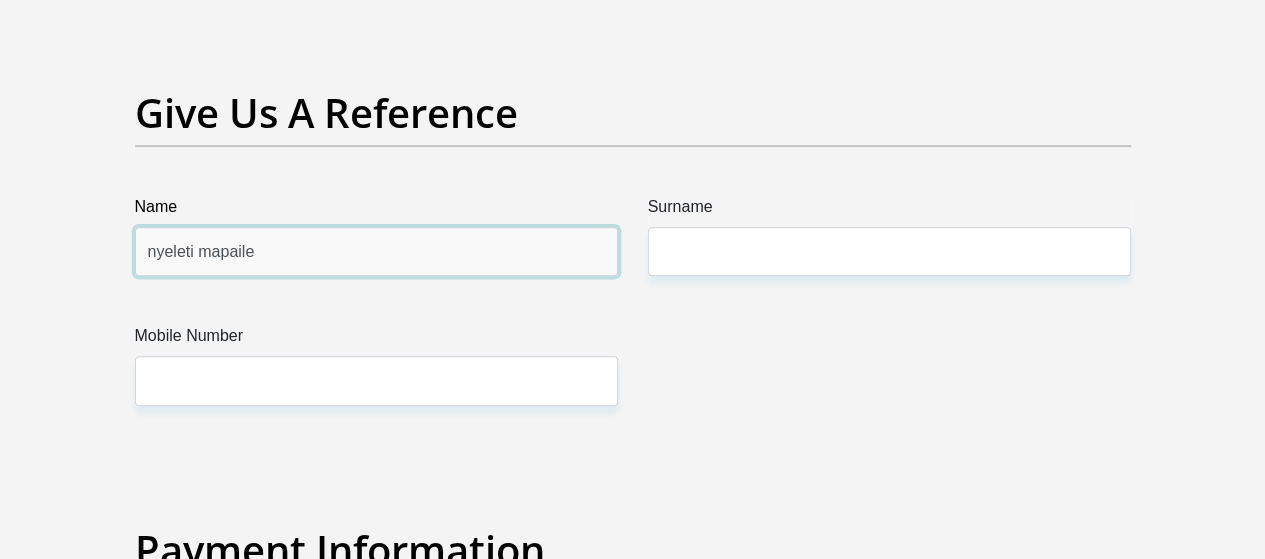click on "nyeleti mapaile" at bounding box center [376, 251] 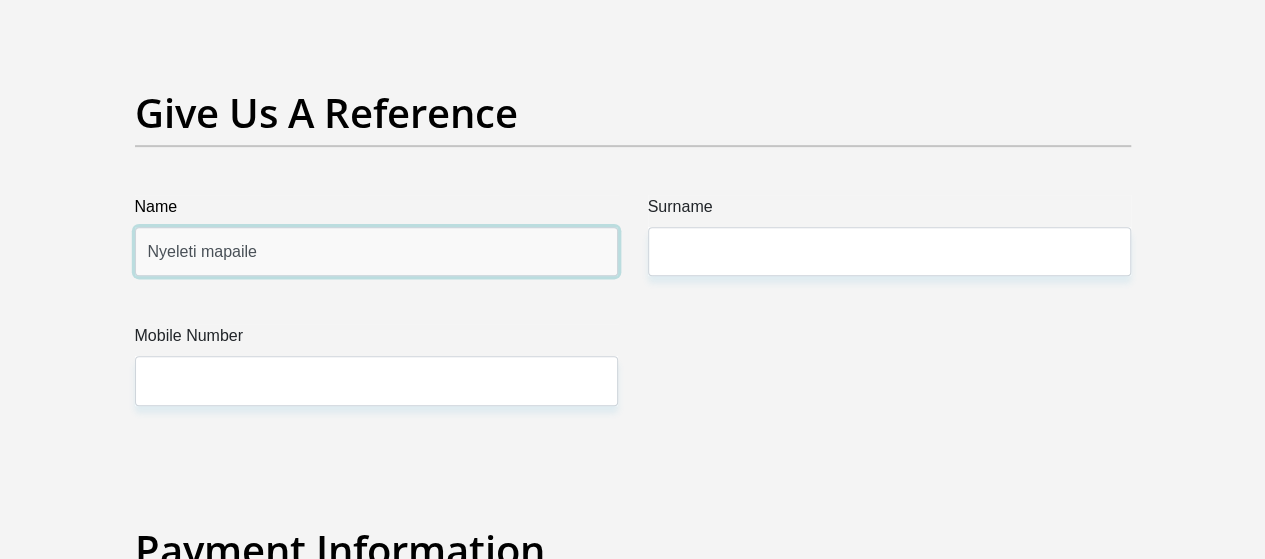 click on "Nyeleti mapaile" at bounding box center (376, 251) 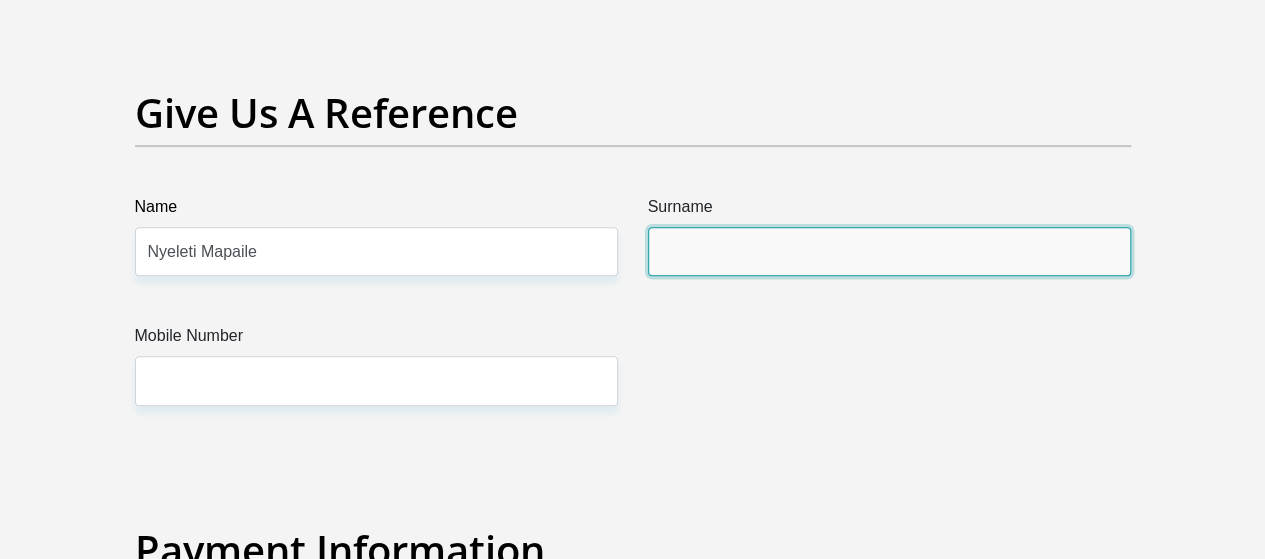 click on "Surname" at bounding box center (889, 251) 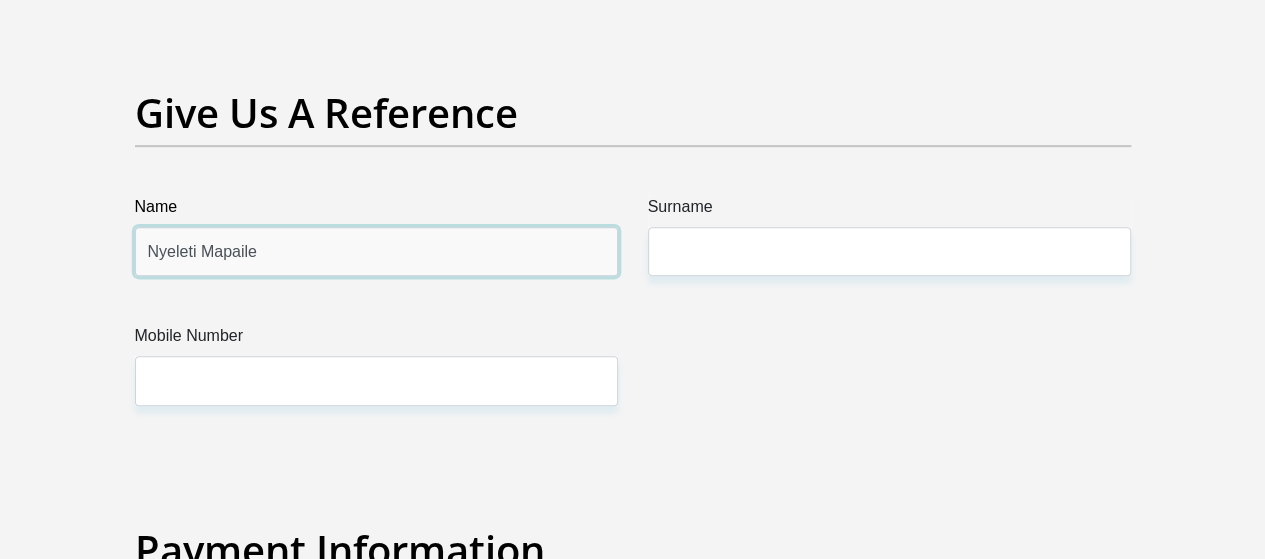click on "Nyeleti Mapaile" at bounding box center (376, 251) 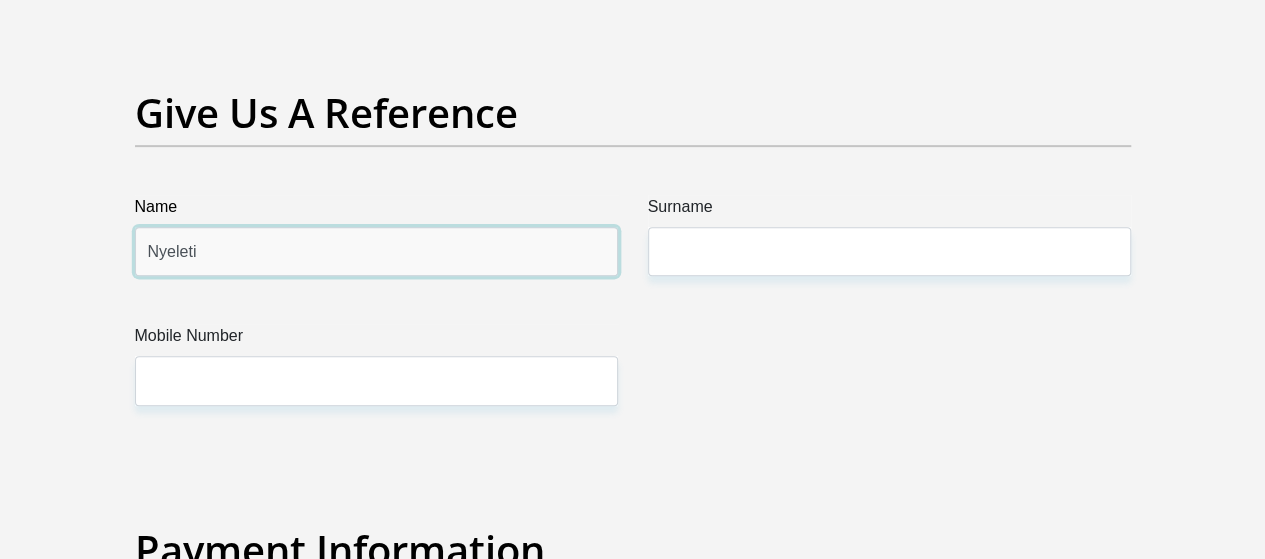 type on "Nyeleti" 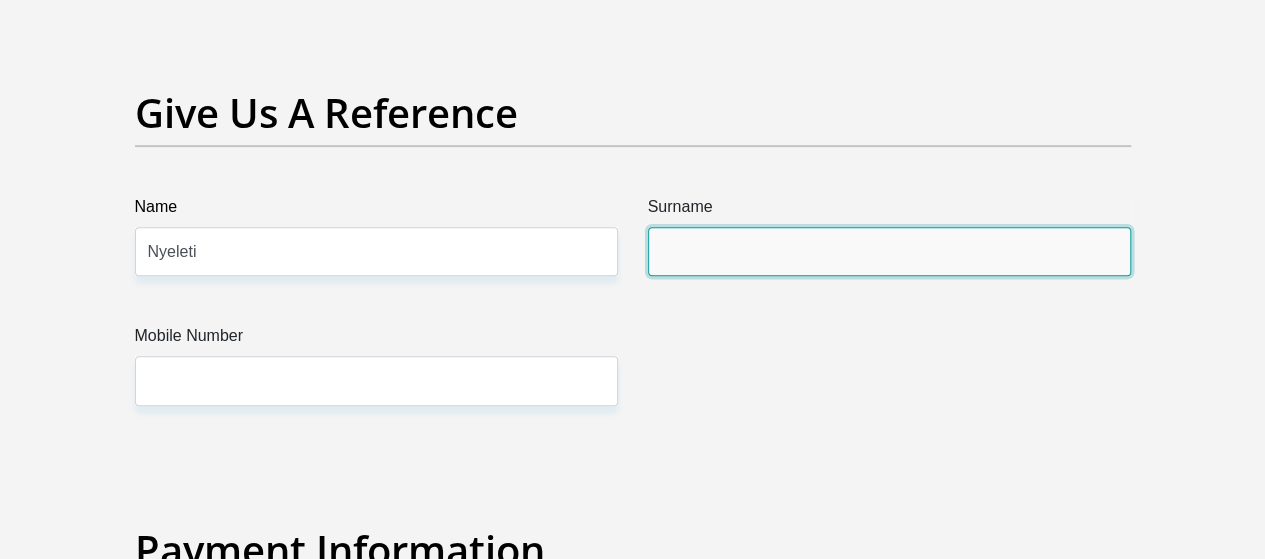 click on "Surname" at bounding box center (889, 251) 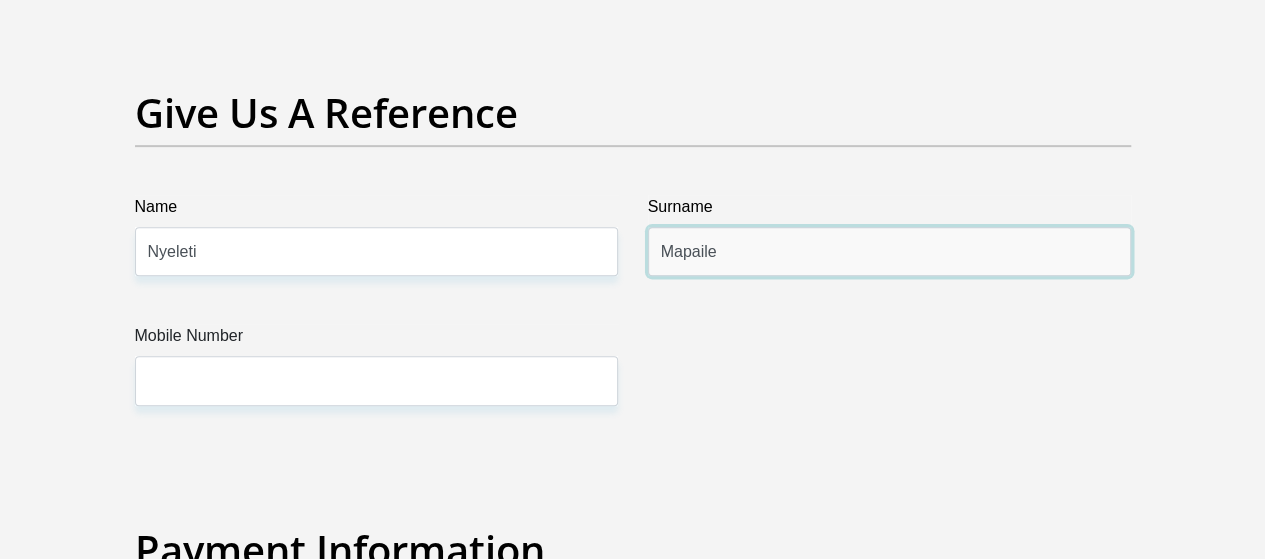 type on "Mapaile" 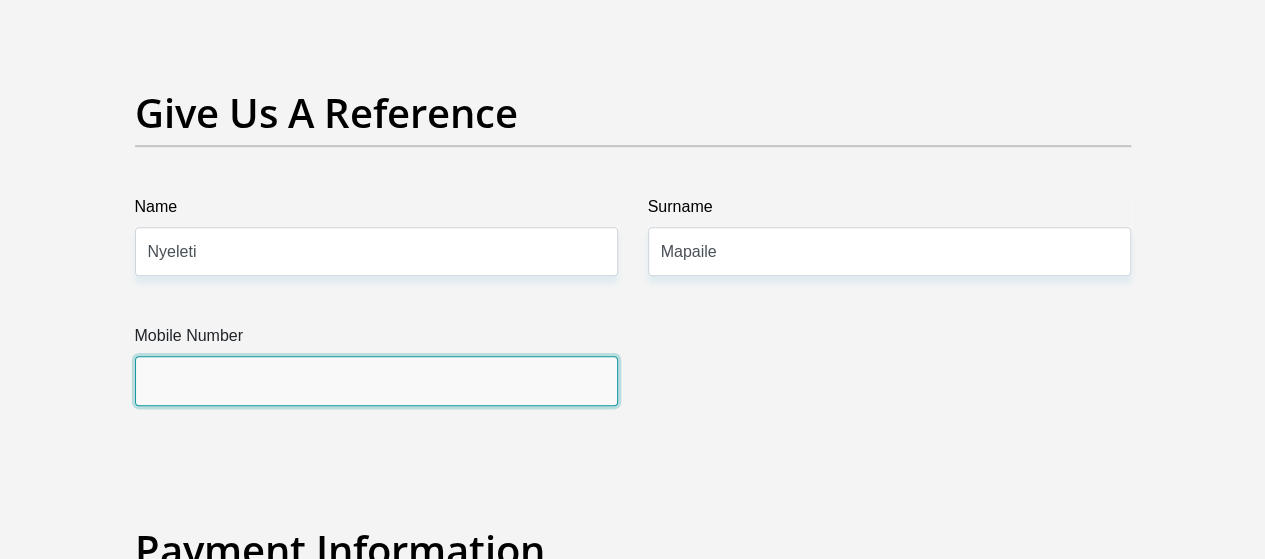 click on "Mobile Number" at bounding box center (376, 380) 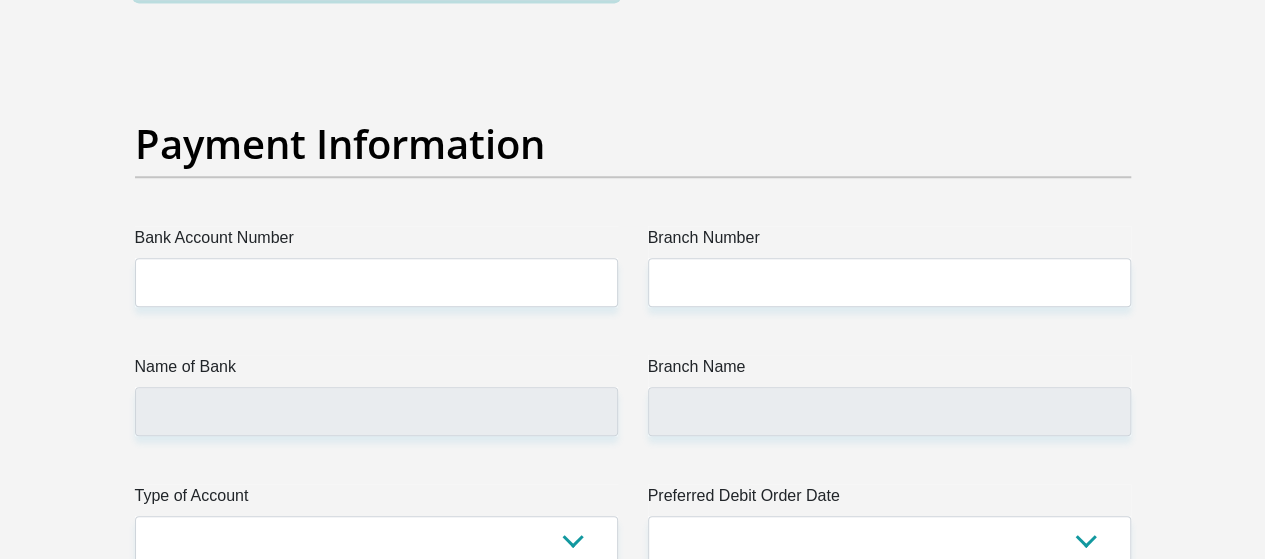 scroll, scrollTop: 4523, scrollLeft: 0, axis: vertical 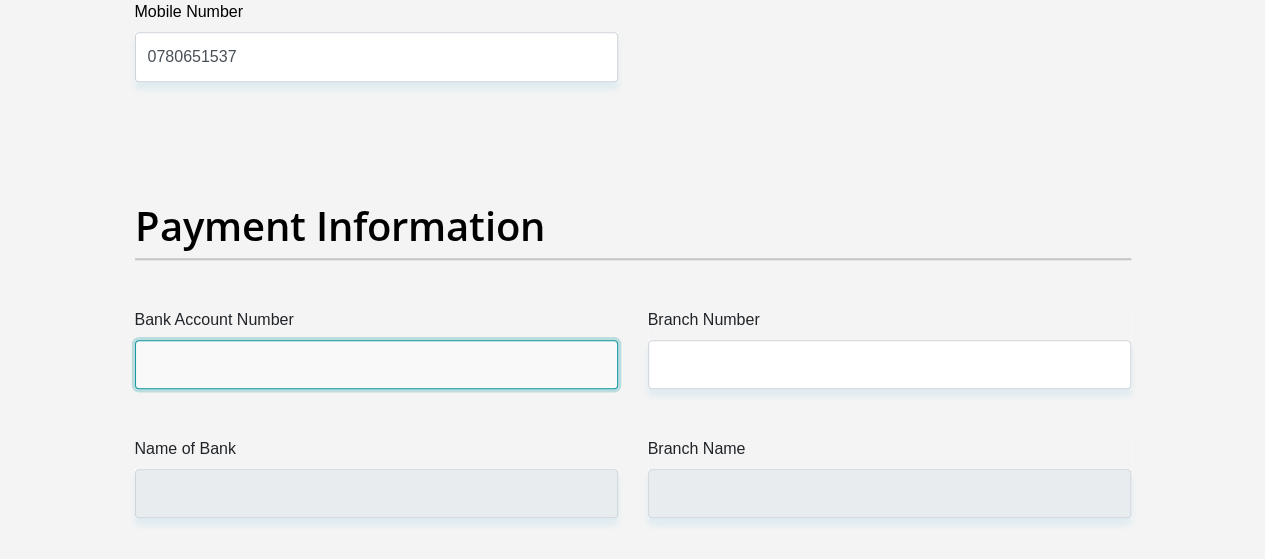 click on "Bank Account Number" at bounding box center [376, 364] 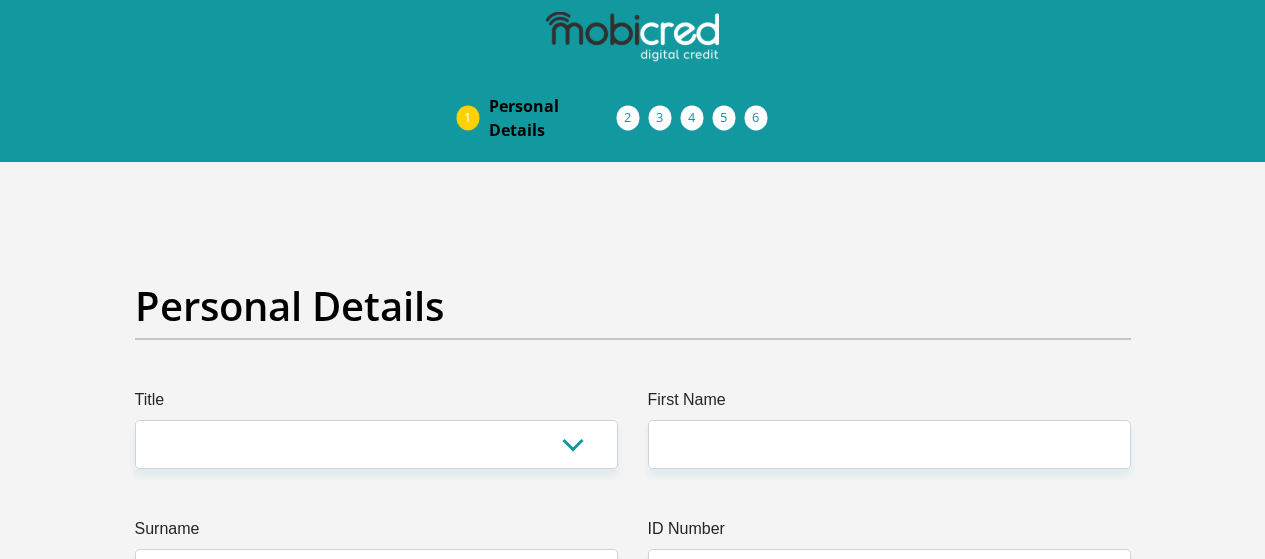 scroll, scrollTop: 0, scrollLeft: 0, axis: both 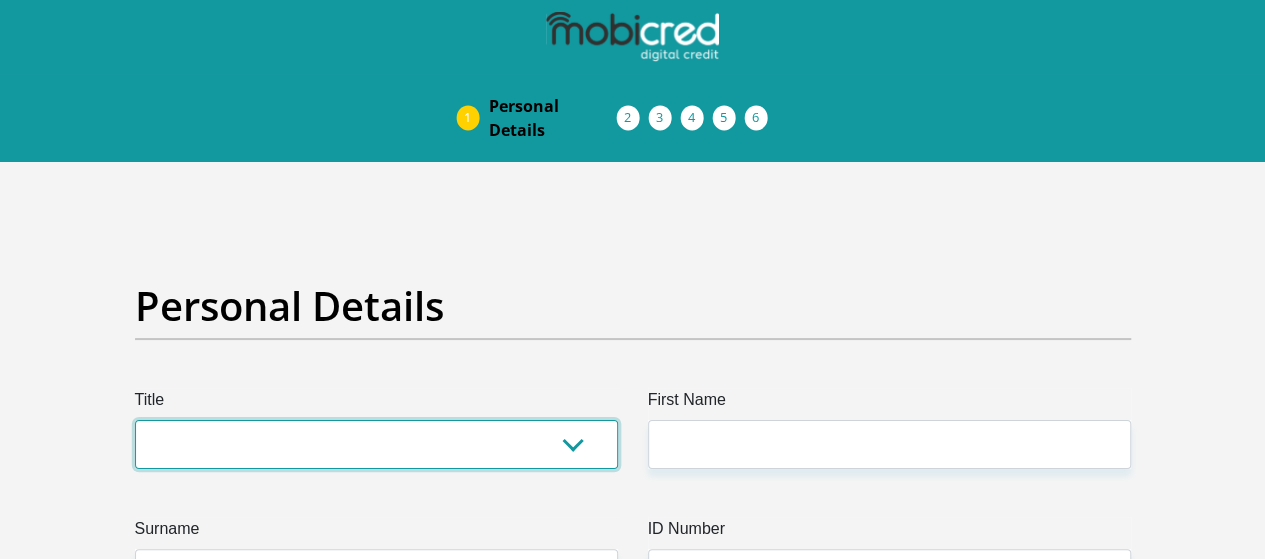 click on "Mr
Ms
Mrs
Dr
[PERSON_NAME]" at bounding box center (376, 444) 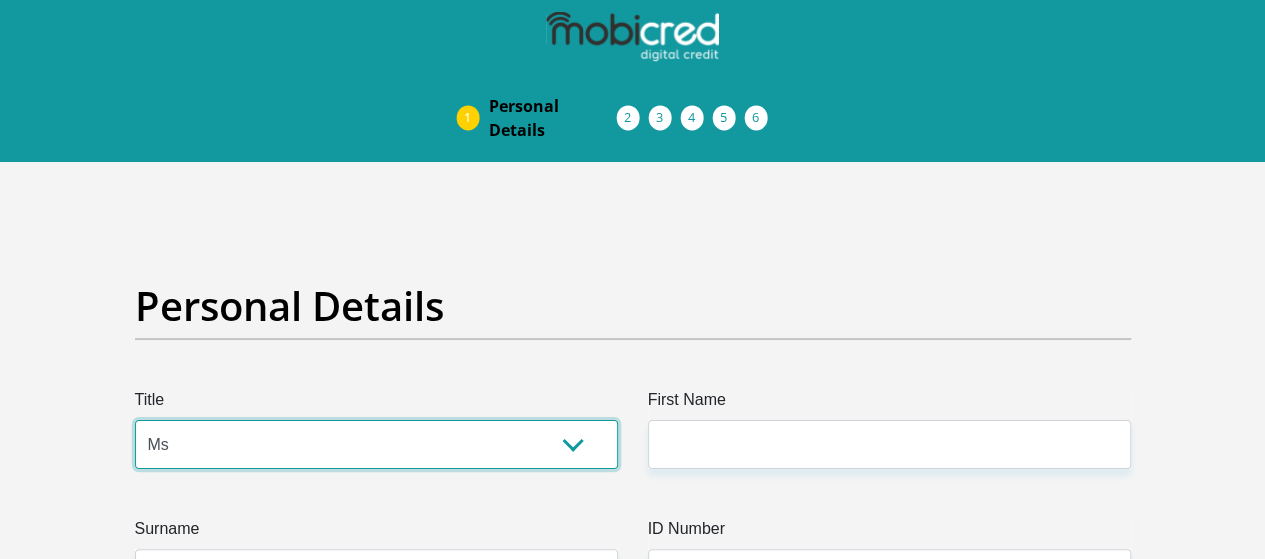 click on "Mr
Ms
Mrs
Dr
[PERSON_NAME]" at bounding box center [376, 444] 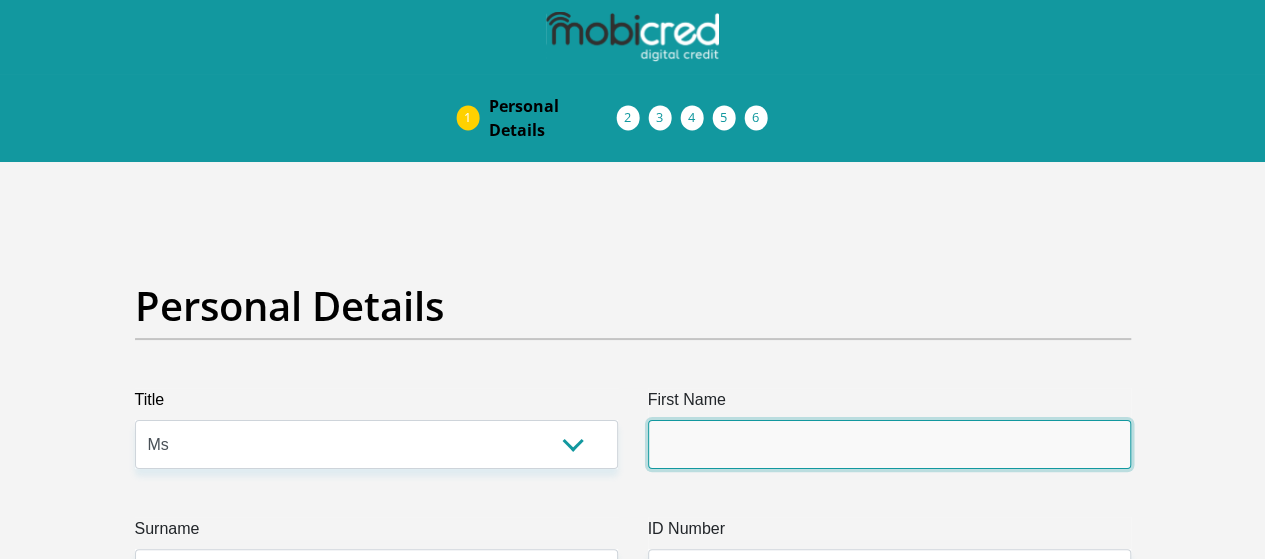 click on "First Name" at bounding box center (889, 444) 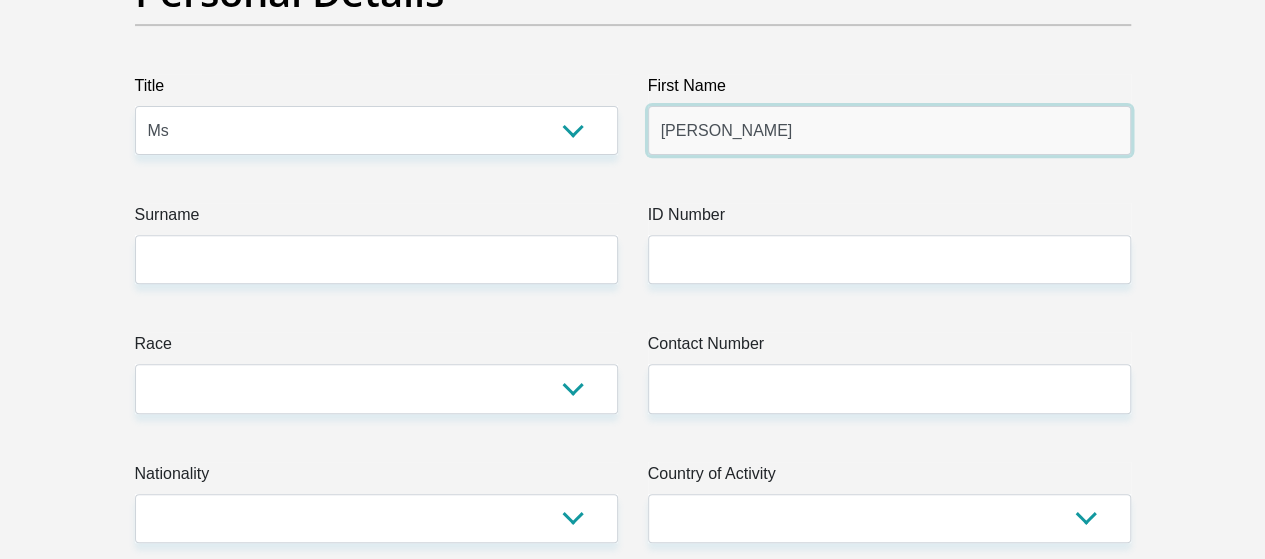 scroll, scrollTop: 342, scrollLeft: 0, axis: vertical 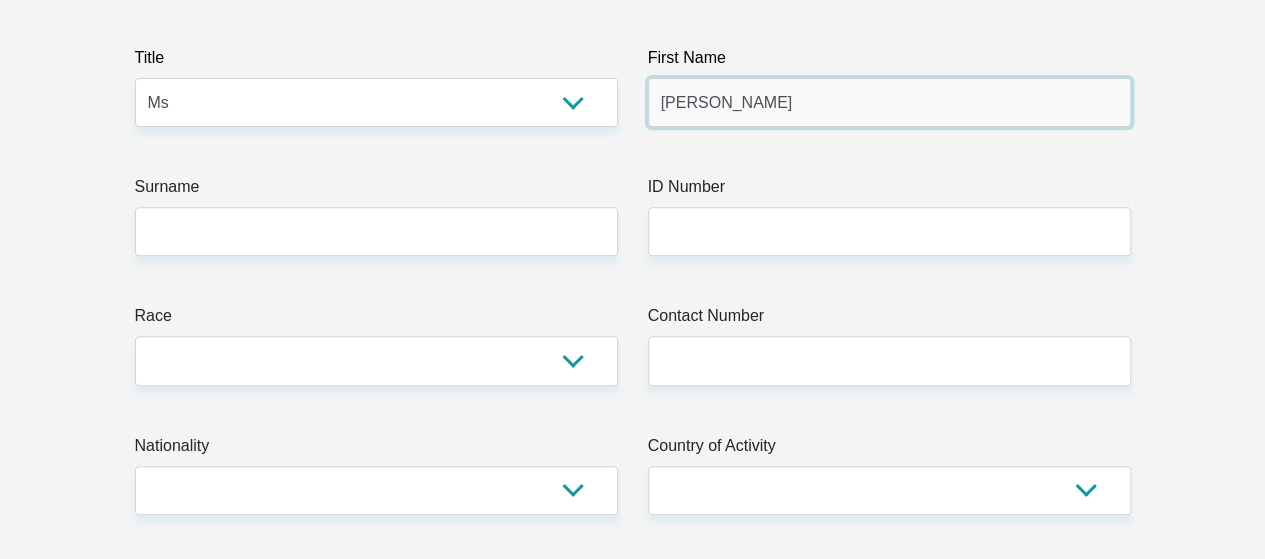 type on "[PERSON_NAME]" 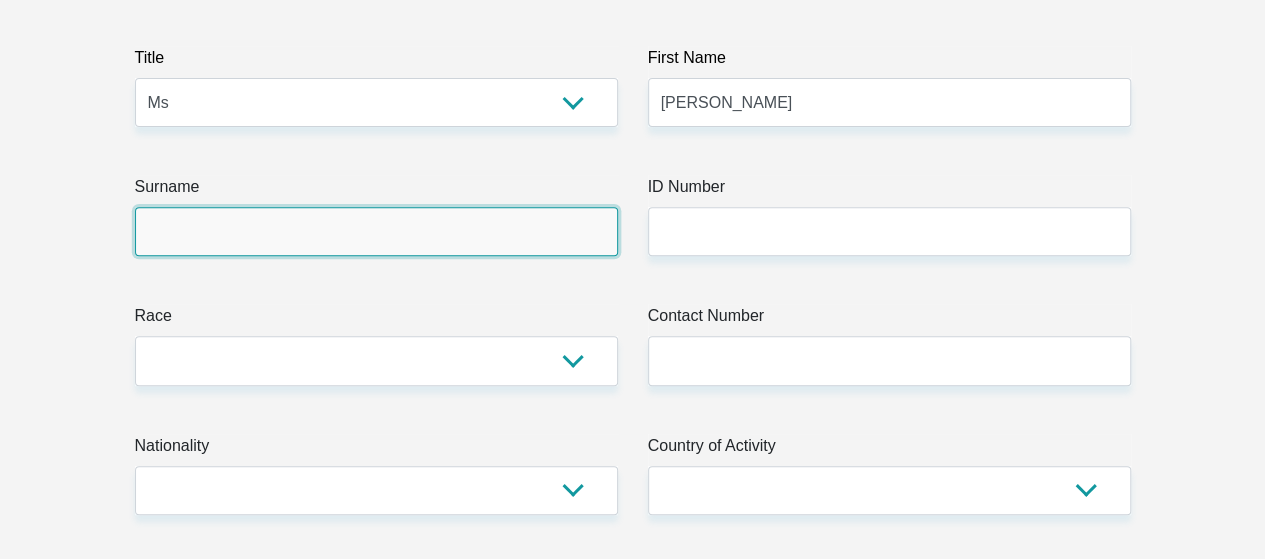 click on "Surname" at bounding box center (376, 231) 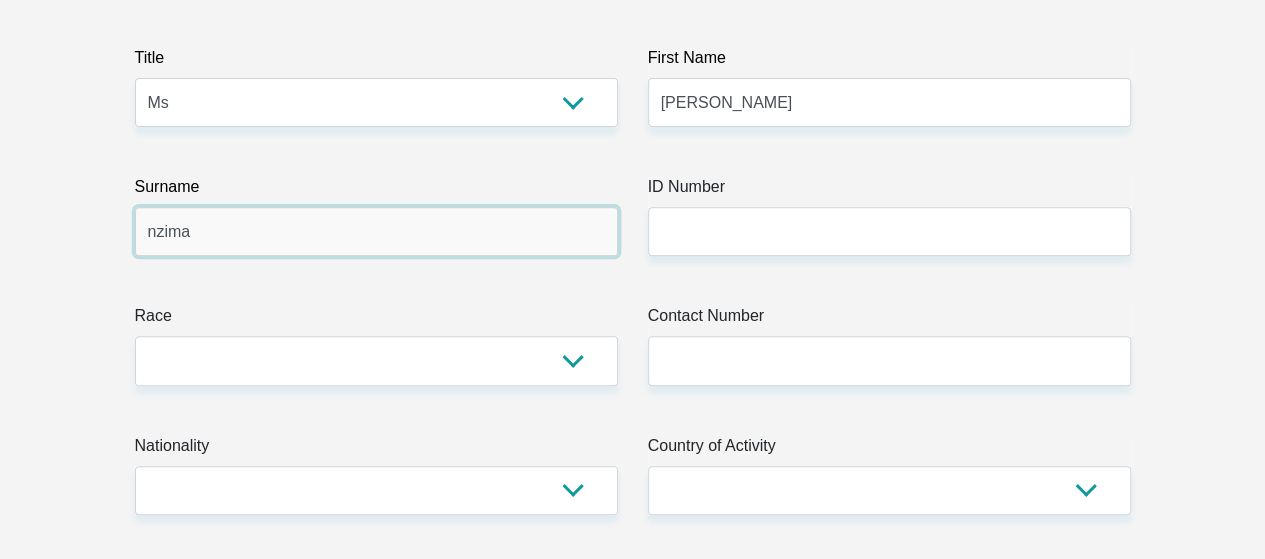 type on "nzima" 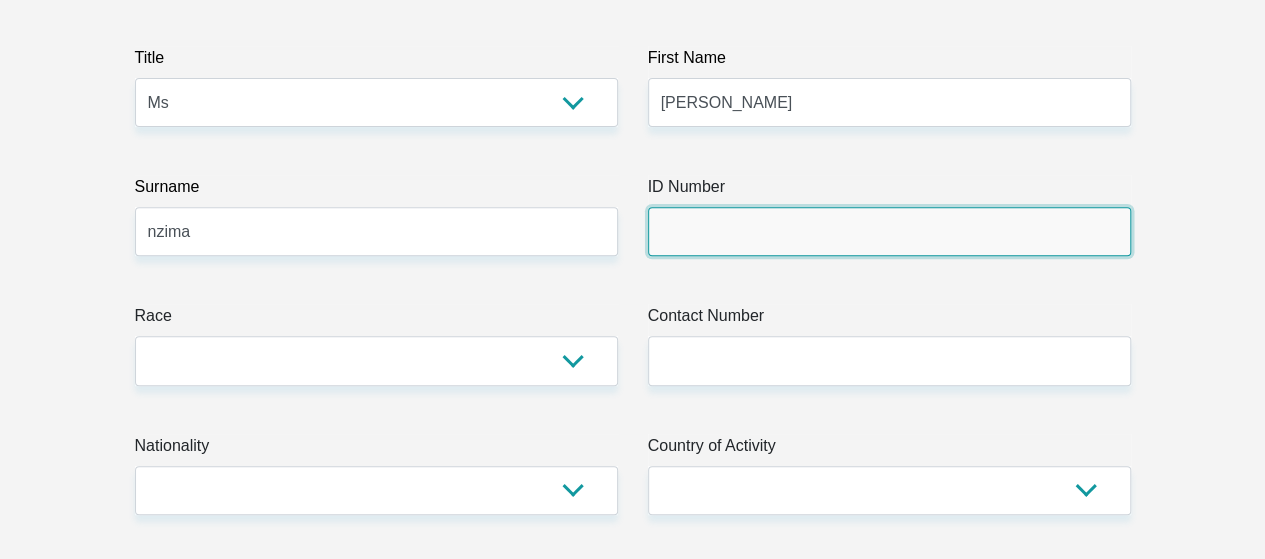 click on "ID Number" at bounding box center [889, 231] 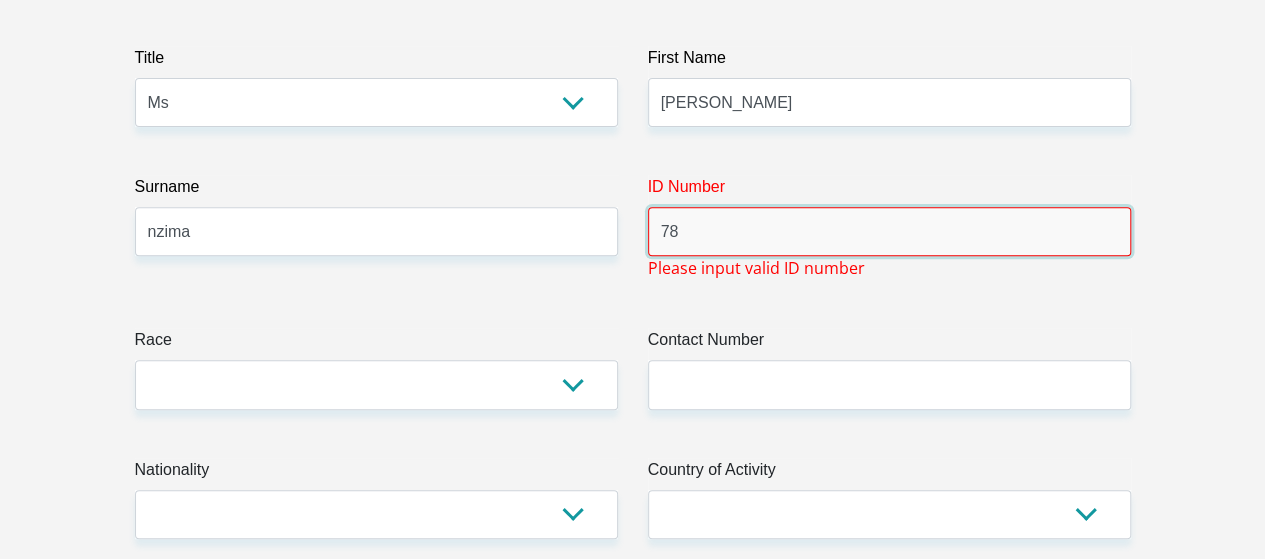 type on "7" 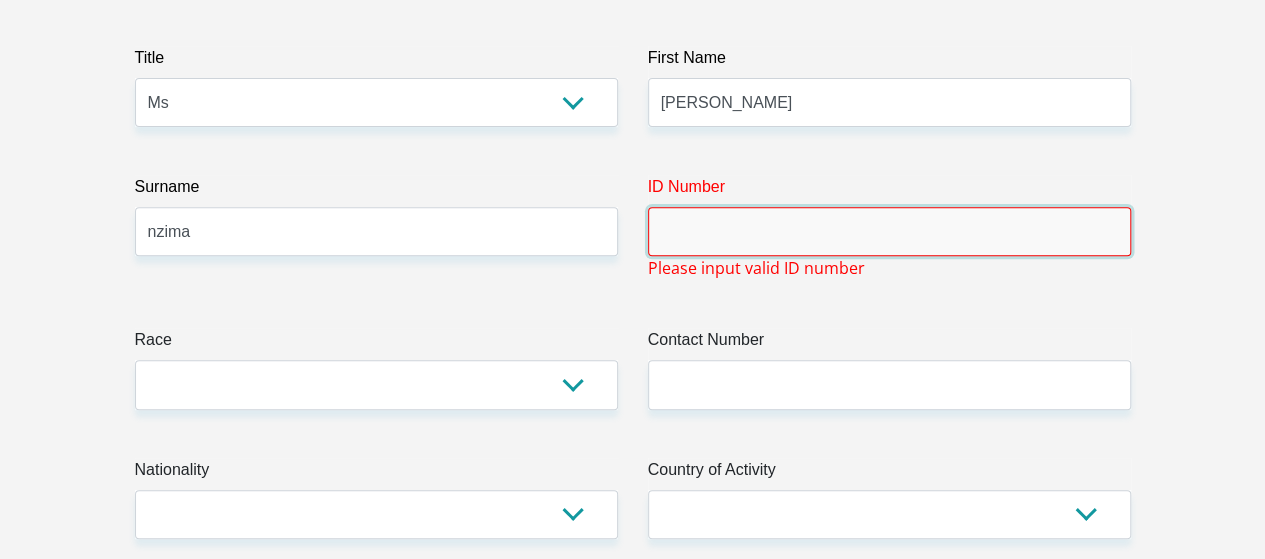 paste on "7805290466080" 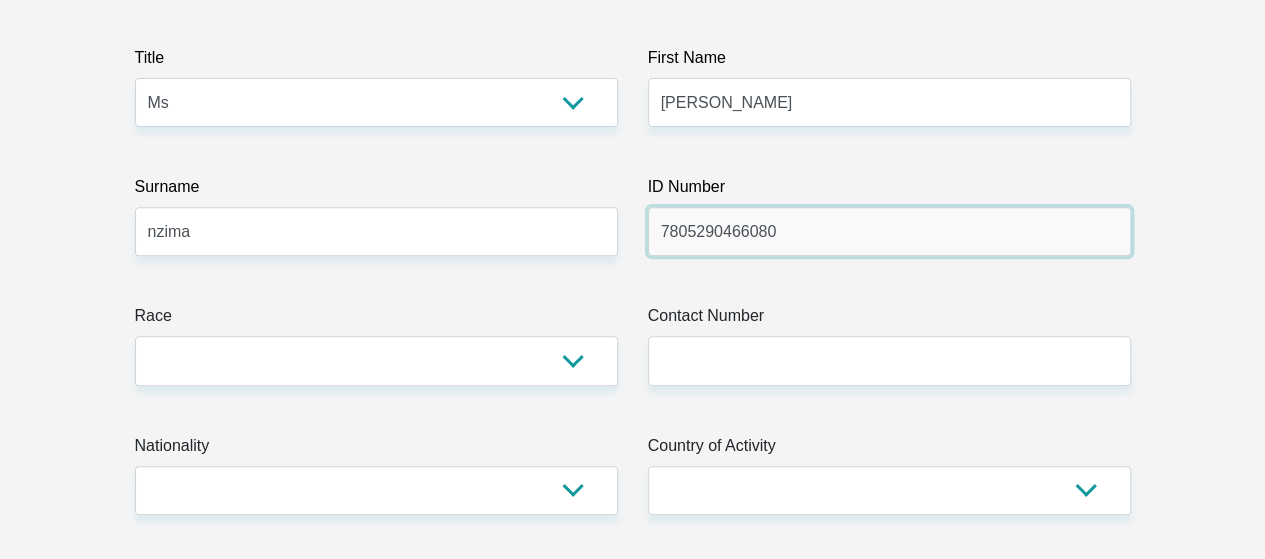 type on "7805290466080" 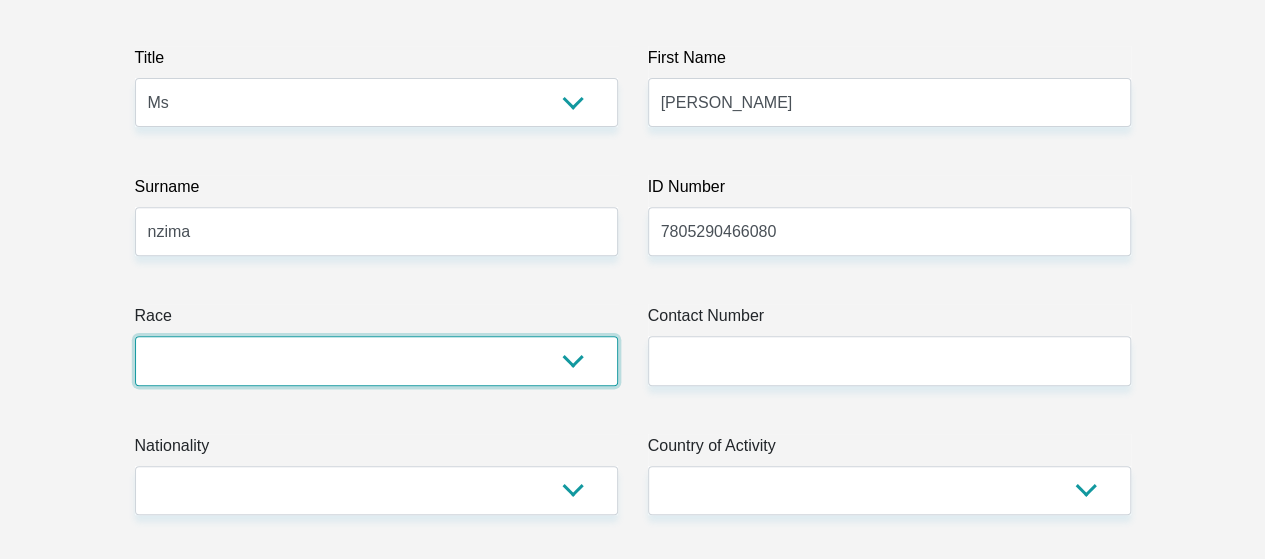 click on "Black
Coloured
Indian
White
Other" at bounding box center [376, 360] 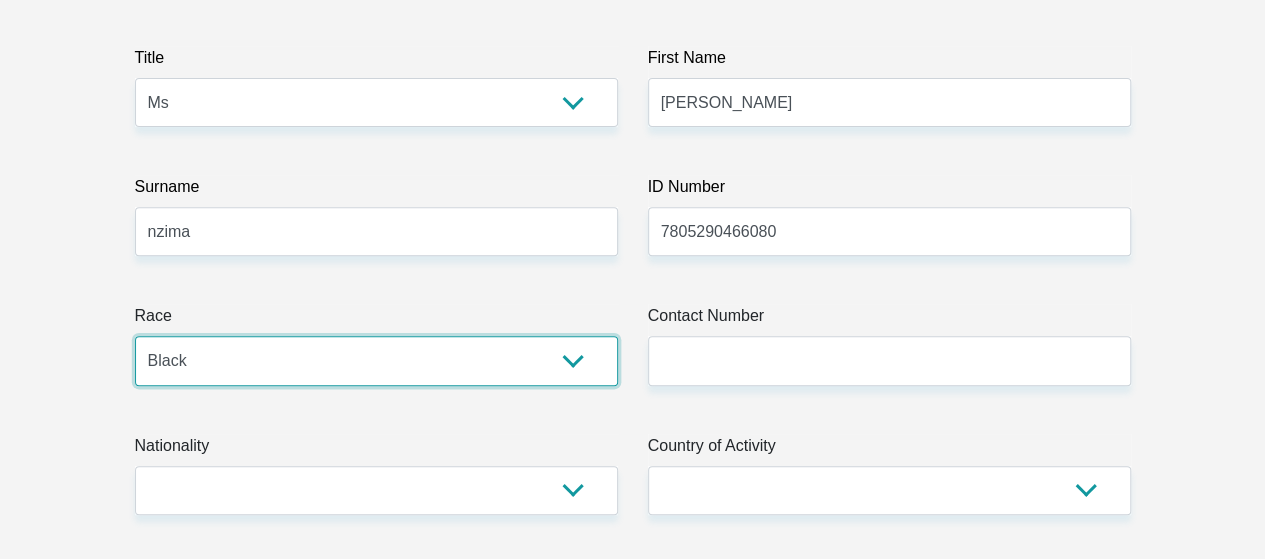 click on "Black
Coloured
Indian
White
Other" at bounding box center (376, 360) 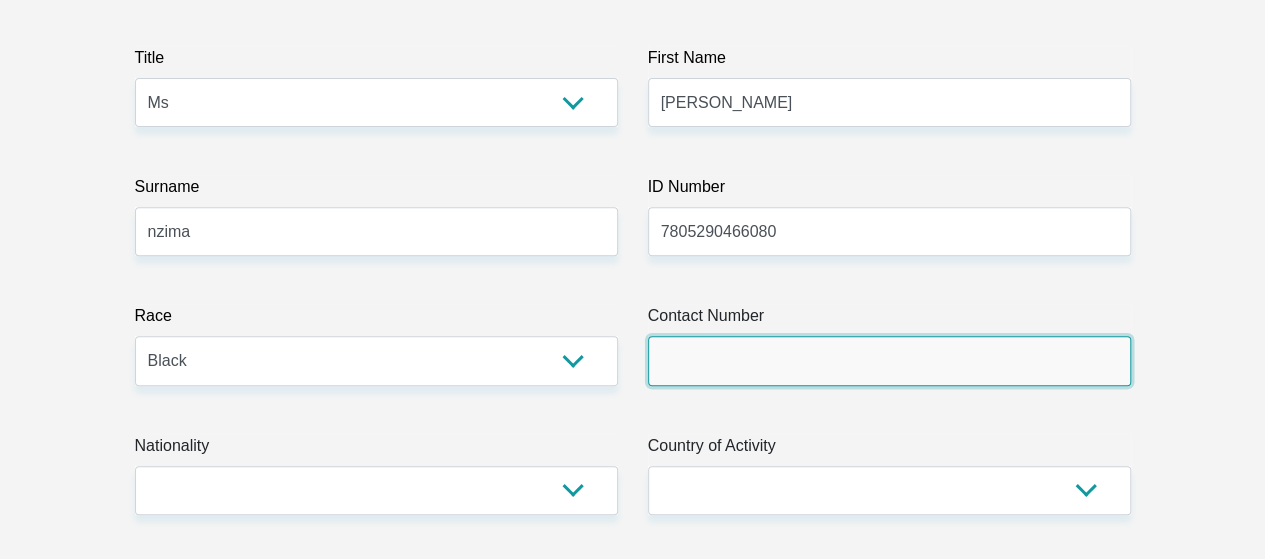 click on "Contact Number" at bounding box center (889, 360) 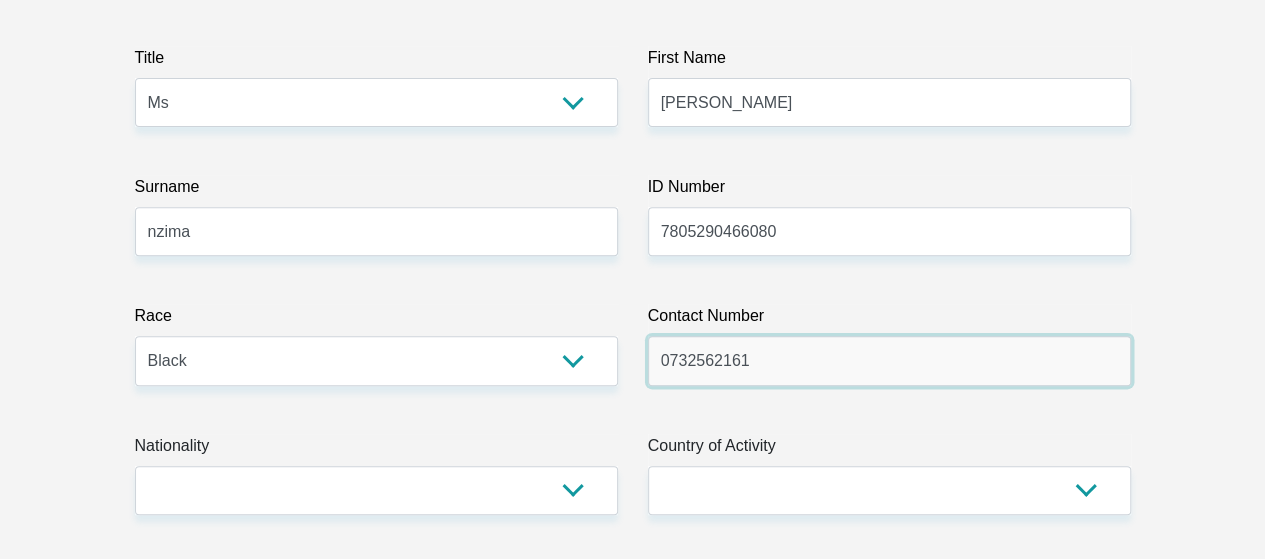 type on "0732562161" 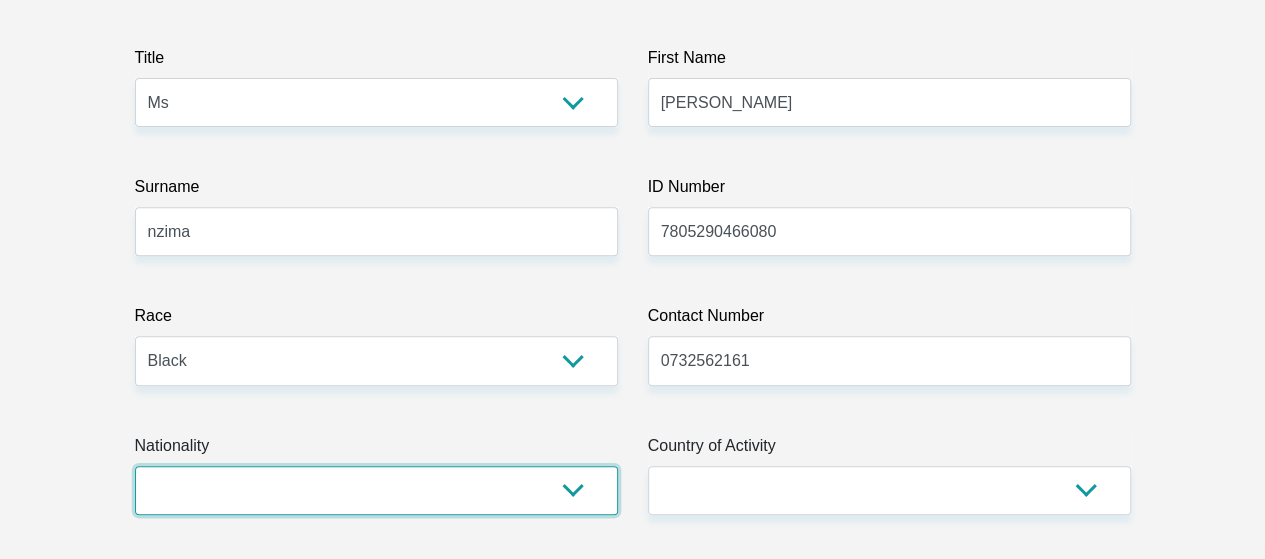 click on "[GEOGRAPHIC_DATA]
[GEOGRAPHIC_DATA]
[GEOGRAPHIC_DATA]
[GEOGRAPHIC_DATA]
[GEOGRAPHIC_DATA]
[GEOGRAPHIC_DATA] [GEOGRAPHIC_DATA]
[GEOGRAPHIC_DATA]
[GEOGRAPHIC_DATA]
[GEOGRAPHIC_DATA]
[GEOGRAPHIC_DATA]
[GEOGRAPHIC_DATA]
[GEOGRAPHIC_DATA]
[GEOGRAPHIC_DATA]
[GEOGRAPHIC_DATA]
[GEOGRAPHIC_DATA]
[DATE][GEOGRAPHIC_DATA]
[GEOGRAPHIC_DATA]
[GEOGRAPHIC_DATA]
[GEOGRAPHIC_DATA]
[GEOGRAPHIC_DATA]
[GEOGRAPHIC_DATA]
[GEOGRAPHIC_DATA]
[GEOGRAPHIC_DATA]
[GEOGRAPHIC_DATA]" at bounding box center [376, 490] 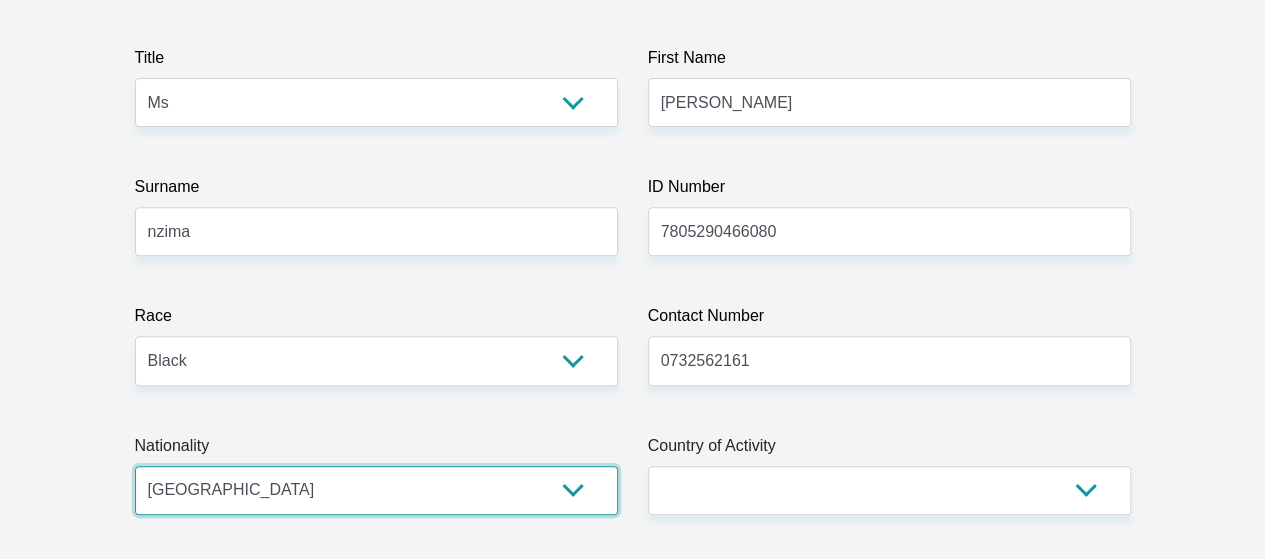 click on "[GEOGRAPHIC_DATA]
[GEOGRAPHIC_DATA]
[GEOGRAPHIC_DATA]
[GEOGRAPHIC_DATA]
[GEOGRAPHIC_DATA]
[GEOGRAPHIC_DATA] [GEOGRAPHIC_DATA]
[GEOGRAPHIC_DATA]
[GEOGRAPHIC_DATA]
[GEOGRAPHIC_DATA]
[GEOGRAPHIC_DATA]
[GEOGRAPHIC_DATA]
[GEOGRAPHIC_DATA]
[GEOGRAPHIC_DATA]
[GEOGRAPHIC_DATA]
[GEOGRAPHIC_DATA]
[DATE][GEOGRAPHIC_DATA]
[GEOGRAPHIC_DATA]
[GEOGRAPHIC_DATA]
[GEOGRAPHIC_DATA]
[GEOGRAPHIC_DATA]
[GEOGRAPHIC_DATA]
[GEOGRAPHIC_DATA]
[GEOGRAPHIC_DATA]
[GEOGRAPHIC_DATA]" at bounding box center [376, 490] 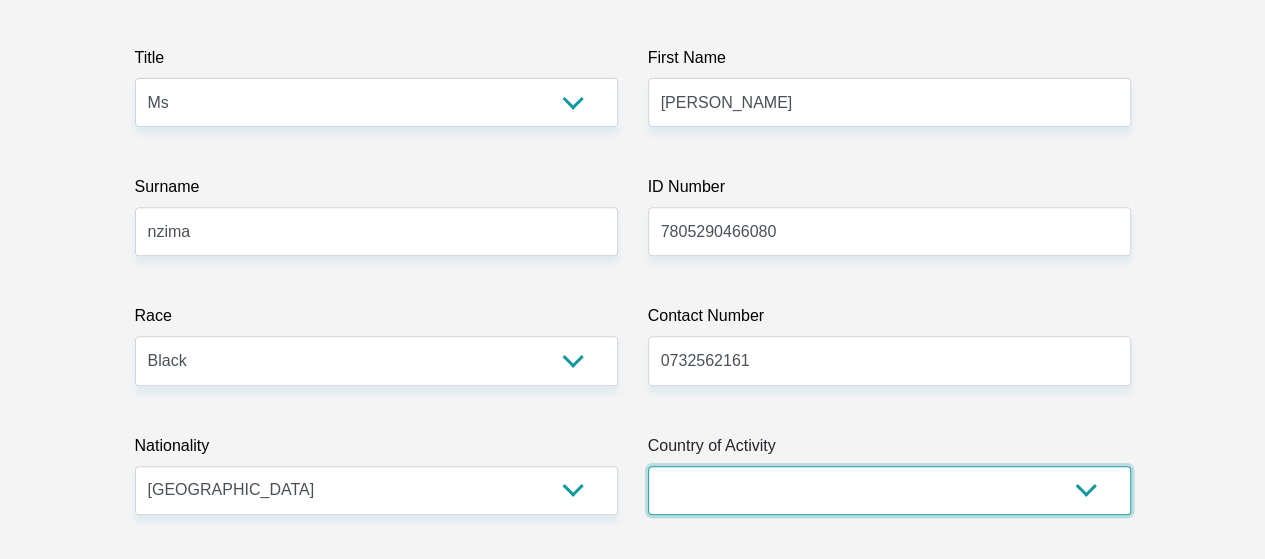 click on "[GEOGRAPHIC_DATA]
[GEOGRAPHIC_DATA]
[GEOGRAPHIC_DATA]
[GEOGRAPHIC_DATA]
[GEOGRAPHIC_DATA]
[GEOGRAPHIC_DATA] [GEOGRAPHIC_DATA]
[GEOGRAPHIC_DATA]
[GEOGRAPHIC_DATA]
[GEOGRAPHIC_DATA]
[GEOGRAPHIC_DATA]
[GEOGRAPHIC_DATA]
[GEOGRAPHIC_DATA]
[GEOGRAPHIC_DATA]
[GEOGRAPHIC_DATA]
[GEOGRAPHIC_DATA]
[DATE][GEOGRAPHIC_DATA]
[GEOGRAPHIC_DATA]
[GEOGRAPHIC_DATA]
[GEOGRAPHIC_DATA]
[GEOGRAPHIC_DATA]" at bounding box center [889, 490] 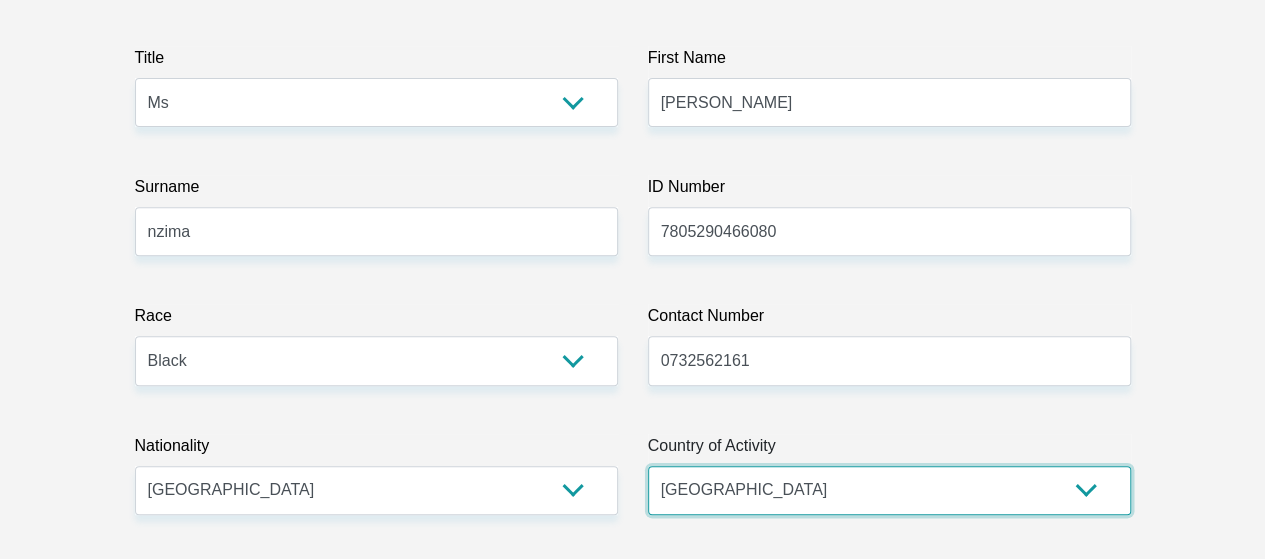 click on "[GEOGRAPHIC_DATA]
[GEOGRAPHIC_DATA]
[GEOGRAPHIC_DATA]
[GEOGRAPHIC_DATA]
[GEOGRAPHIC_DATA]
[GEOGRAPHIC_DATA] [GEOGRAPHIC_DATA]
[GEOGRAPHIC_DATA]
[GEOGRAPHIC_DATA]
[GEOGRAPHIC_DATA]
[GEOGRAPHIC_DATA]
[GEOGRAPHIC_DATA]
[GEOGRAPHIC_DATA]
[GEOGRAPHIC_DATA]
[GEOGRAPHIC_DATA]
[GEOGRAPHIC_DATA]
[DATE][GEOGRAPHIC_DATA]
[GEOGRAPHIC_DATA]
[GEOGRAPHIC_DATA]
[GEOGRAPHIC_DATA]
[GEOGRAPHIC_DATA]" at bounding box center [889, 490] 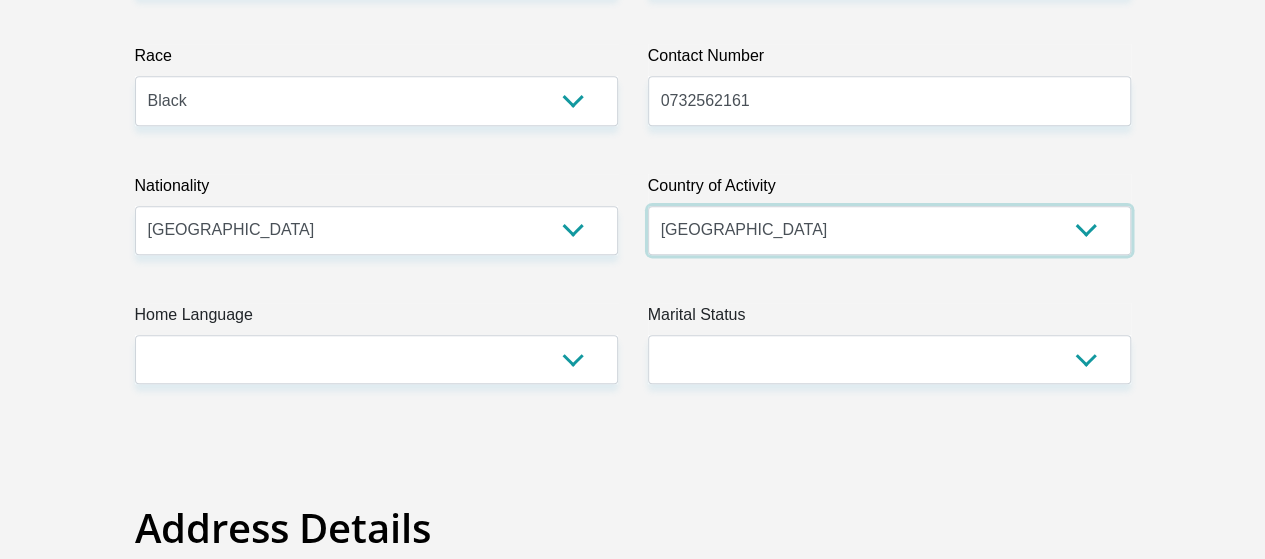 scroll, scrollTop: 694, scrollLeft: 0, axis: vertical 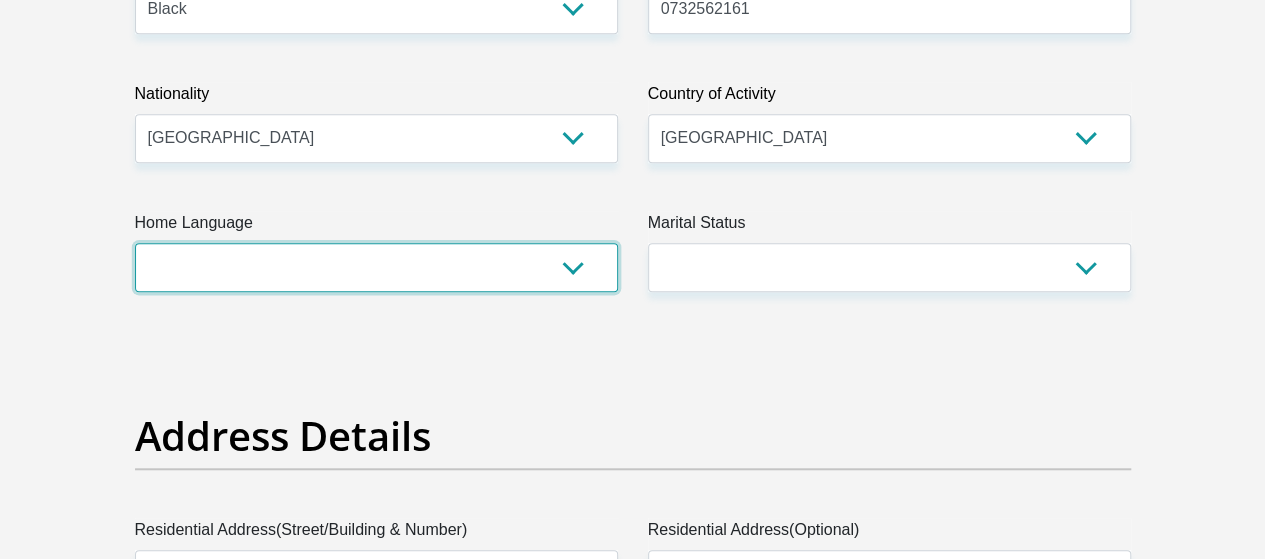 click on "Afrikaans
English
Sepedi
South Ndebele
Southern Sotho
Swati
Tsonga
Tswana
Venda
Xhosa
Zulu
Other" at bounding box center (376, 267) 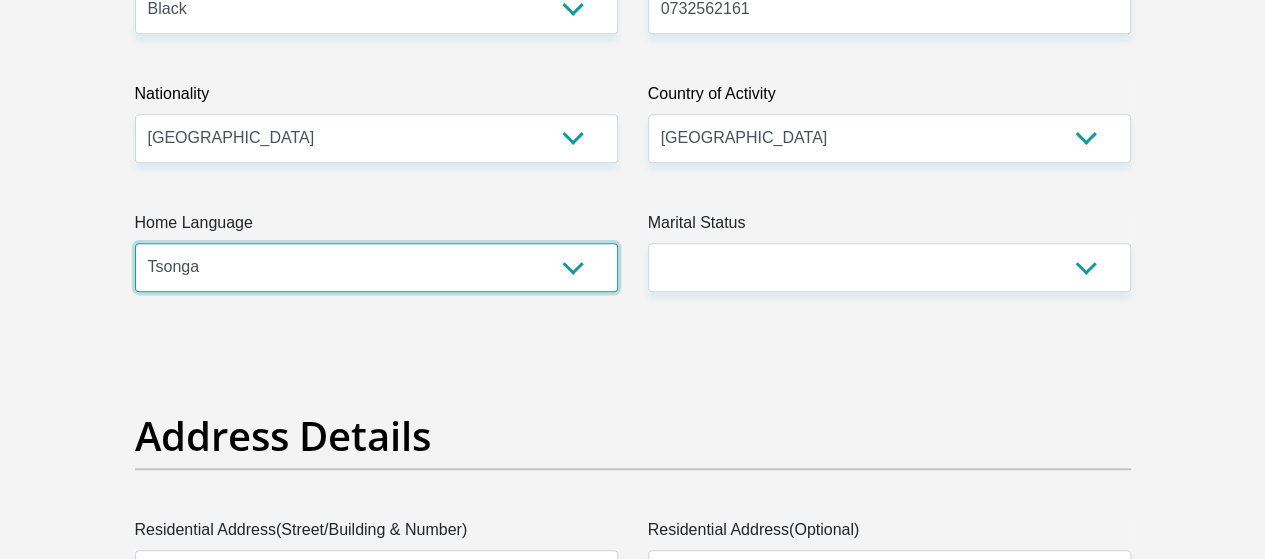 click on "Afrikaans
English
Sepedi
South Ndebele
Southern Sotho
Swati
Tsonga
Tswana
Venda
Xhosa
Zulu
Other" at bounding box center [376, 267] 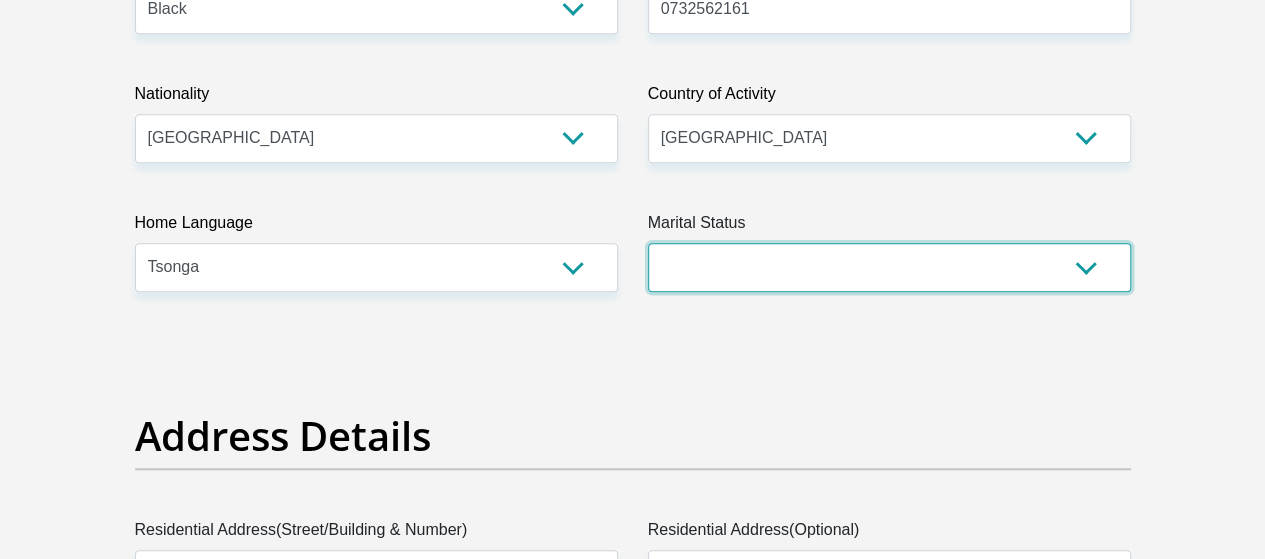 click on "Married ANC
Single
Divorced
Widowed
Married COP or Customary Law" at bounding box center [889, 267] 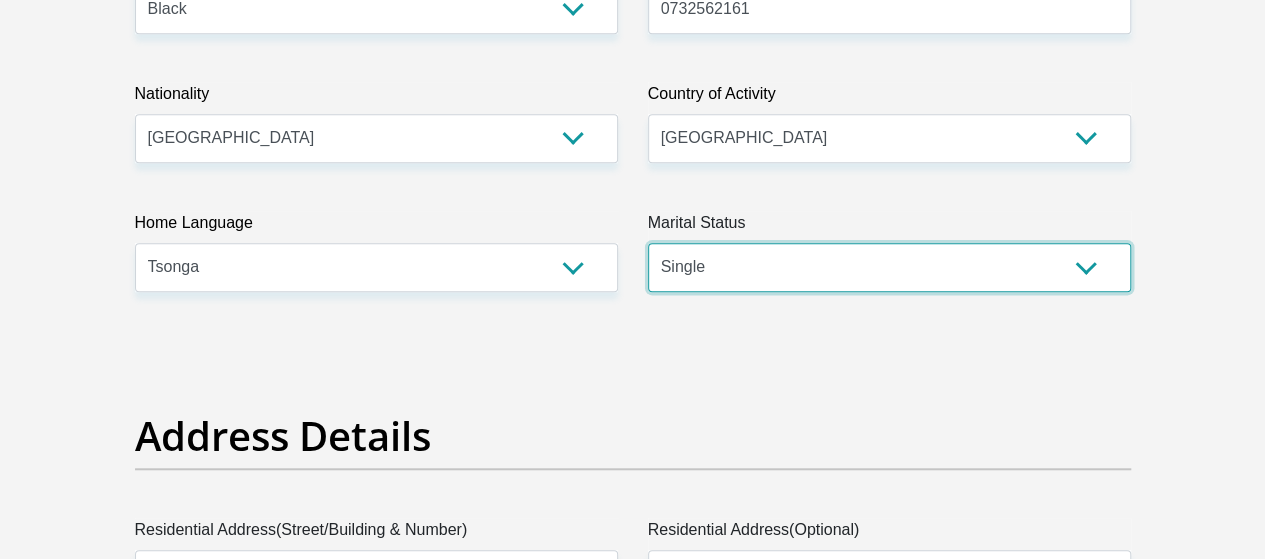 click on "Married ANC
Single
Divorced
Widowed
Married COP or Customary Law" at bounding box center [889, 267] 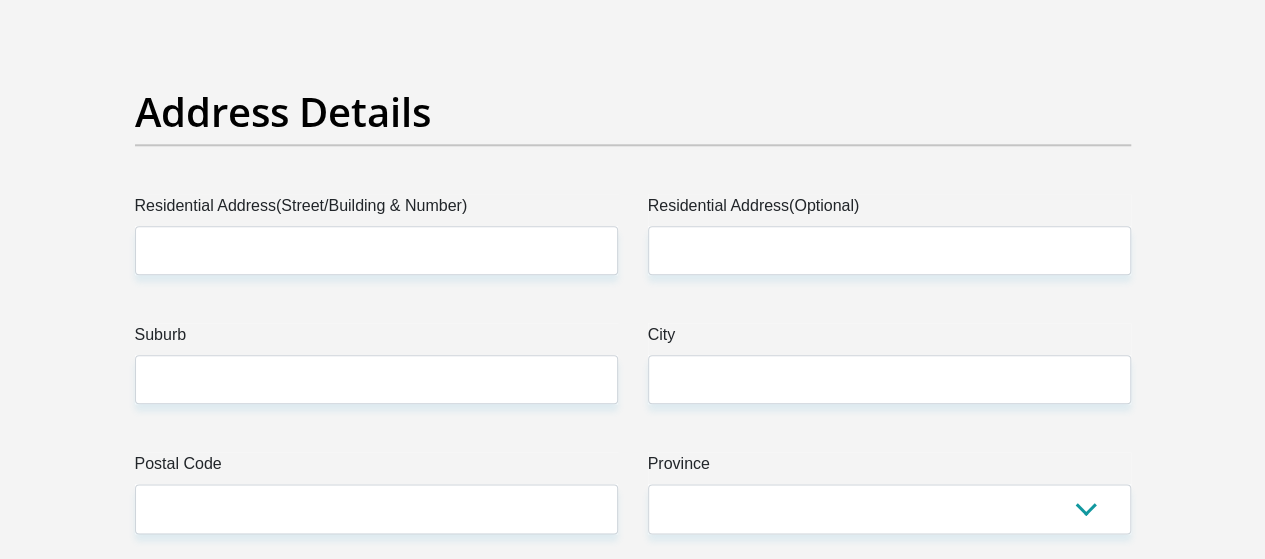 scroll, scrollTop: 1036, scrollLeft: 0, axis: vertical 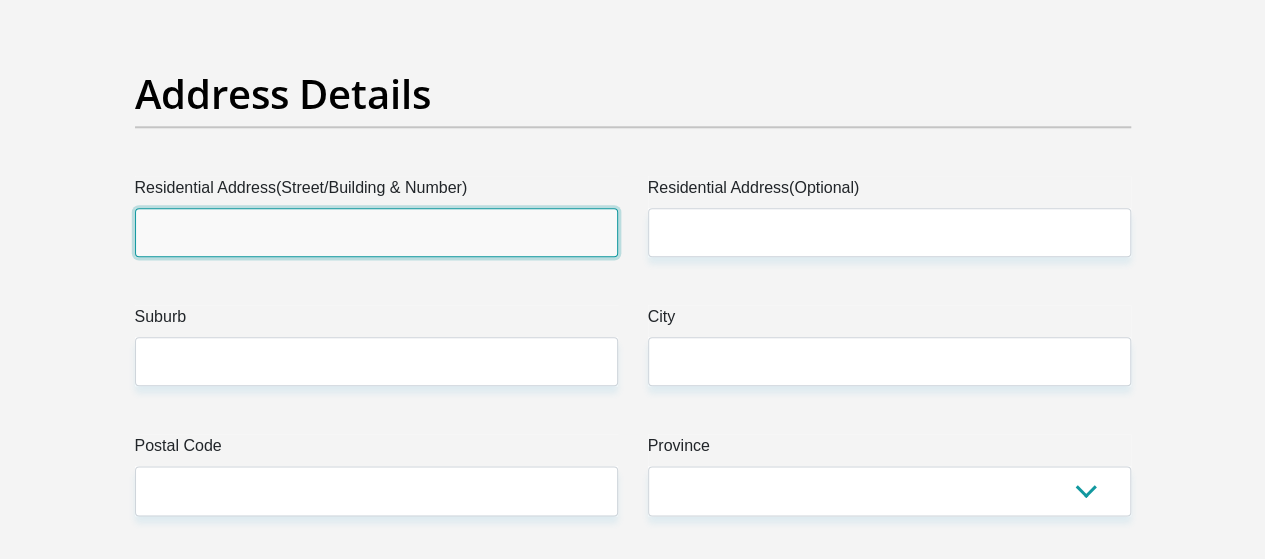click on "Residential Address(Street/Building & Number)" at bounding box center [376, 232] 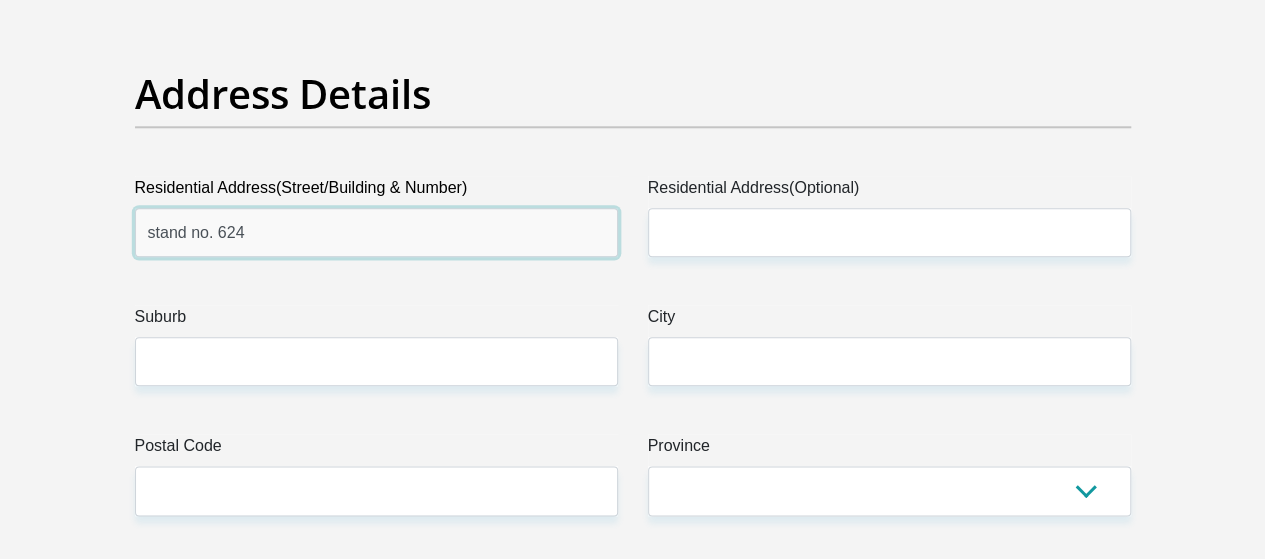 type on "stand no. 624" 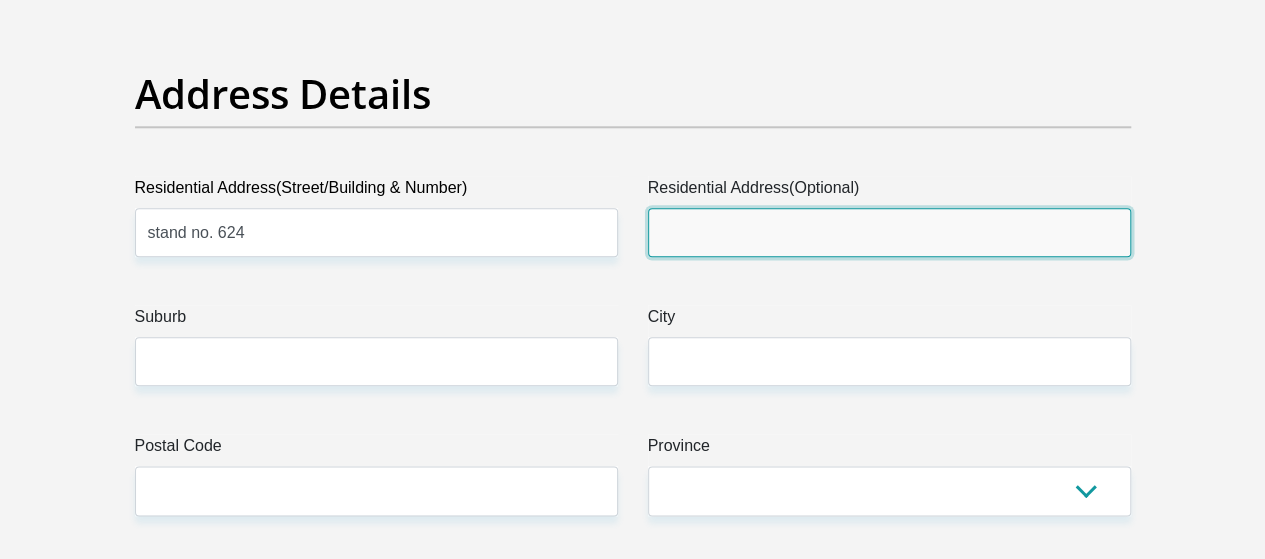 click on "Residential Address(Optional)" at bounding box center [889, 232] 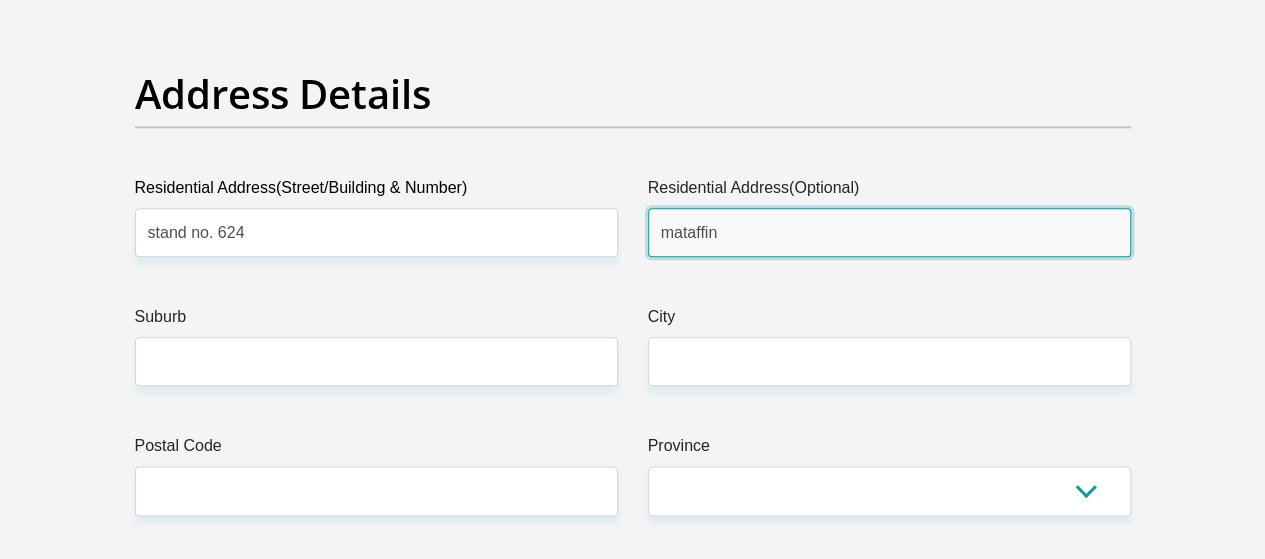 type on "mataffin" 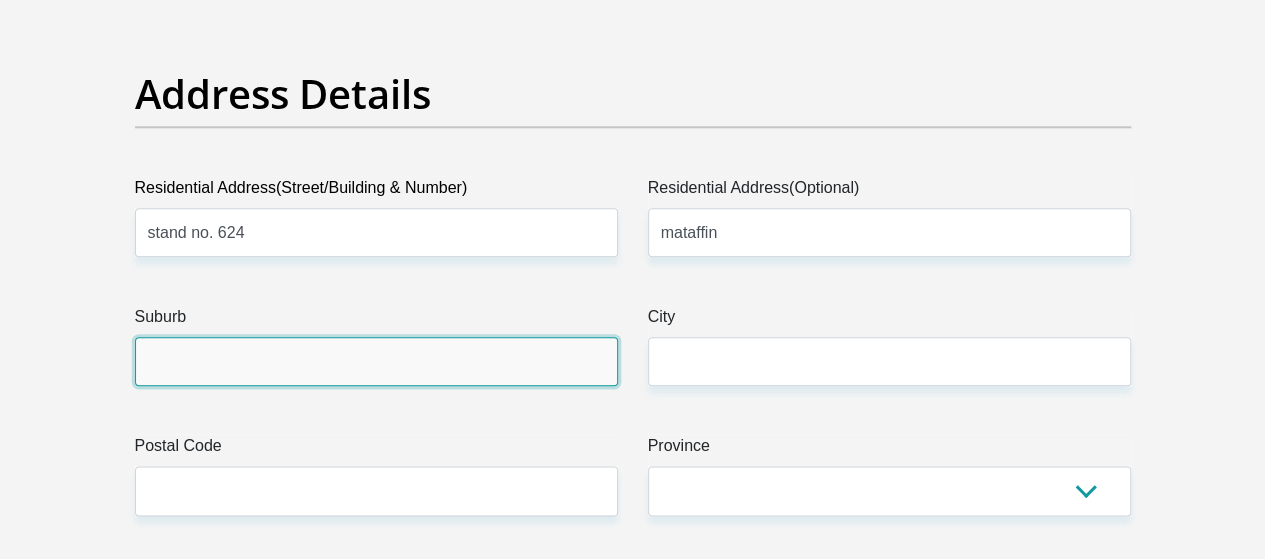 click on "Suburb" at bounding box center (376, 361) 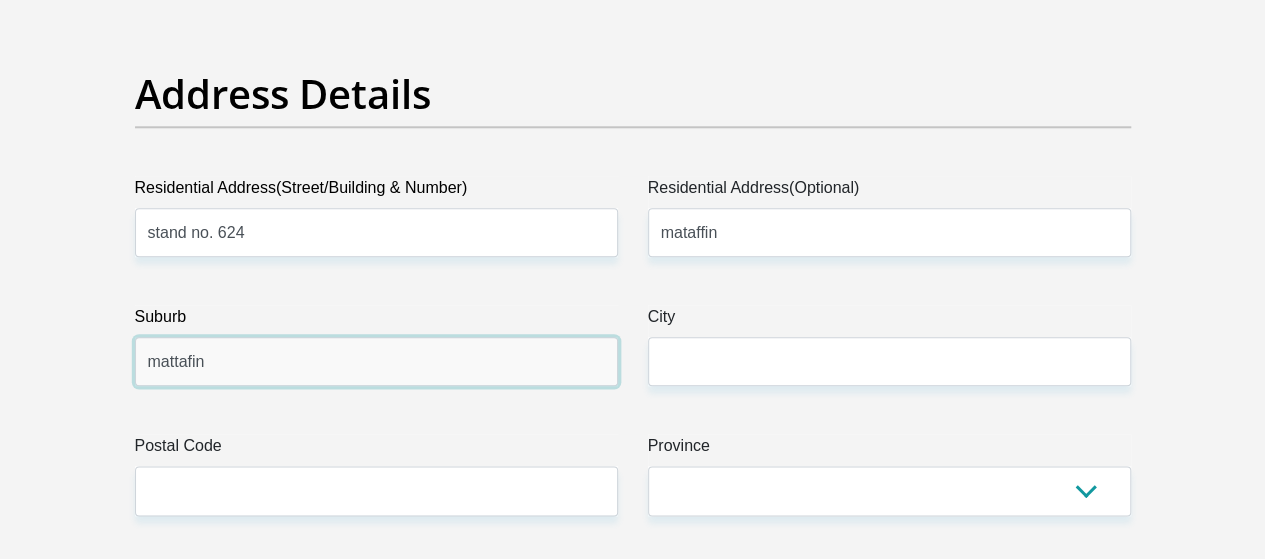 type on "mattafin" 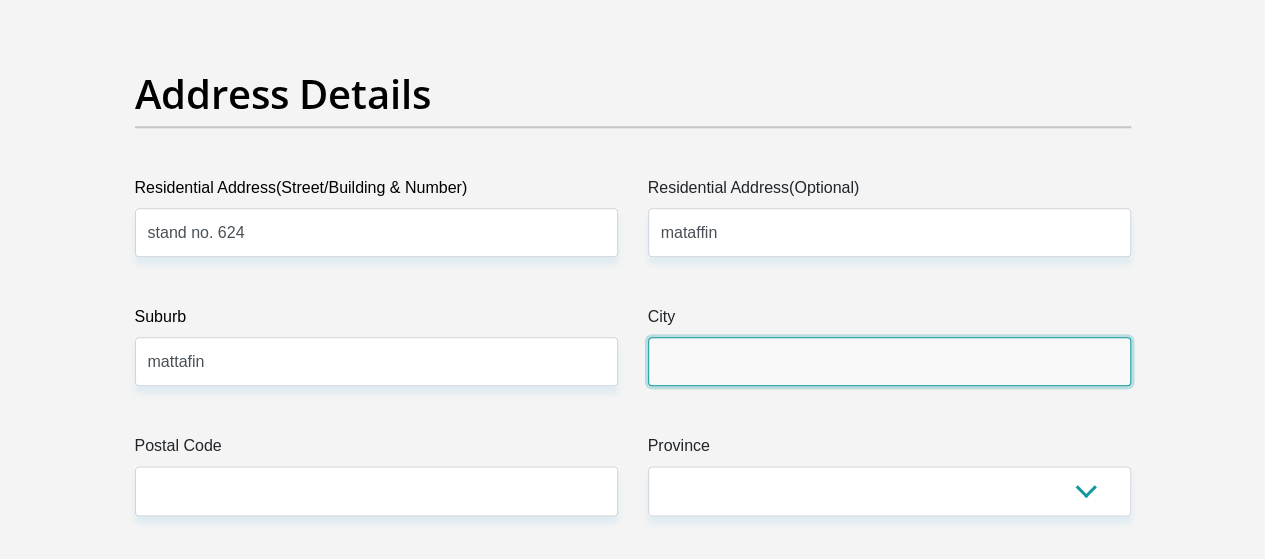 click on "City" at bounding box center [889, 361] 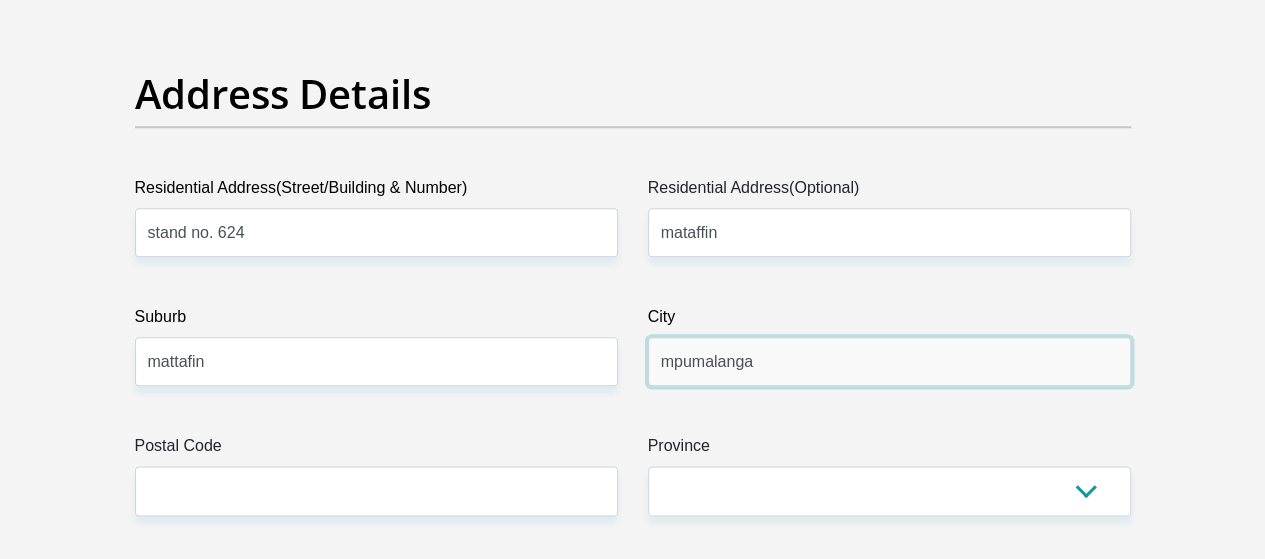 type on "mpumalanga" 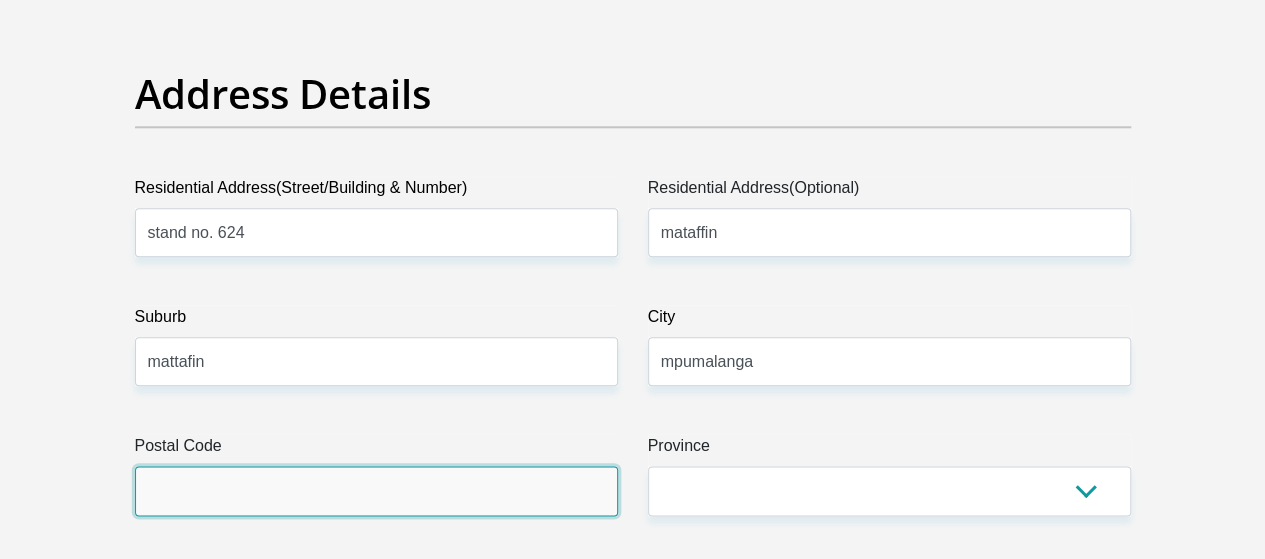 click on "Postal Code" at bounding box center [376, 490] 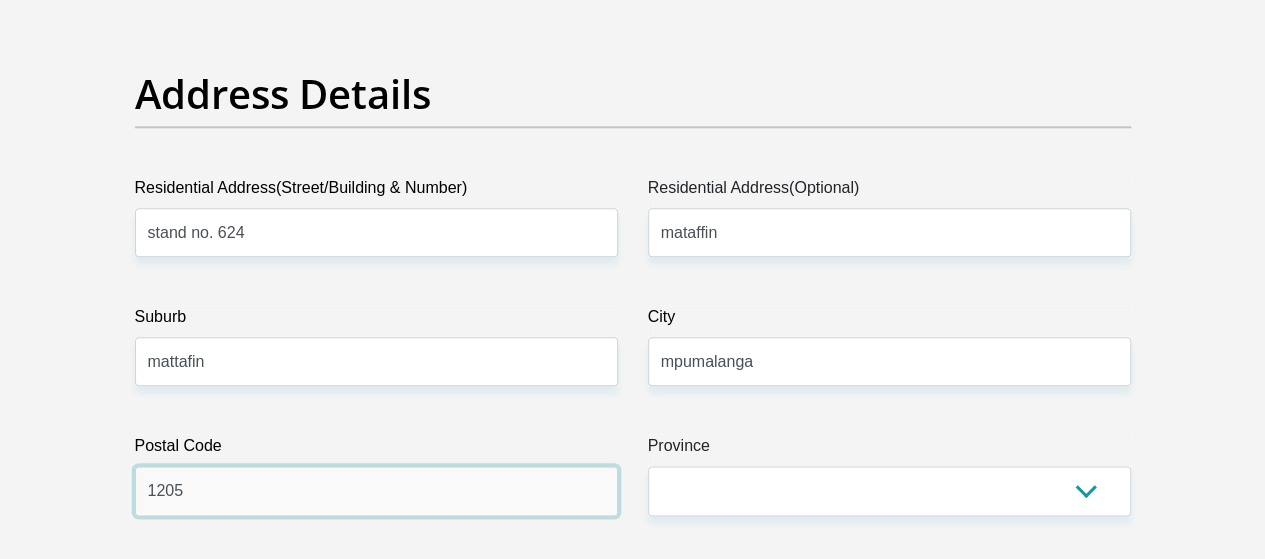 type on "1205" 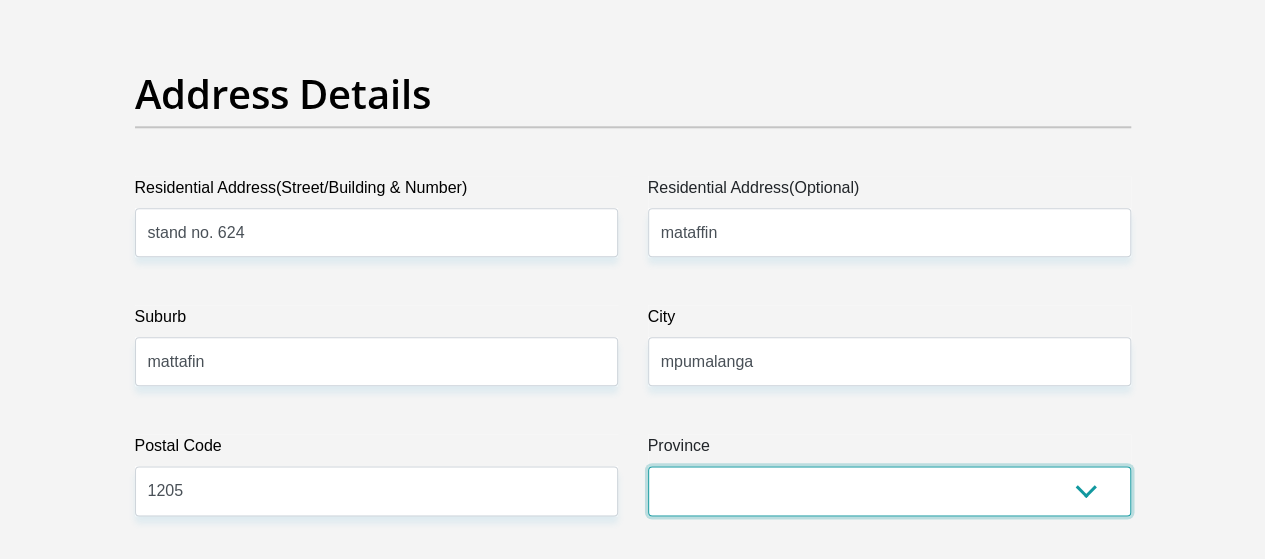 click on "Eastern Cape
Free State
[GEOGRAPHIC_DATA]
[GEOGRAPHIC_DATA][DATE]
[GEOGRAPHIC_DATA]
[GEOGRAPHIC_DATA]
[GEOGRAPHIC_DATA]
[GEOGRAPHIC_DATA]" at bounding box center (889, 490) 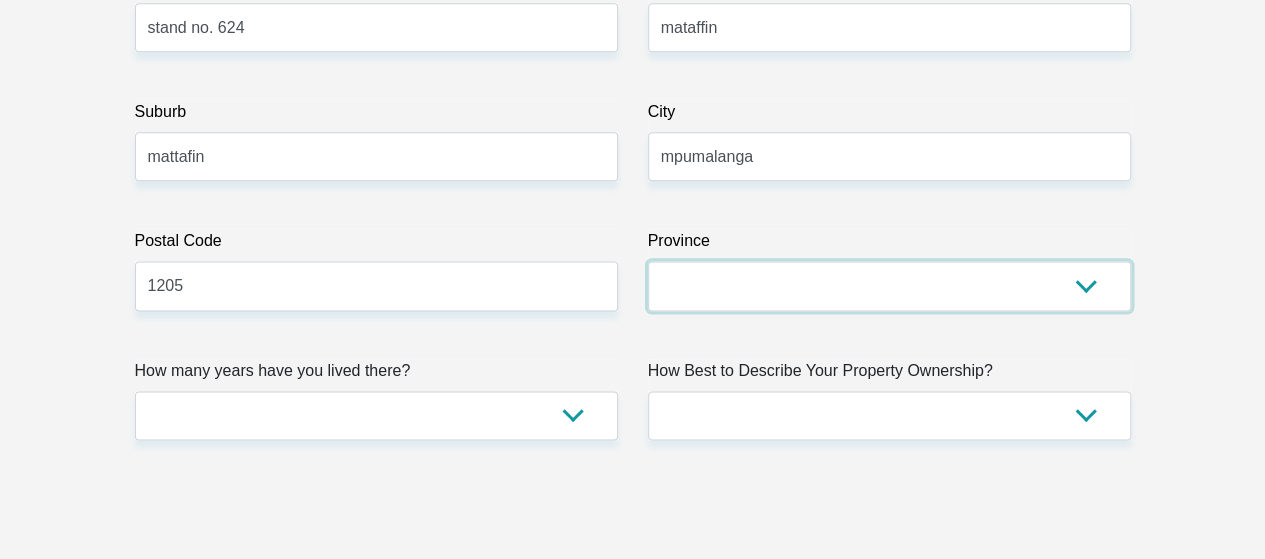 scroll, scrollTop: 1260, scrollLeft: 0, axis: vertical 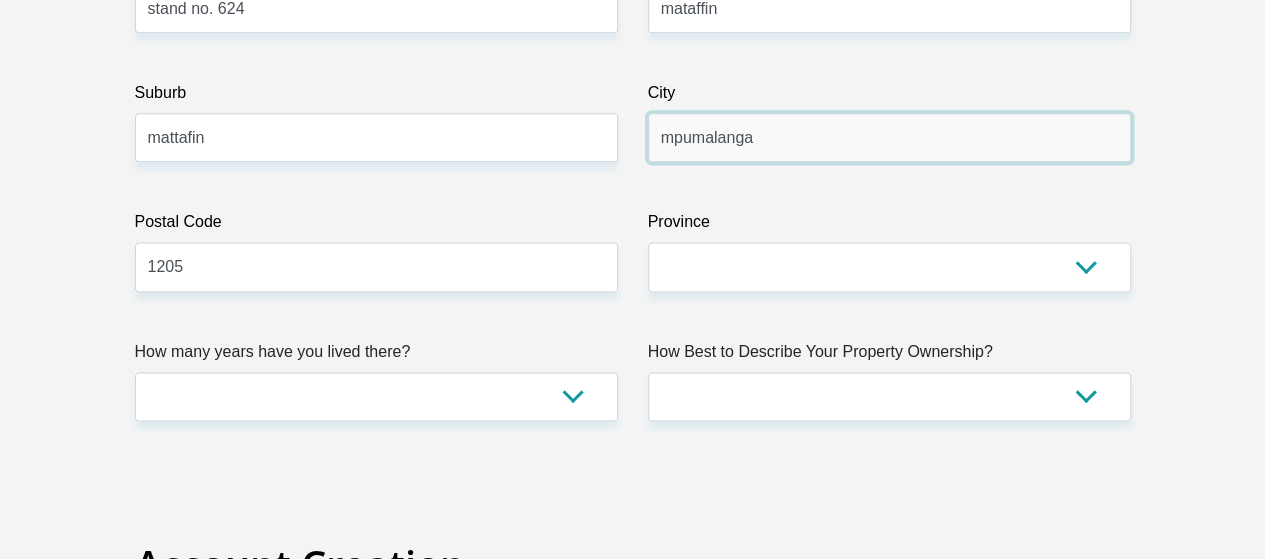 click on "mpumalanga" at bounding box center (889, 137) 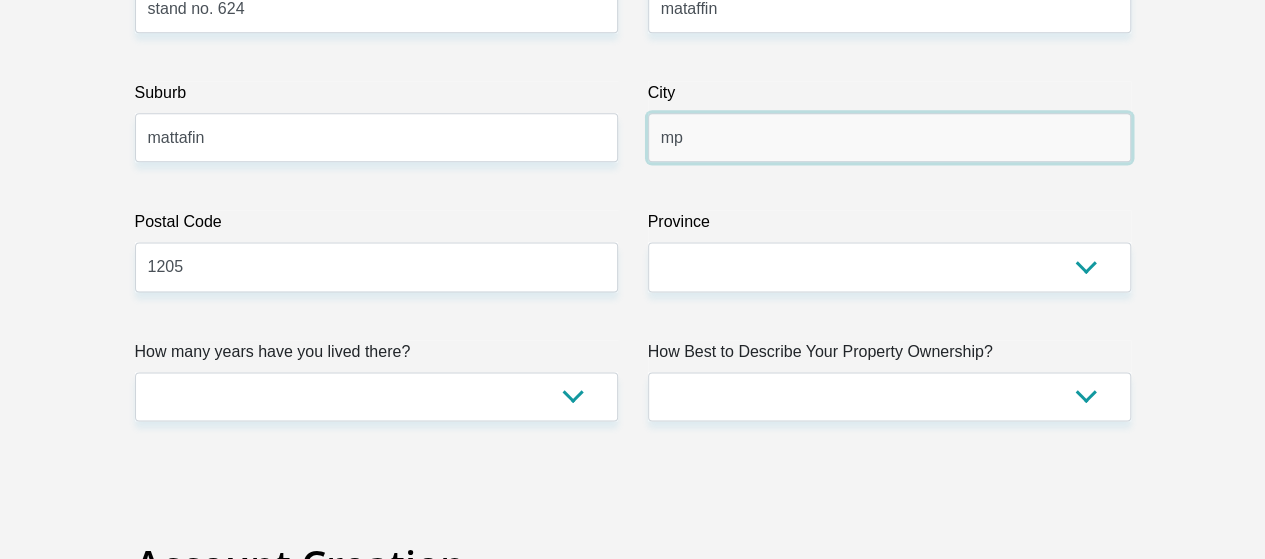 type on "m" 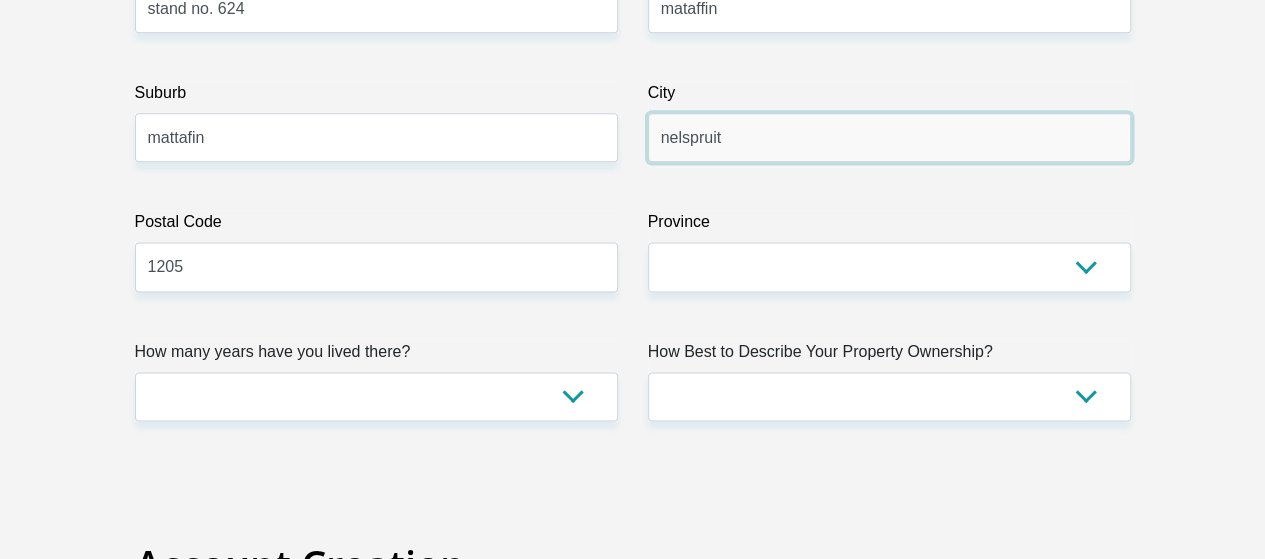 click on "nelspruit" at bounding box center (889, 137) 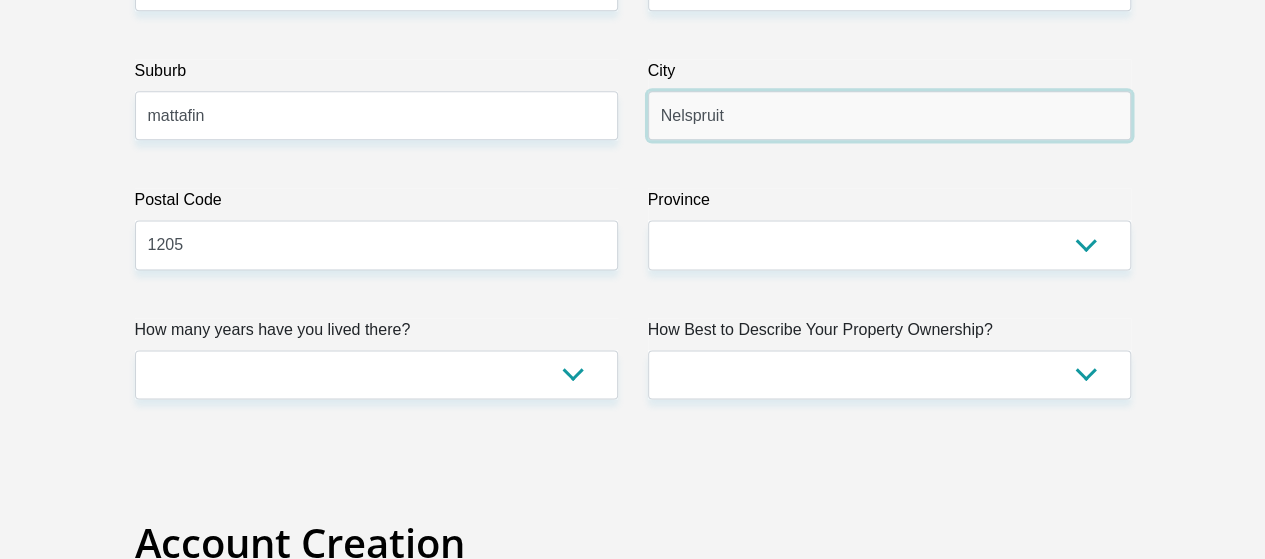 scroll, scrollTop: 1328, scrollLeft: 0, axis: vertical 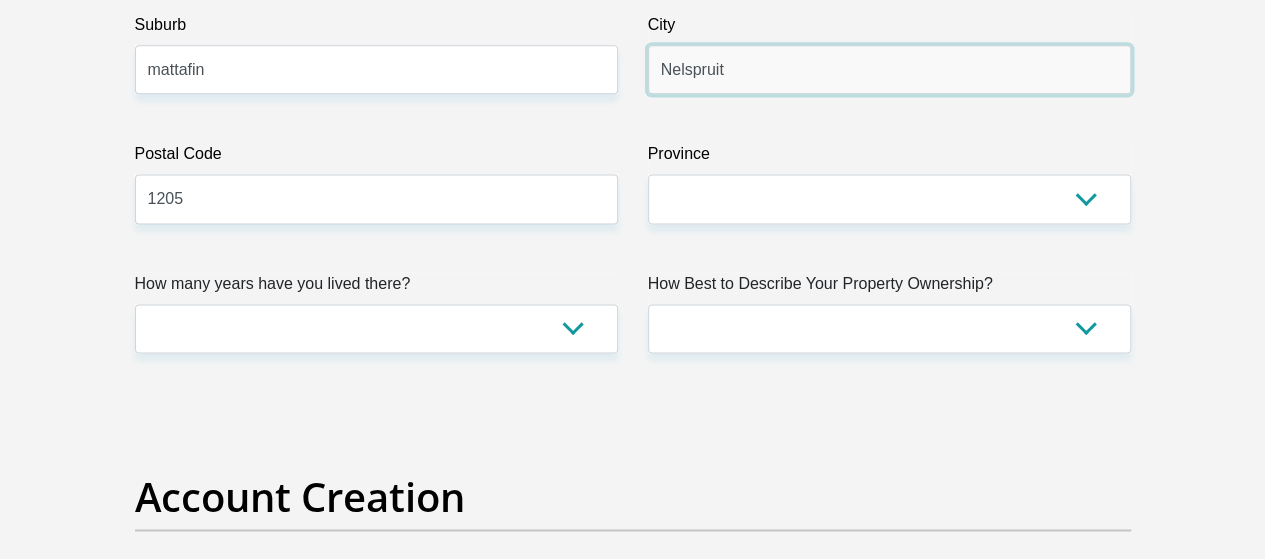 type on "Nelspruit" 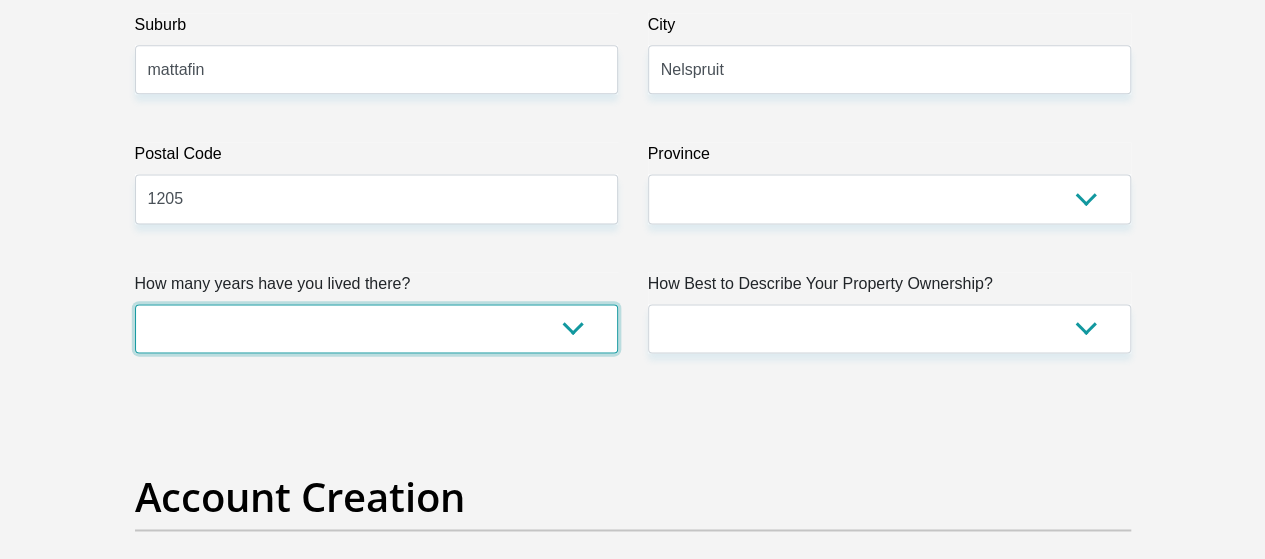 click on "less than 1 year
1-3 years
3-5 years
5+ years" at bounding box center [376, 328] 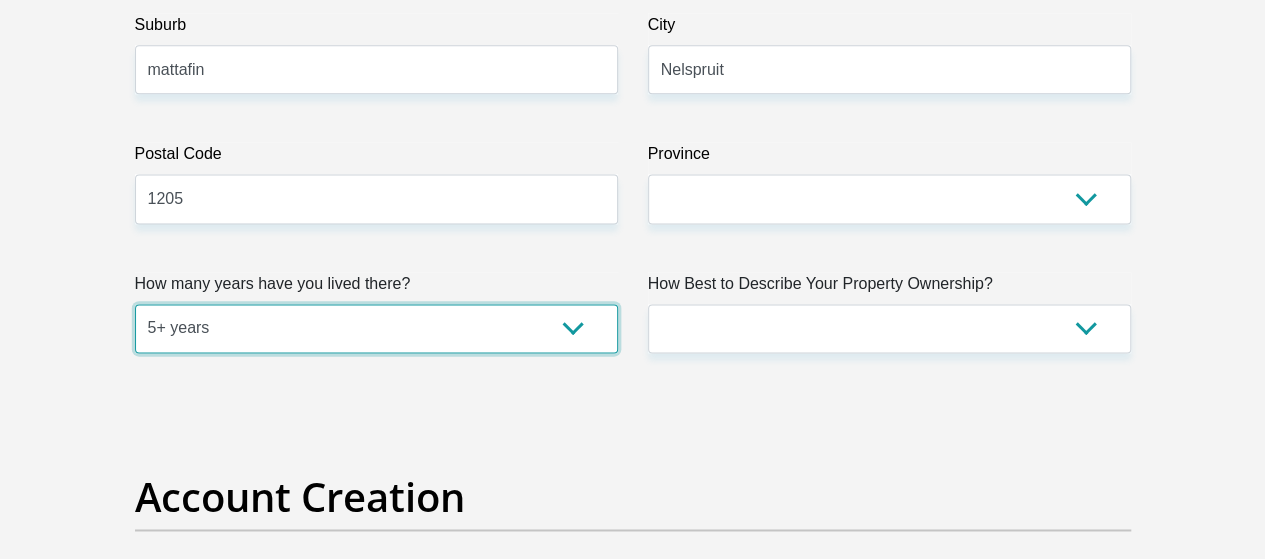 click on "less than 1 year
1-3 years
3-5 years
5+ years" at bounding box center (376, 328) 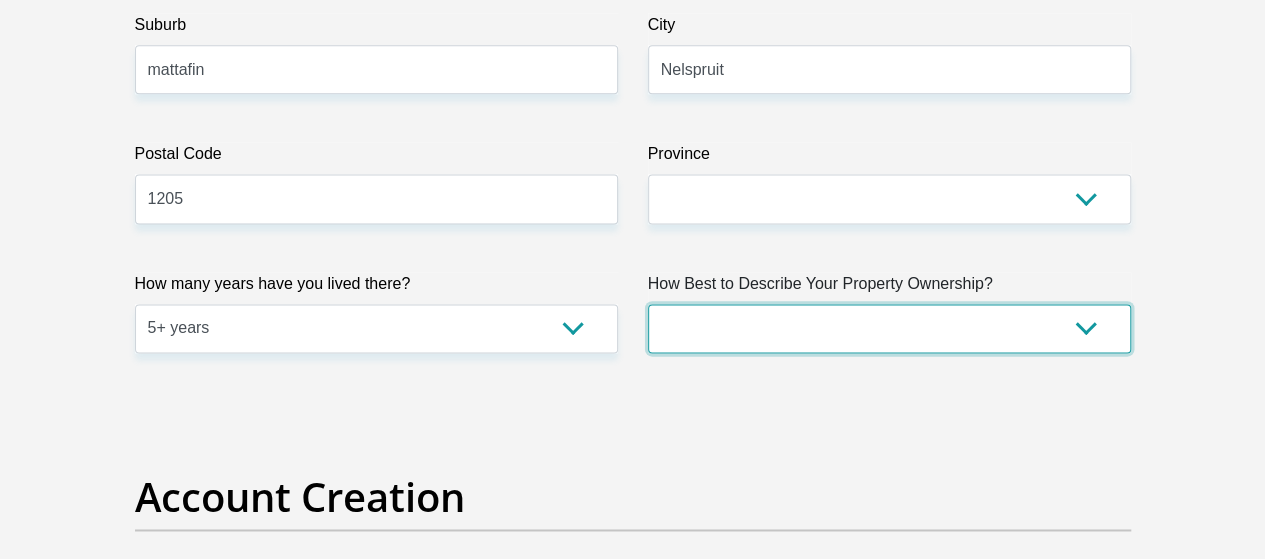 click on "Owned
Rented
Family Owned
Company Dwelling" at bounding box center (889, 328) 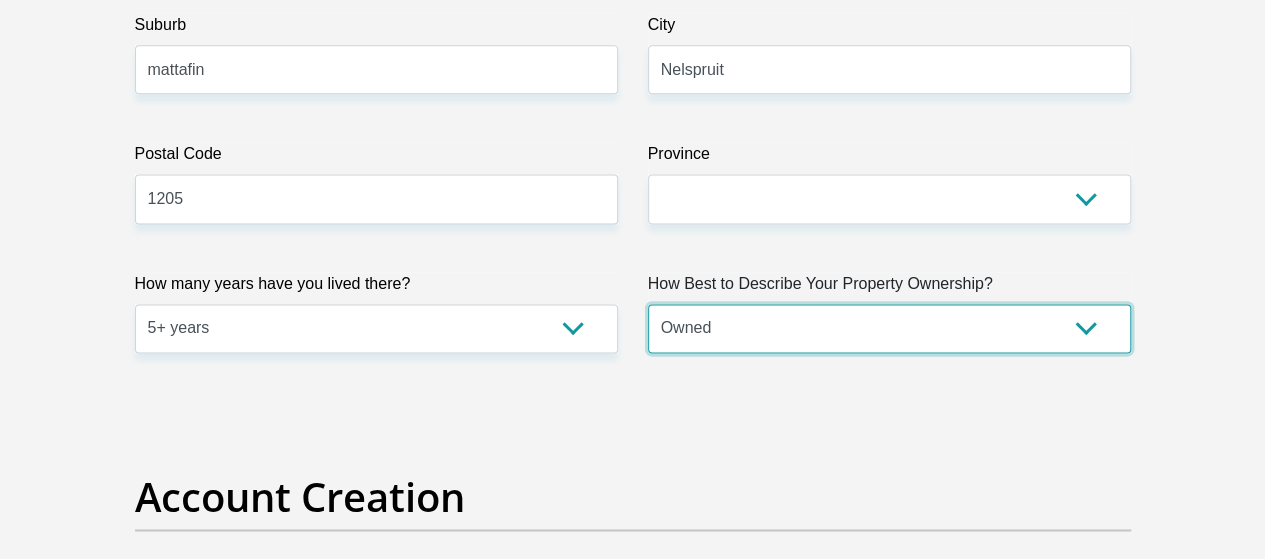 click on "Owned
Rented
Family Owned
Company Dwelling" at bounding box center [889, 328] 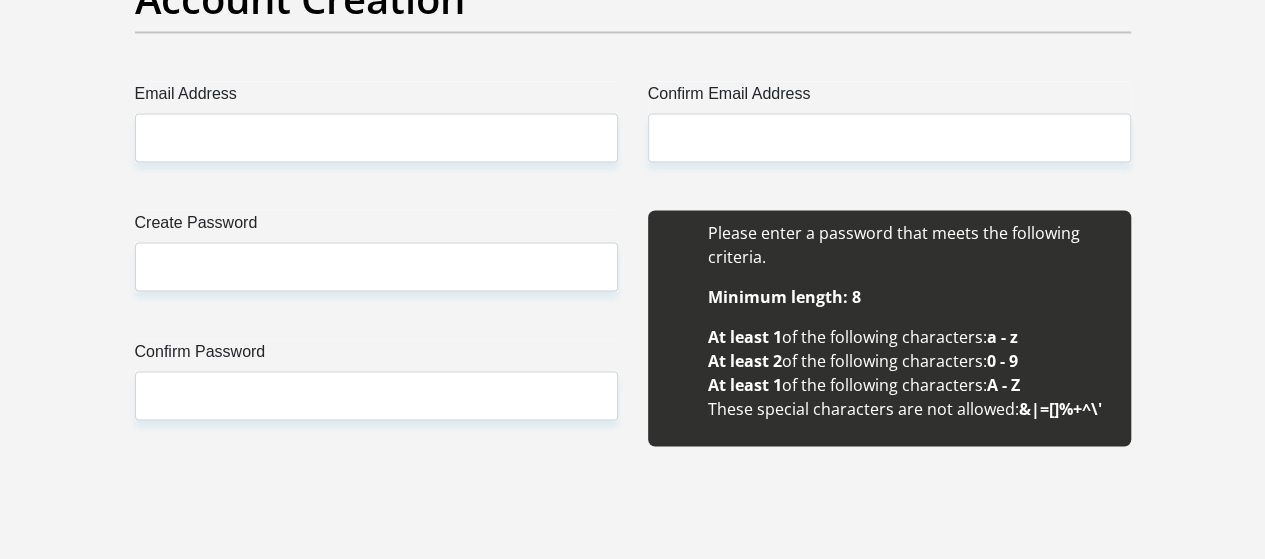 scroll, scrollTop: 1807, scrollLeft: 0, axis: vertical 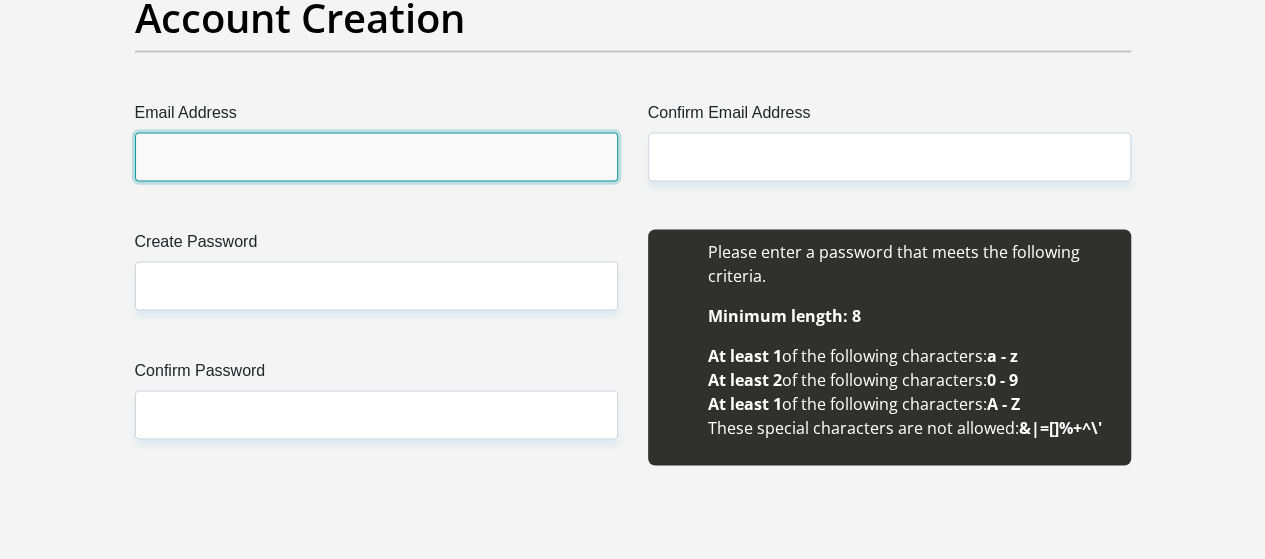 click on "Email Address" at bounding box center (376, 156) 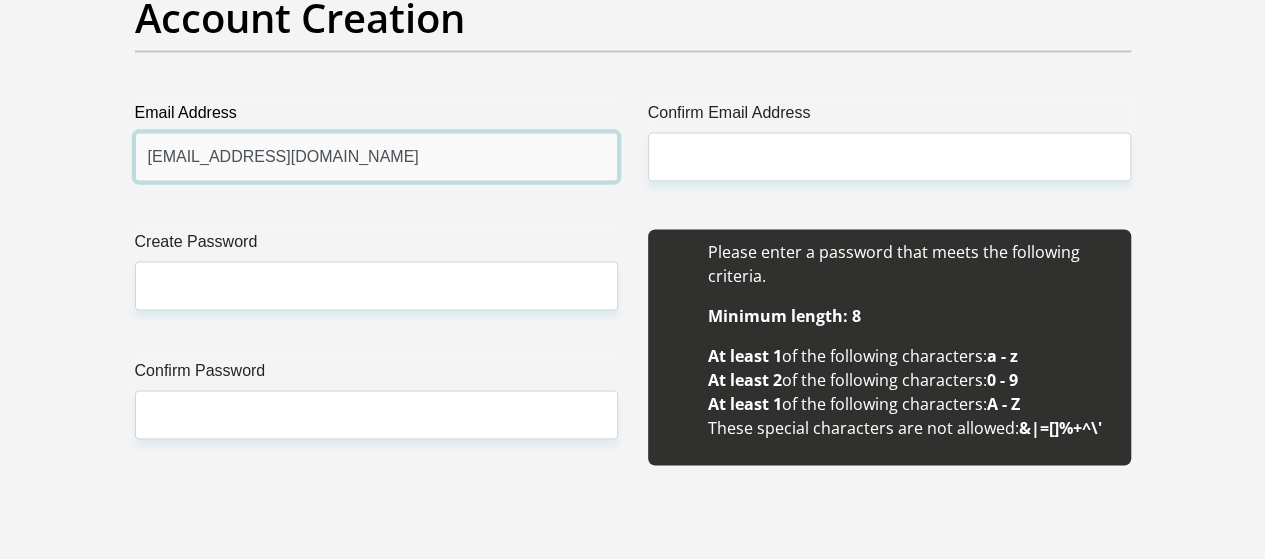 type on "[EMAIL_ADDRESS][DOMAIN_NAME]" 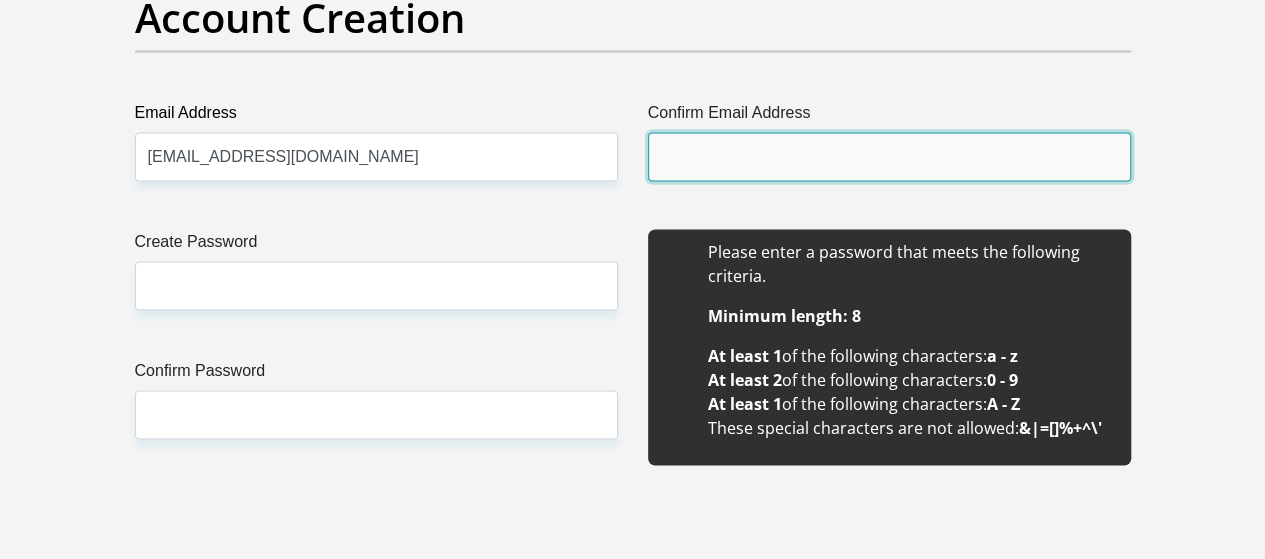click on "Confirm Email Address" at bounding box center [889, 156] 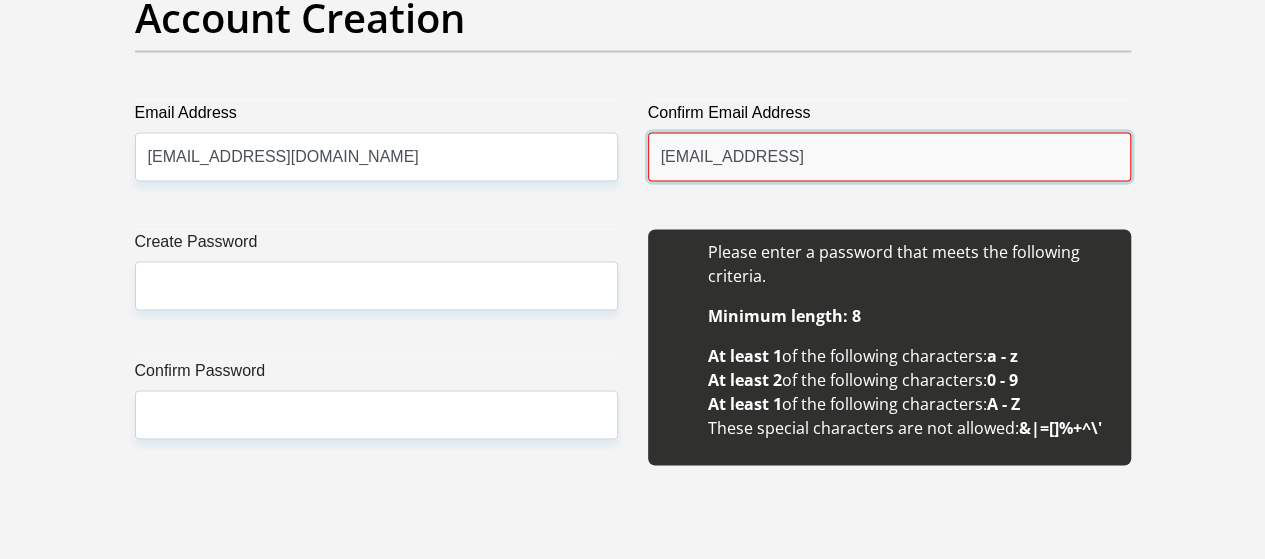 type on "[EMAIL_ADDRESS]" 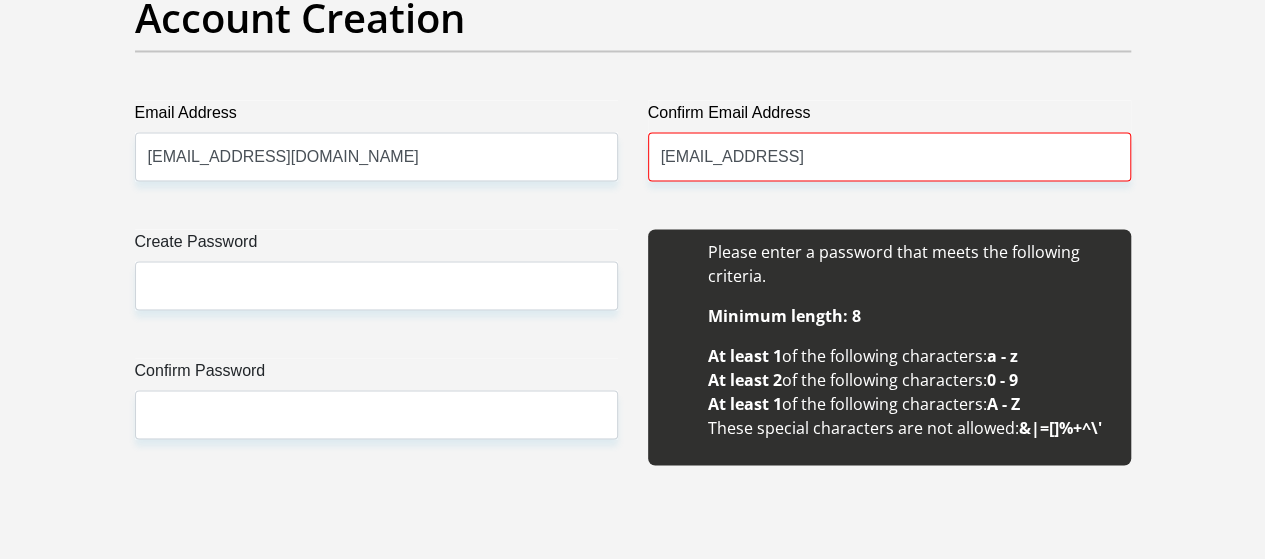 click on "Title
Mr
Ms
Mrs
Dr
Other
First Name
mavis
Surname
nzima
ID Number
7805290466080
Please input valid ID number
Race
Black
Coloured
Indian
White
Other
Contact Number
0732562161
Please input valid contact number
Nationality
South Africa
Afghanistan
Aland Islands  Albania  Algeria" at bounding box center (633, 1834) 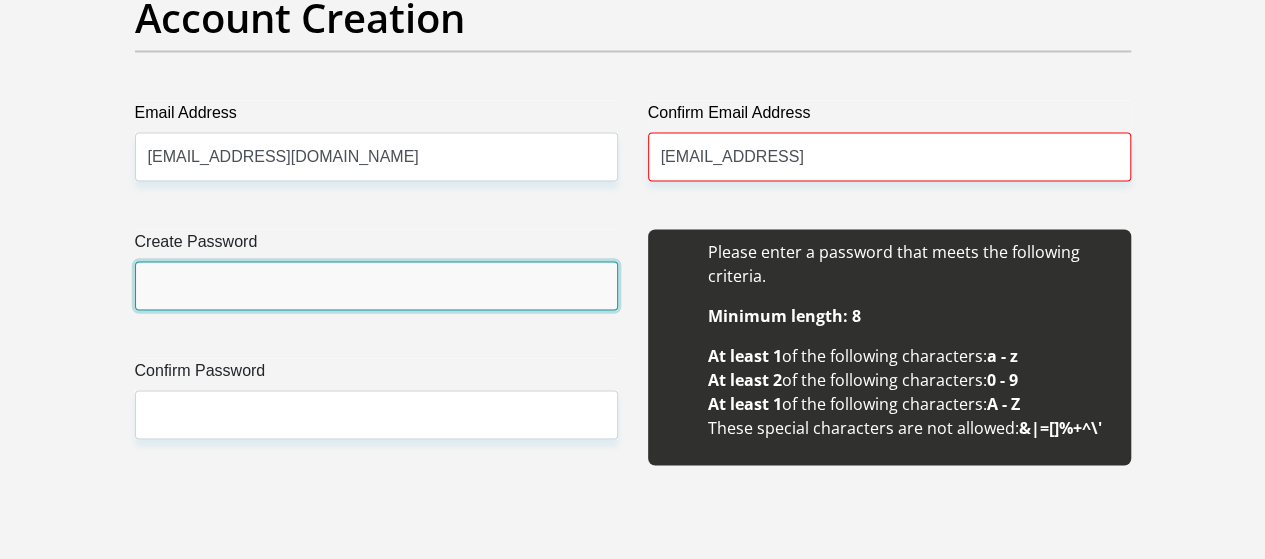 click on "Create Password" at bounding box center [376, 285] 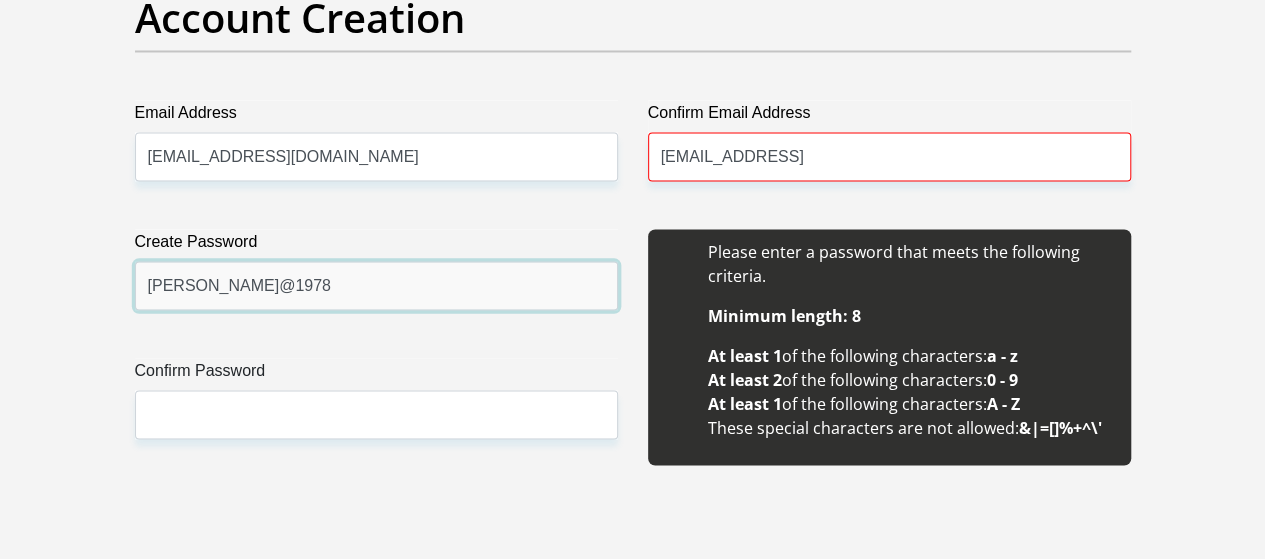 type on "[PERSON_NAME]@1978" 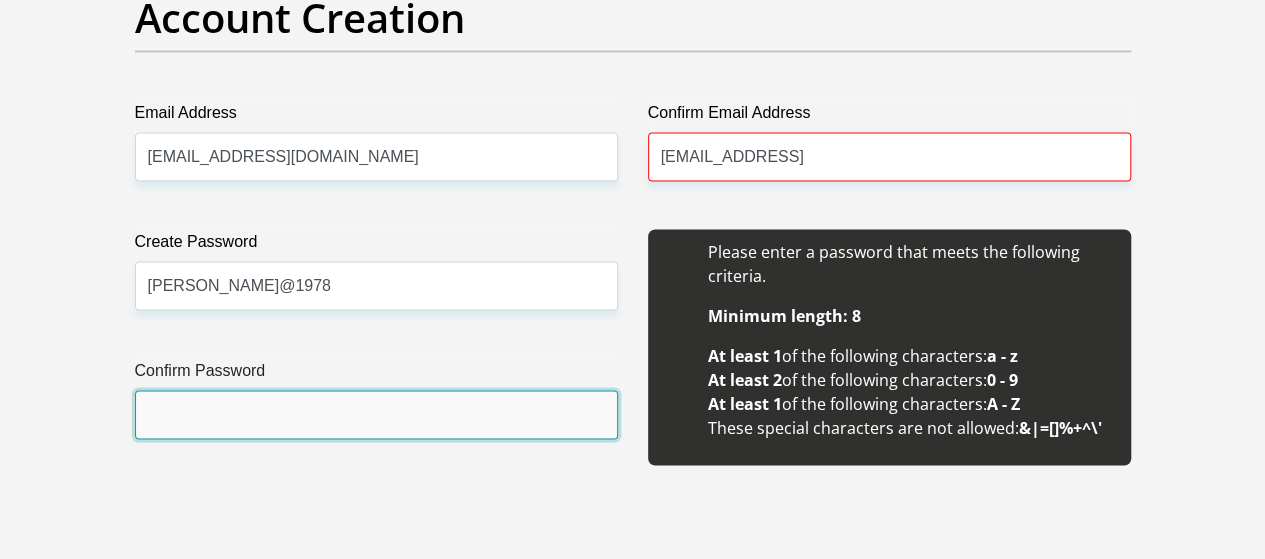 click on "Confirm Password" at bounding box center [376, 414] 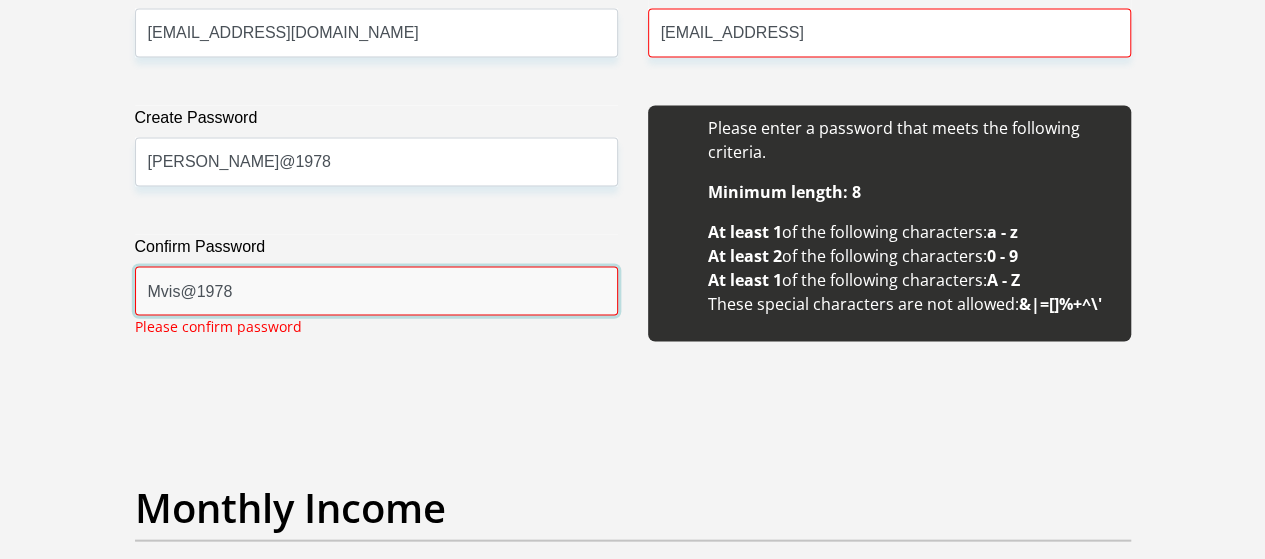 scroll, scrollTop: 1940, scrollLeft: 0, axis: vertical 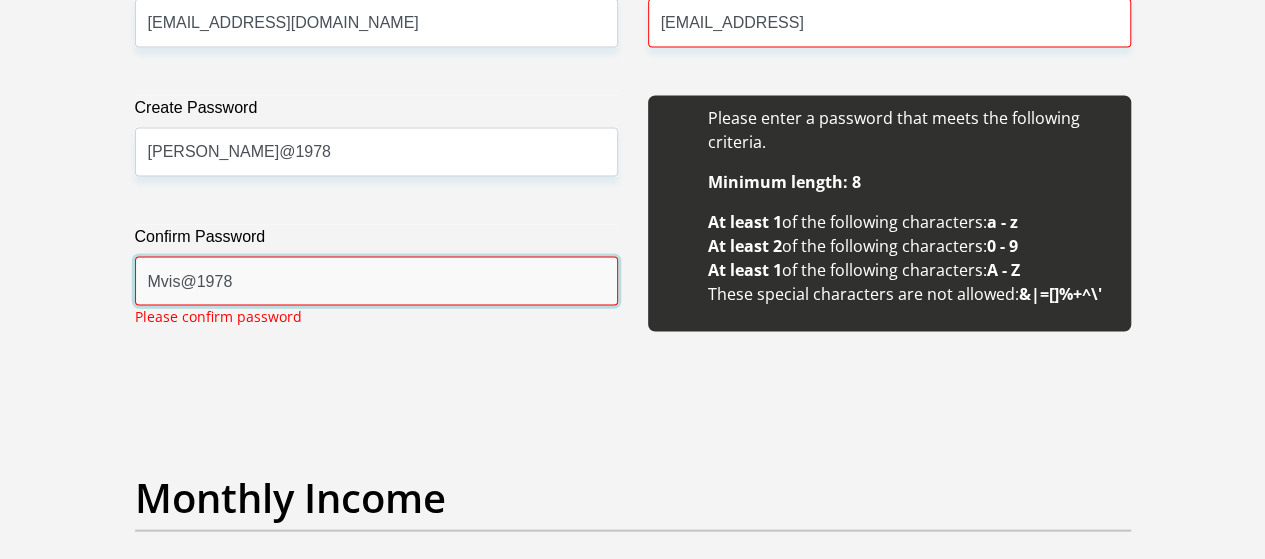 click on "Mvis@1978" at bounding box center (376, 281) 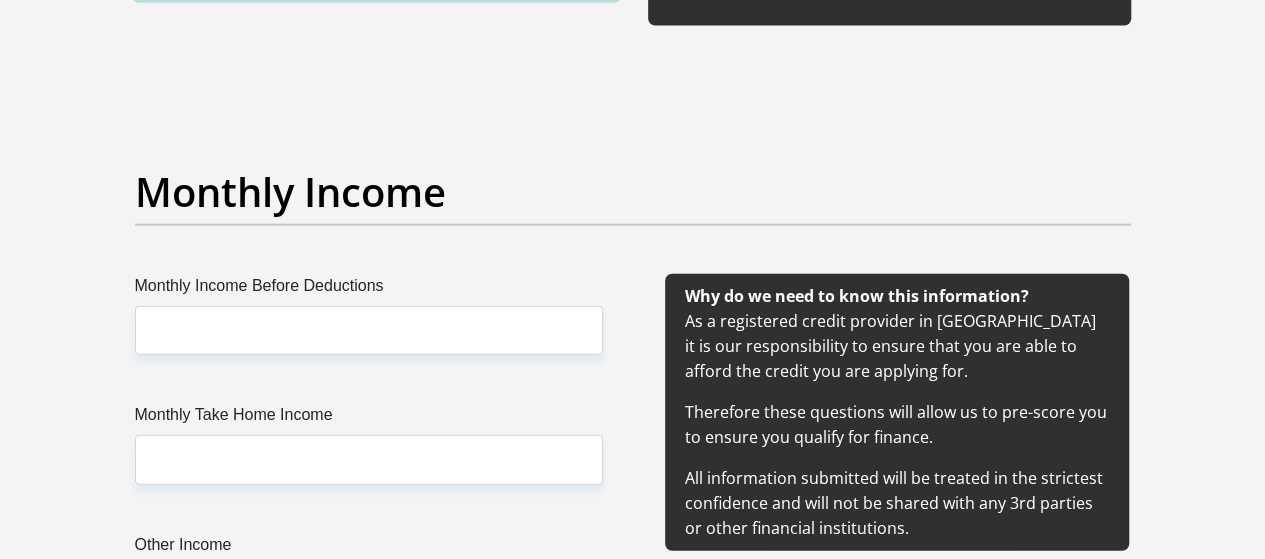 scroll, scrollTop: 2273, scrollLeft: 0, axis: vertical 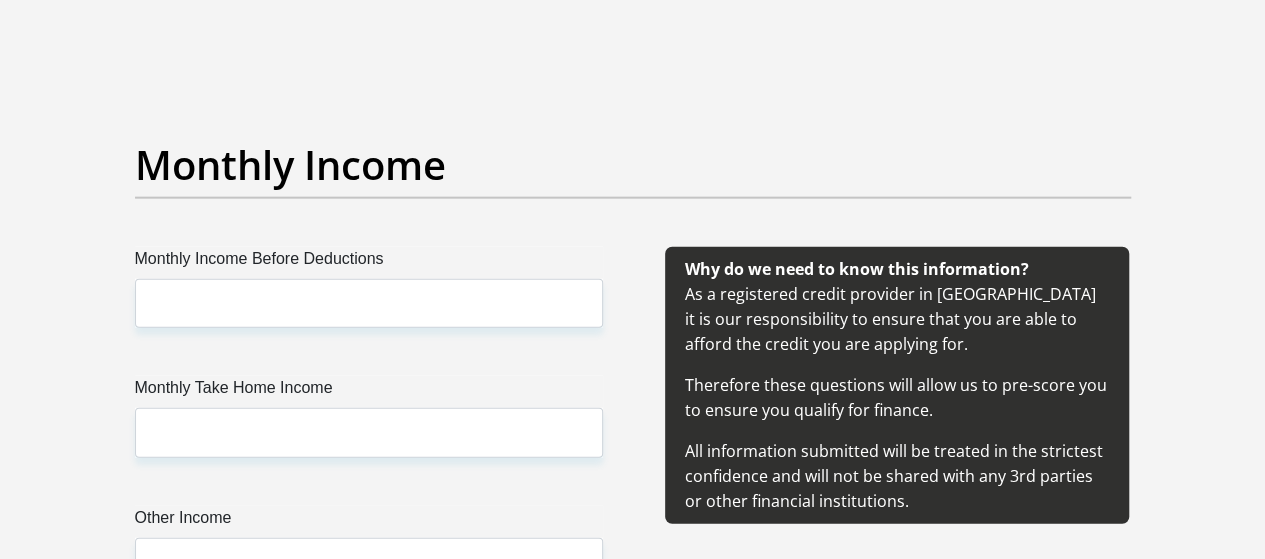 type on "[PERSON_NAME]@1978" 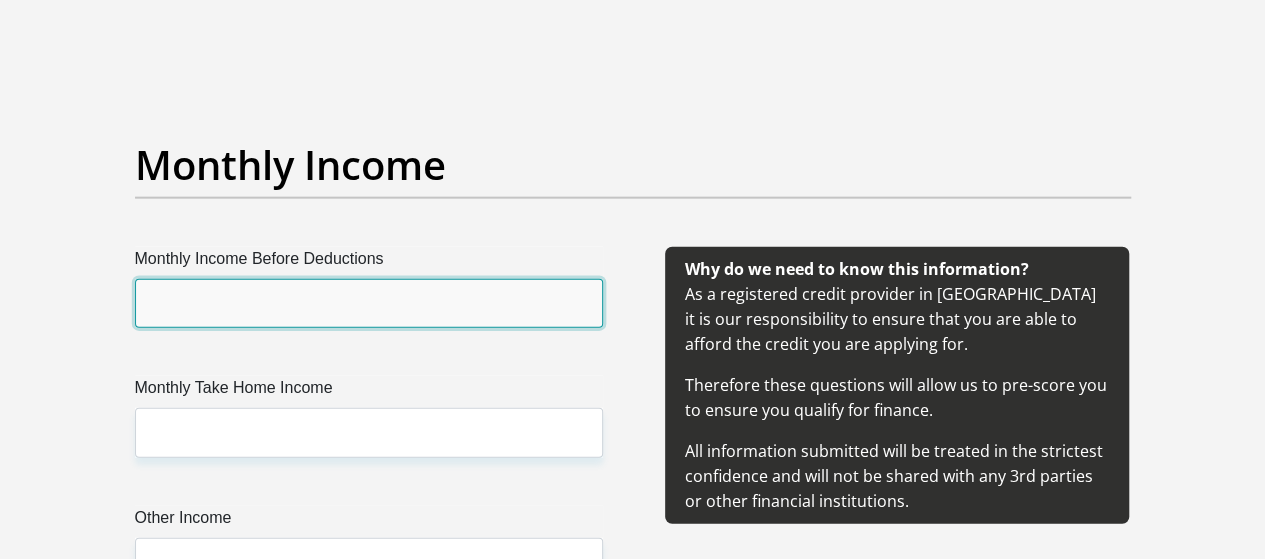 click on "Monthly Income Before Deductions" at bounding box center (369, 303) 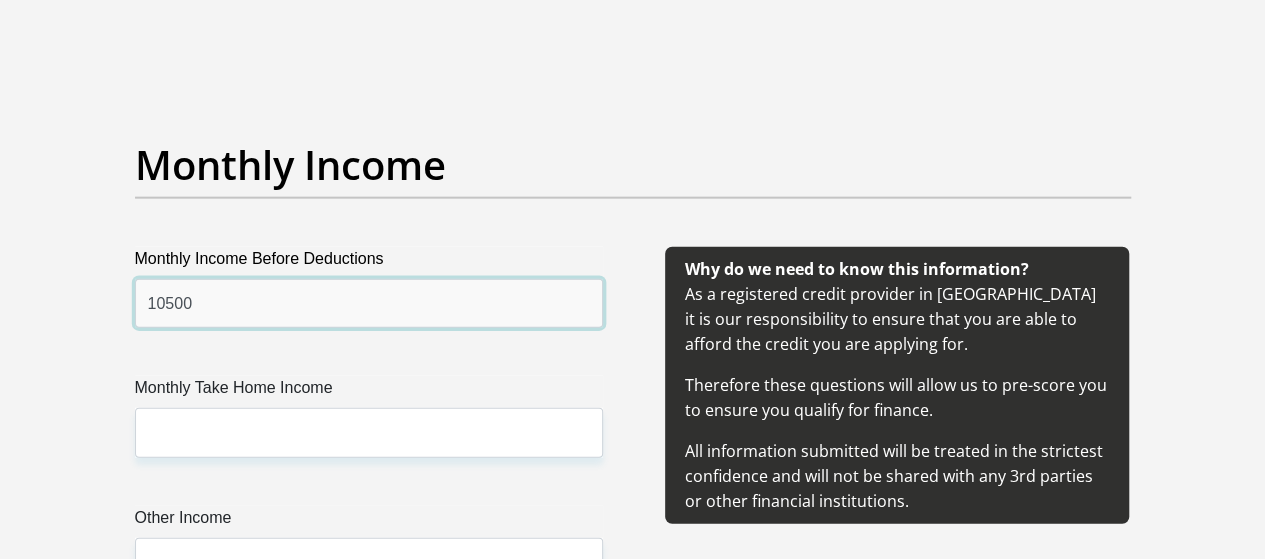 type on "10500" 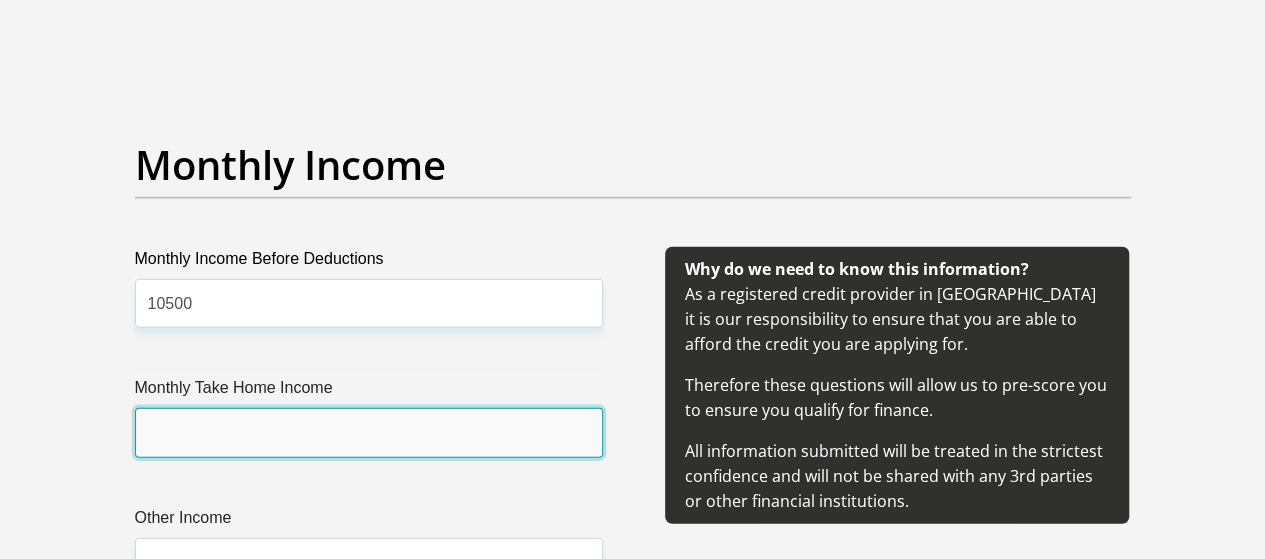 click on "Monthly Take Home Income" at bounding box center [369, 432] 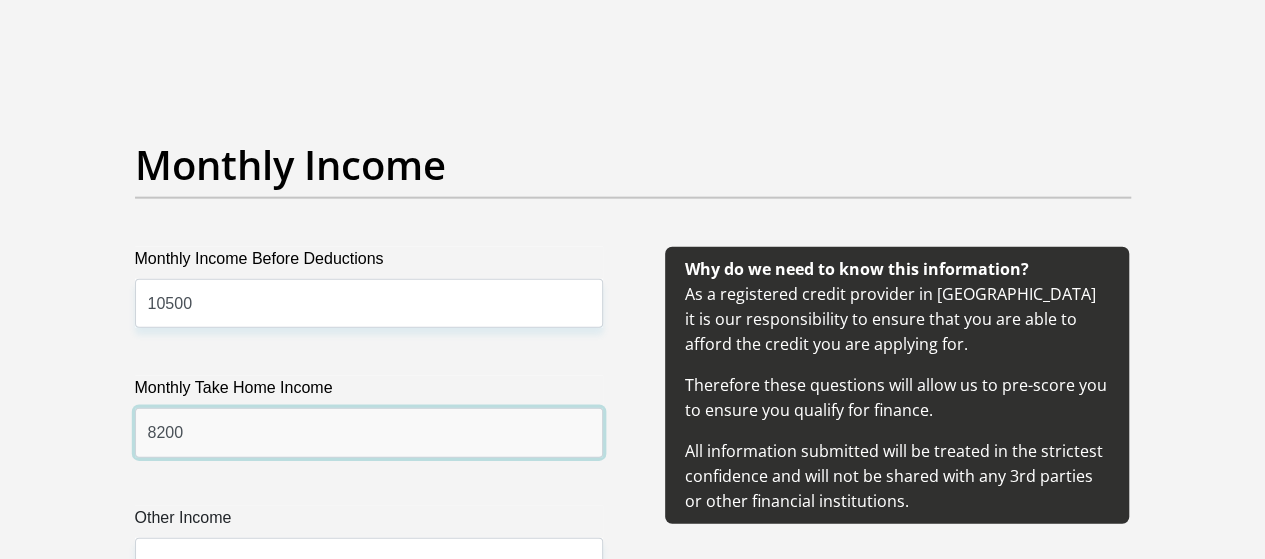 type on "8200" 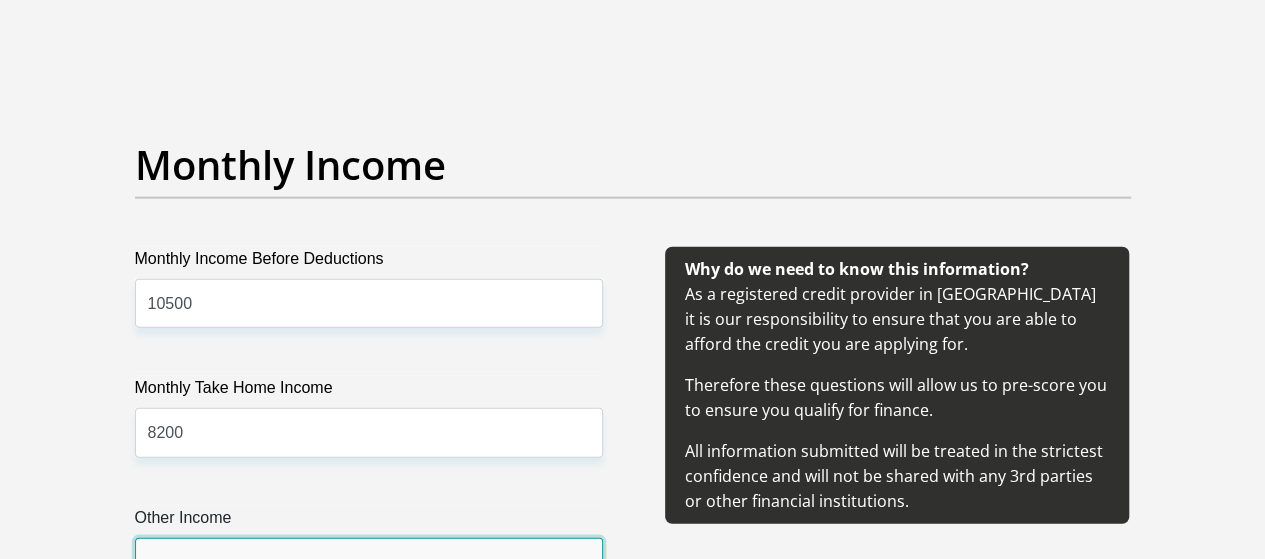 click on "Other Income" at bounding box center (369, 562) 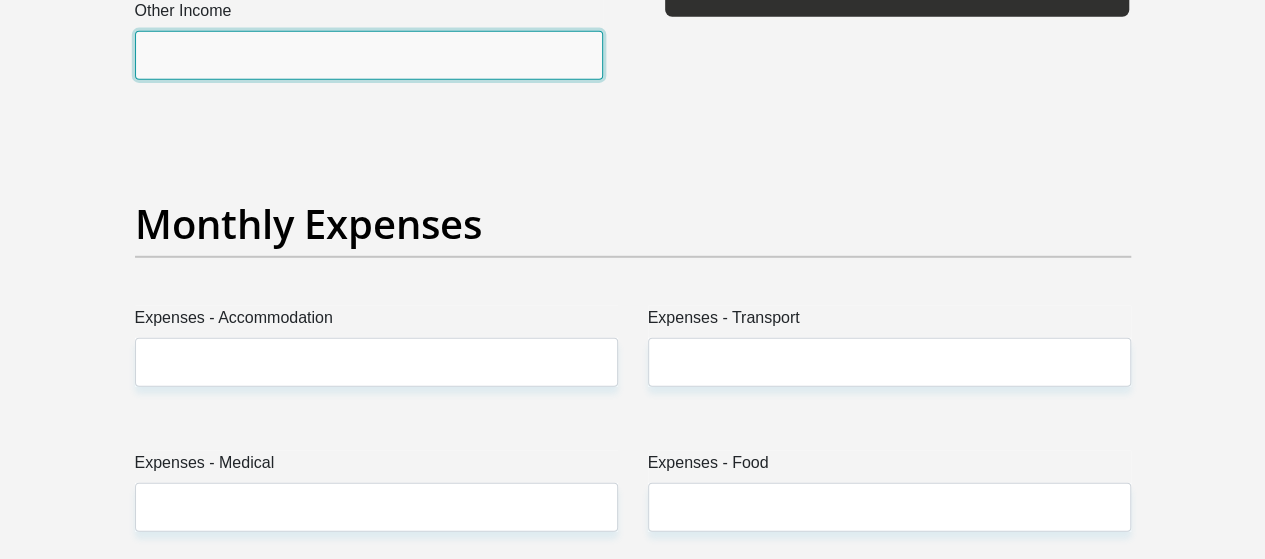 scroll, scrollTop: 2761, scrollLeft: 0, axis: vertical 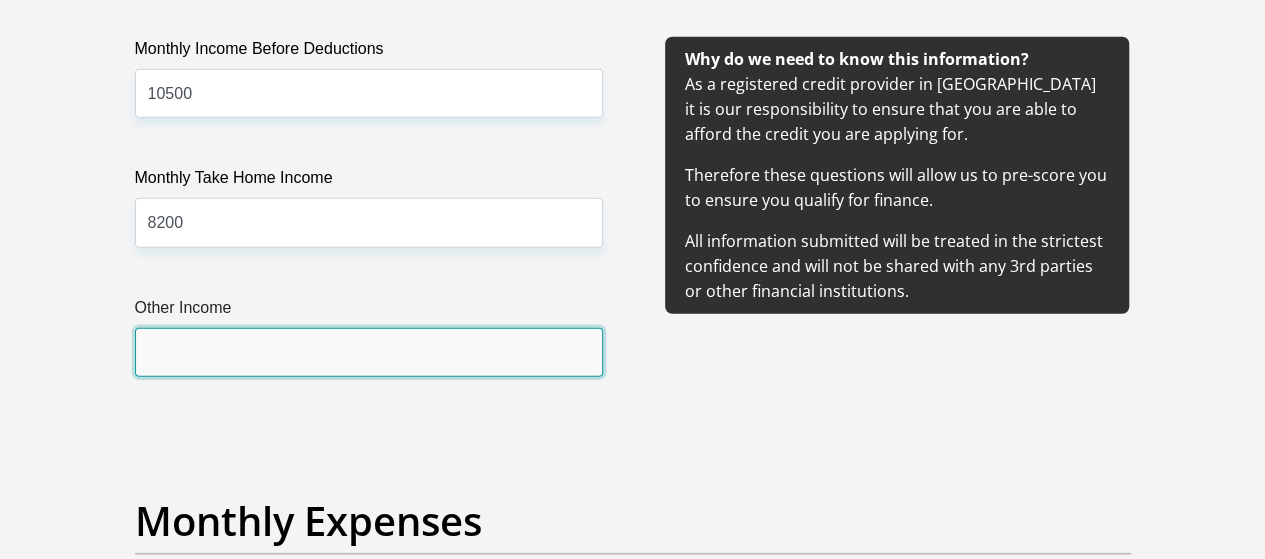 click on "Other Income" at bounding box center (369, 352) 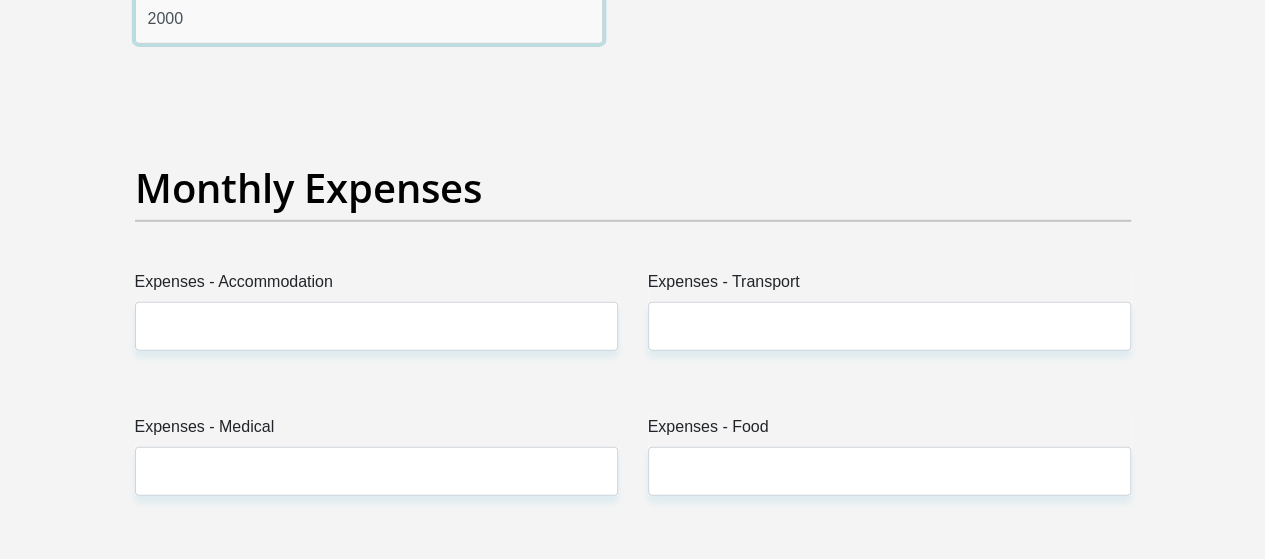 scroll, scrollTop: 2871, scrollLeft: 0, axis: vertical 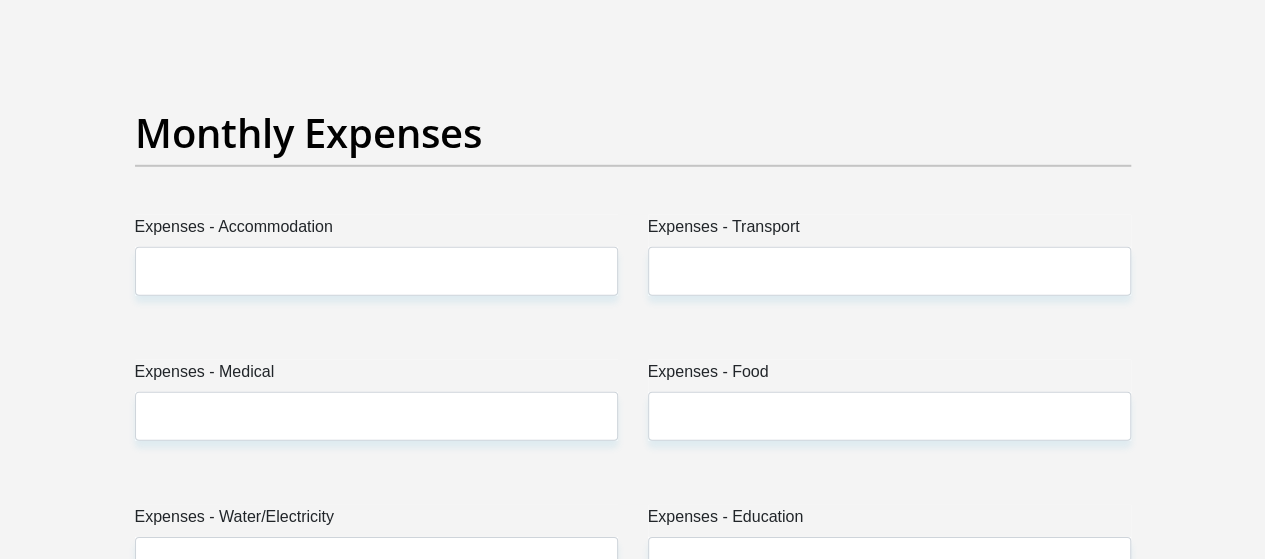 type on "2000" 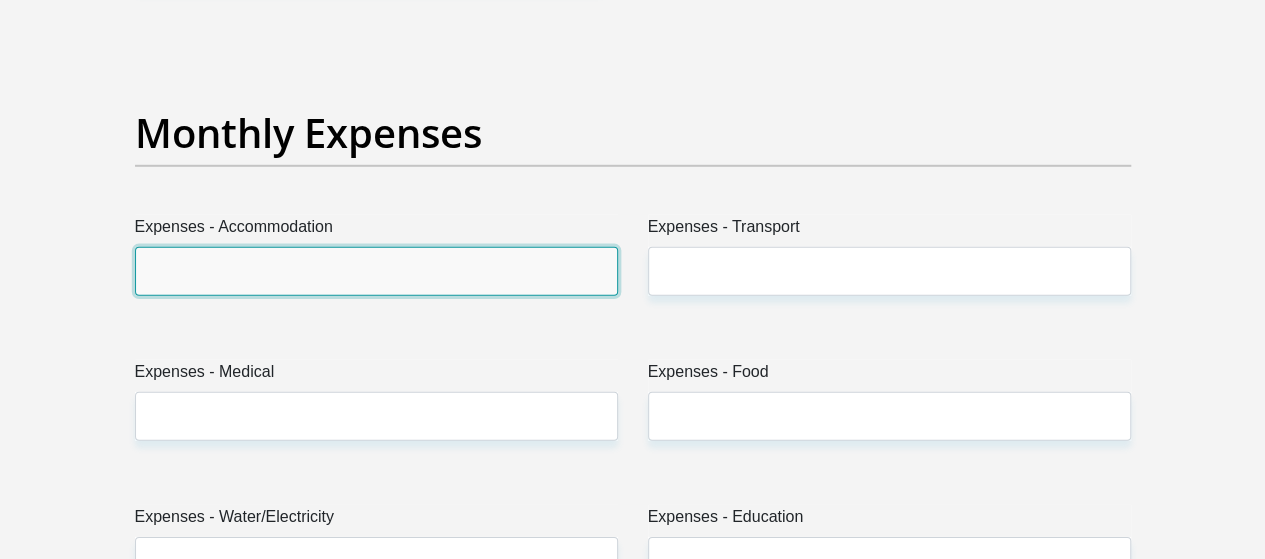 click on "Expenses - Accommodation" at bounding box center (376, 271) 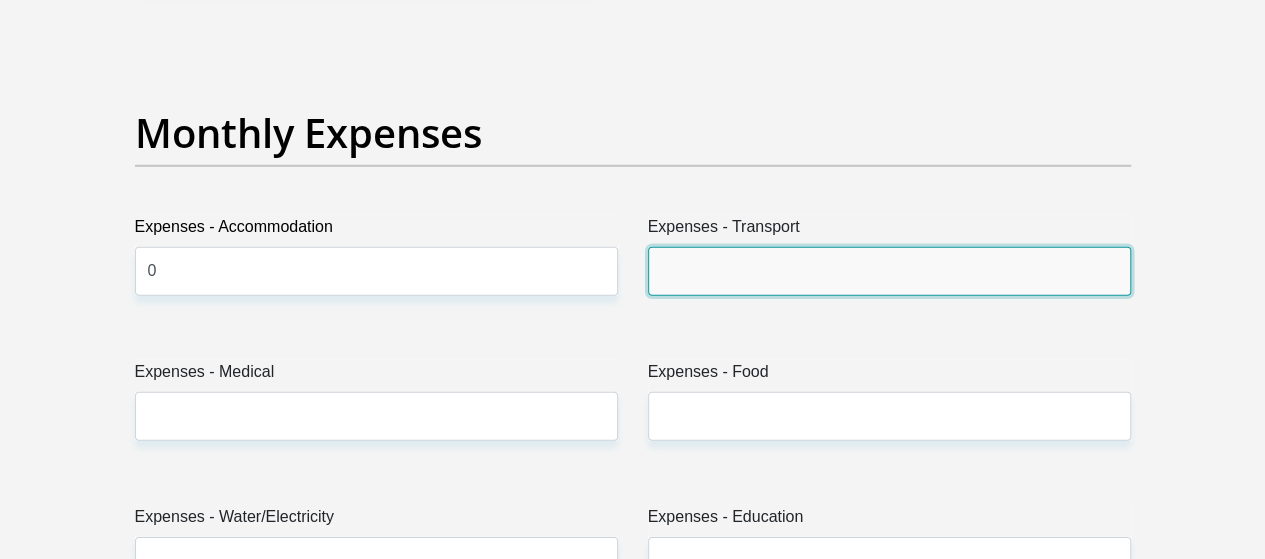 click on "Expenses - Transport" at bounding box center (889, 271) 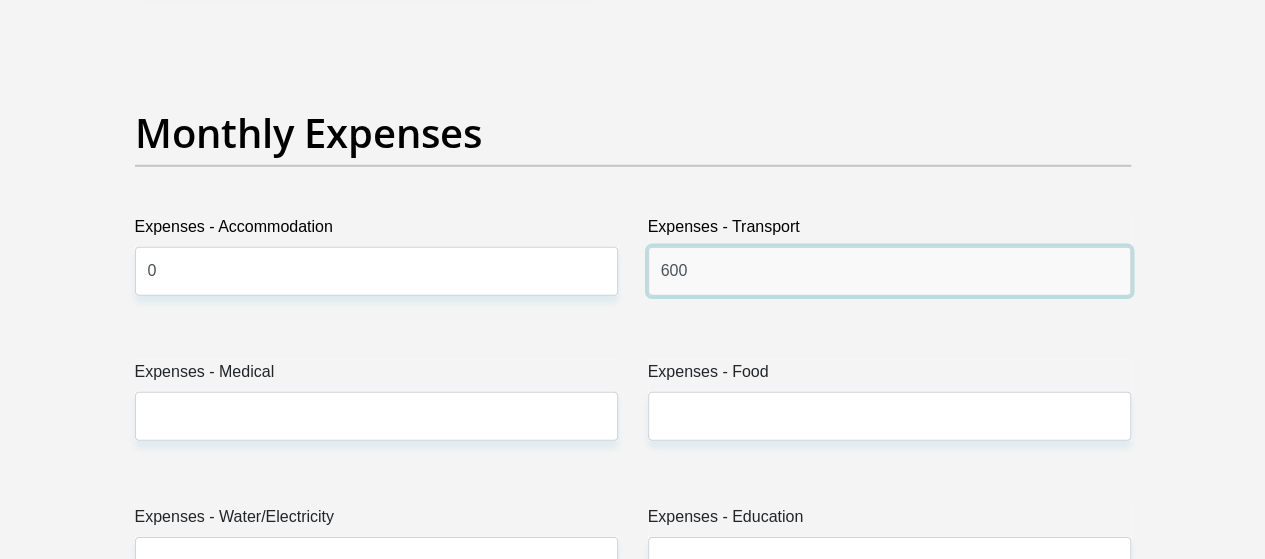 type on "600" 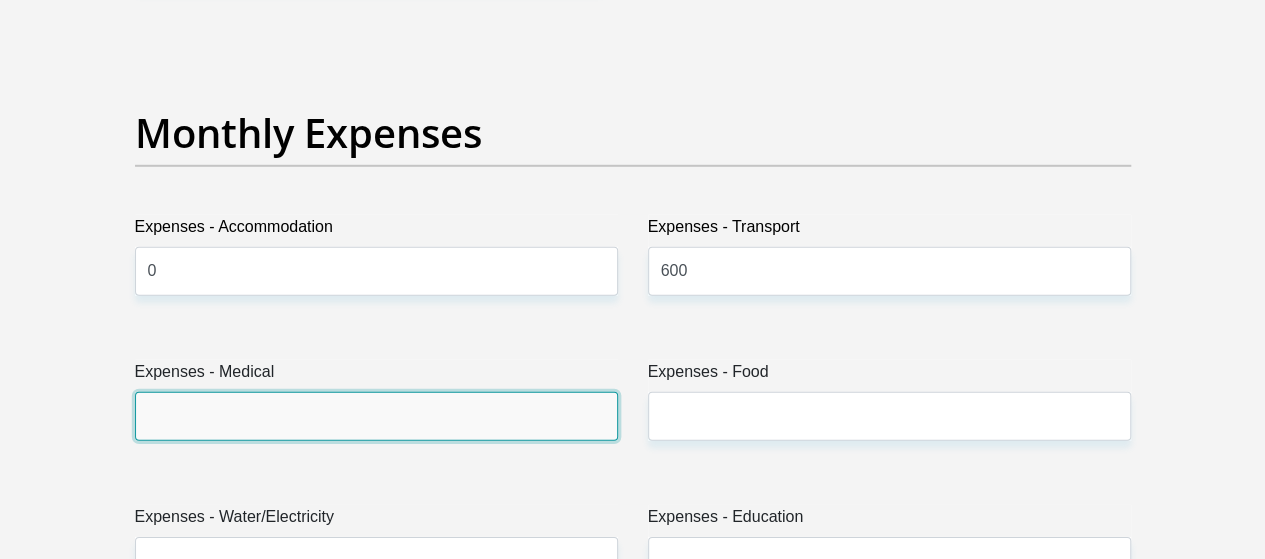 click on "Expenses - Medical" at bounding box center [376, 416] 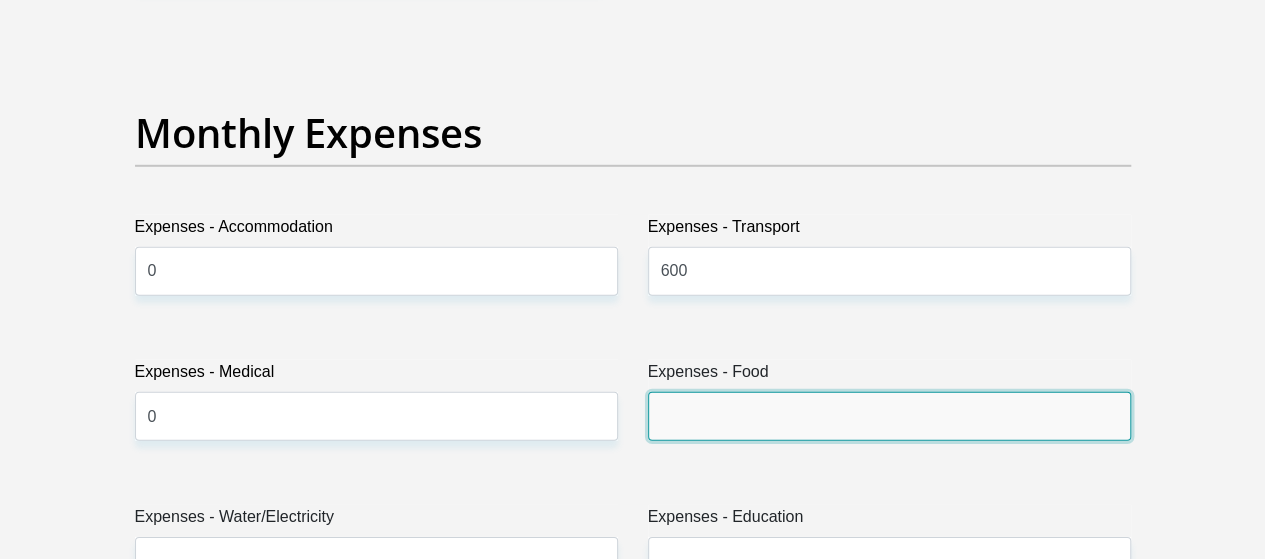click on "Expenses - Food" at bounding box center [889, 416] 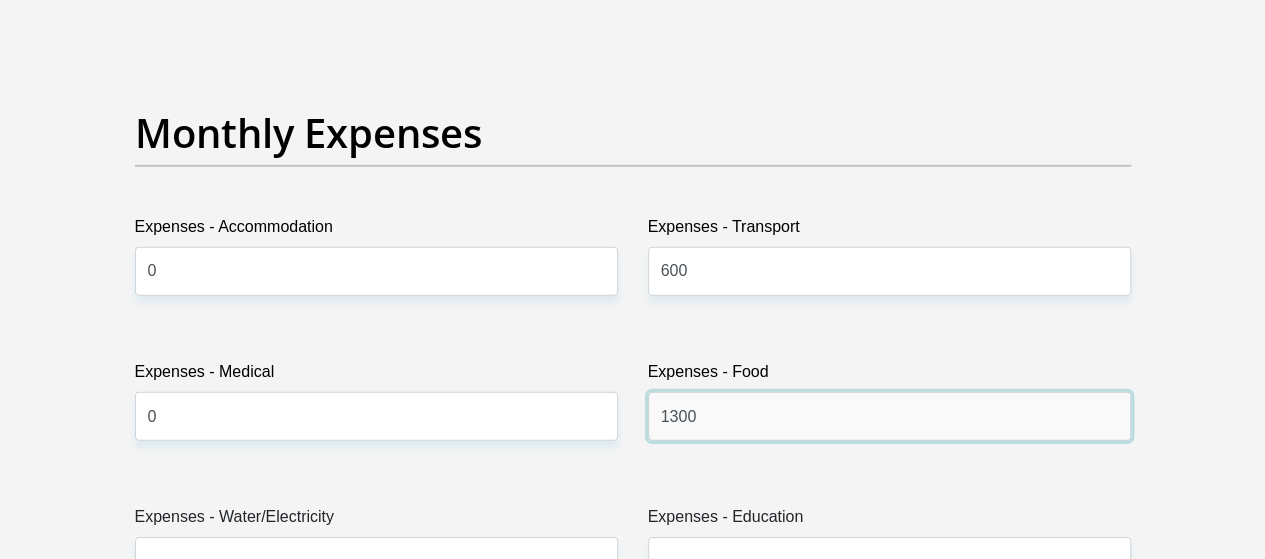 type on "1300" 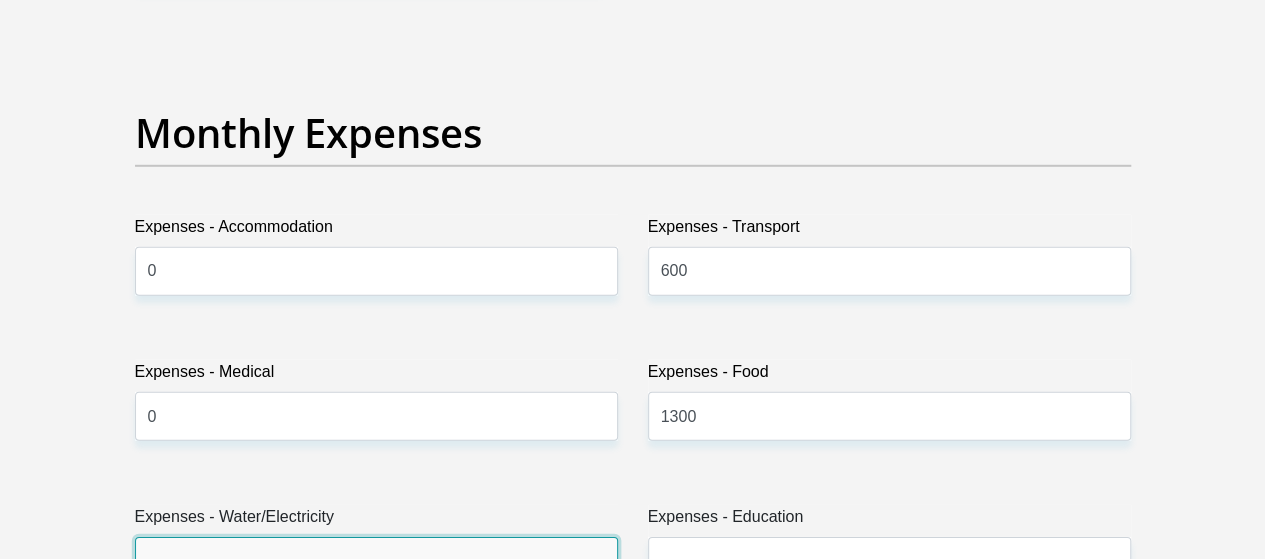click on "Expenses - Water/Electricity" at bounding box center [376, 561] 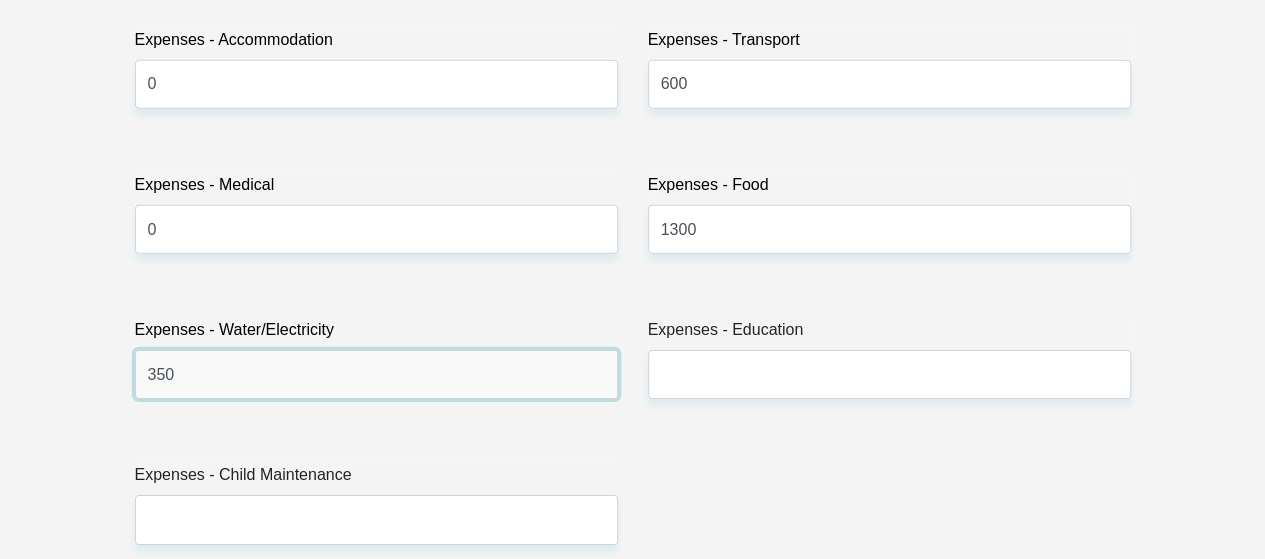 scroll, scrollTop: 3231, scrollLeft: 0, axis: vertical 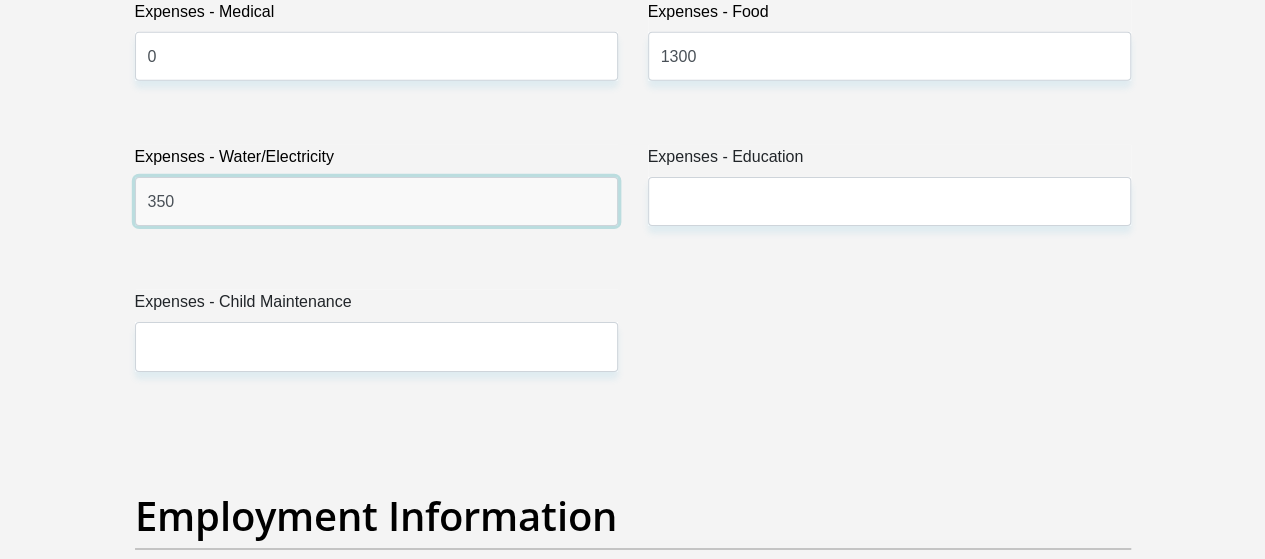 type on "350" 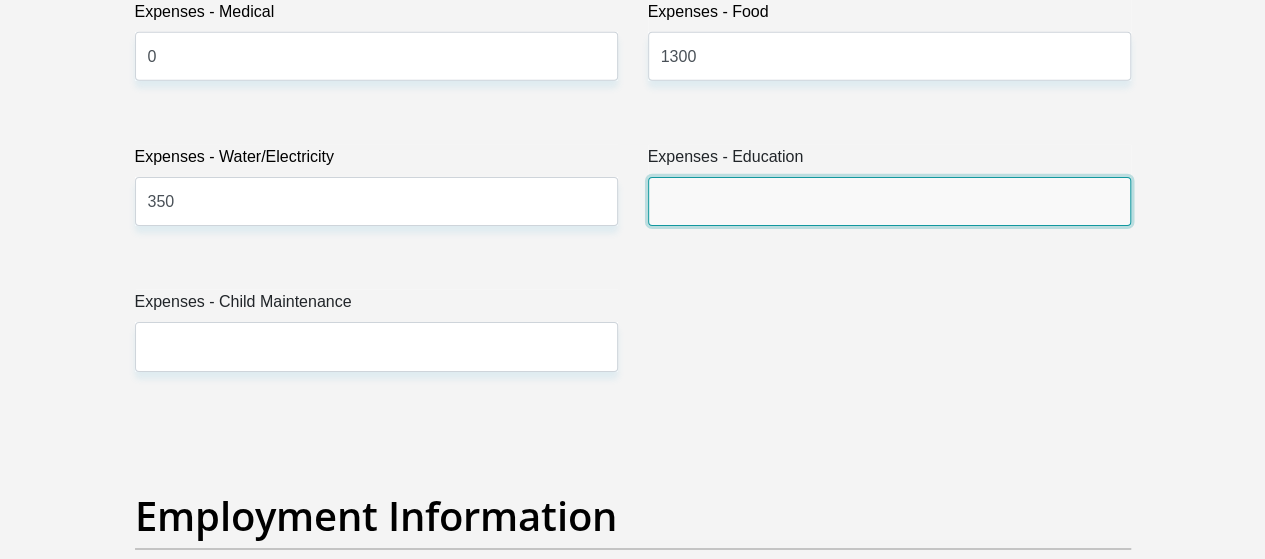 click on "Expenses - Education" at bounding box center (889, 201) 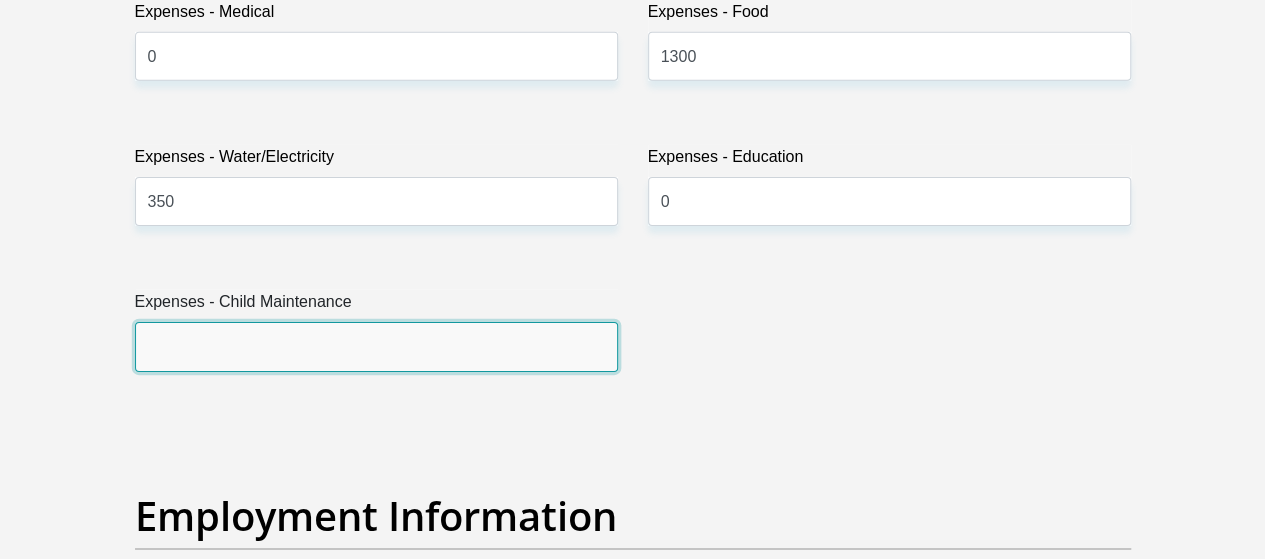 click on "Expenses - Child Maintenance" at bounding box center (376, 346) 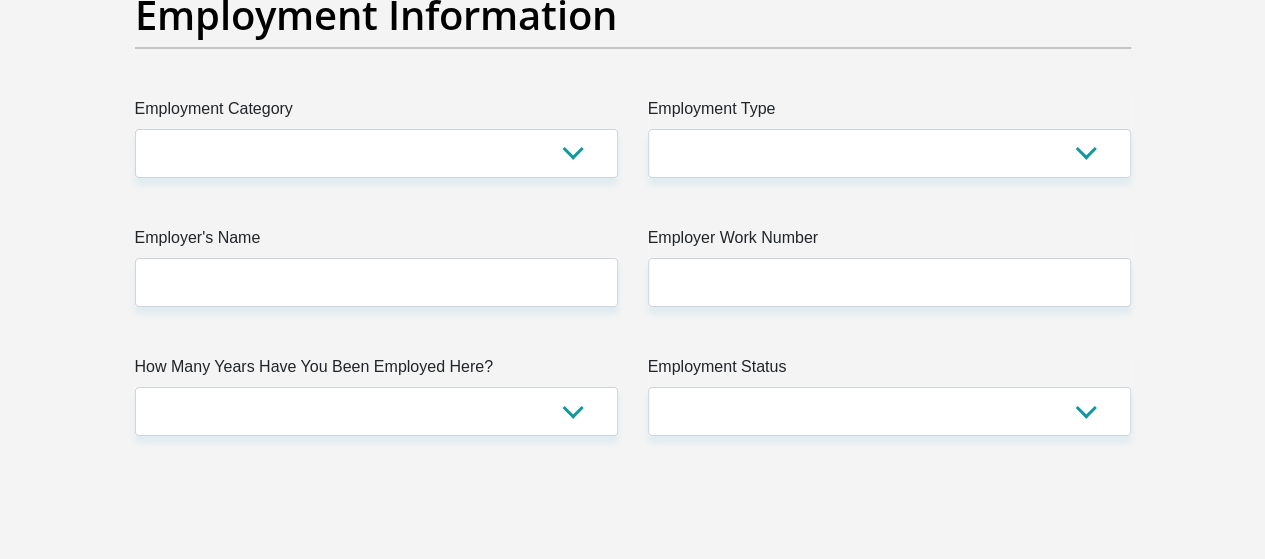 scroll, scrollTop: 3650, scrollLeft: 0, axis: vertical 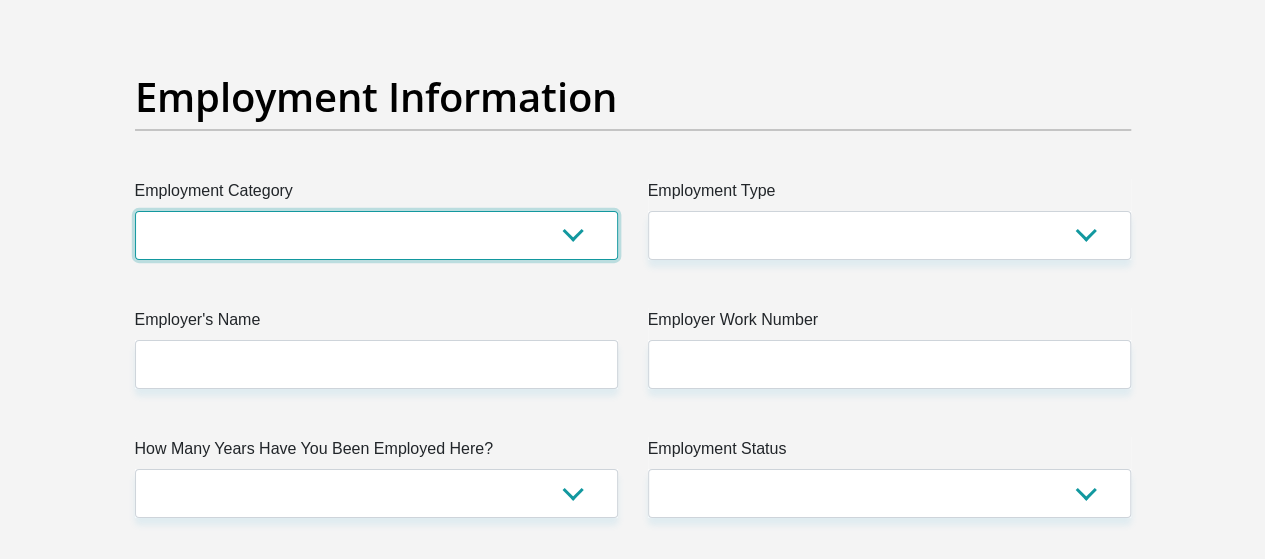 click on "AGRICULTURE
ALCOHOL & TOBACCO
CONSTRUCTION MATERIALS
METALLURGY
EQUIPMENT FOR RENEWABLE ENERGY
SPECIALIZED CONTRACTORS
CAR
GAMING (INCL. INTERNET
OTHER WHOLESALE
UNLICENSED PHARMACEUTICALS
CURRENCY EXCHANGE HOUSES
OTHER FINANCIAL INSTITUTIONS & INSURANCE
REAL ESTATE AGENTS
OIL & GAS
OTHER MATERIALS (E.G. IRON ORE)
PRECIOUS STONES & PRECIOUS METALS
POLITICAL ORGANIZATIONS
RELIGIOUS ORGANIZATIONS(NOT SECTS)
ACTI. HAVING BUSINESS DEAL WITH PUBLIC ADMINISTRATION
LAUNDROMATS" at bounding box center (376, 235) 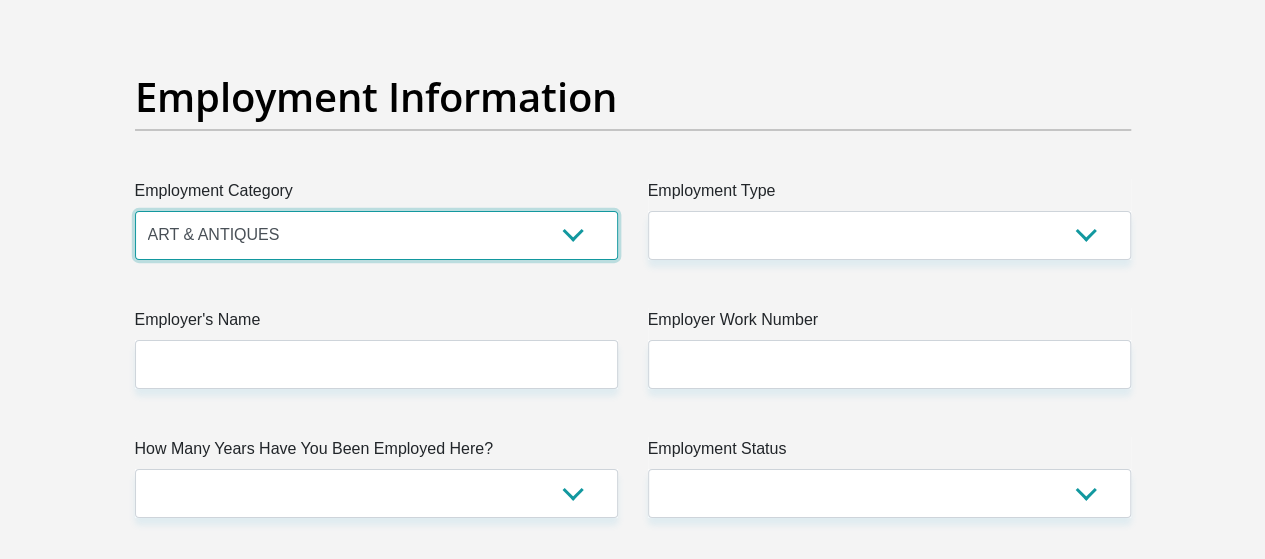 click on "AGRICULTURE
ALCOHOL & TOBACCO
CONSTRUCTION MATERIALS
METALLURGY
EQUIPMENT FOR RENEWABLE ENERGY
SPECIALIZED CONTRACTORS
CAR
GAMING (INCL. INTERNET
OTHER WHOLESALE
UNLICENSED PHARMACEUTICALS
CURRENCY EXCHANGE HOUSES
OTHER FINANCIAL INSTITUTIONS & INSURANCE
REAL ESTATE AGENTS
OIL & GAS
OTHER MATERIALS (E.G. IRON ORE)
PRECIOUS STONES & PRECIOUS METALS
POLITICAL ORGANIZATIONS
RELIGIOUS ORGANIZATIONS(NOT SECTS)
ACTI. HAVING BUSINESS DEAL WITH PUBLIC ADMINISTRATION
LAUNDROMATS" at bounding box center [376, 235] 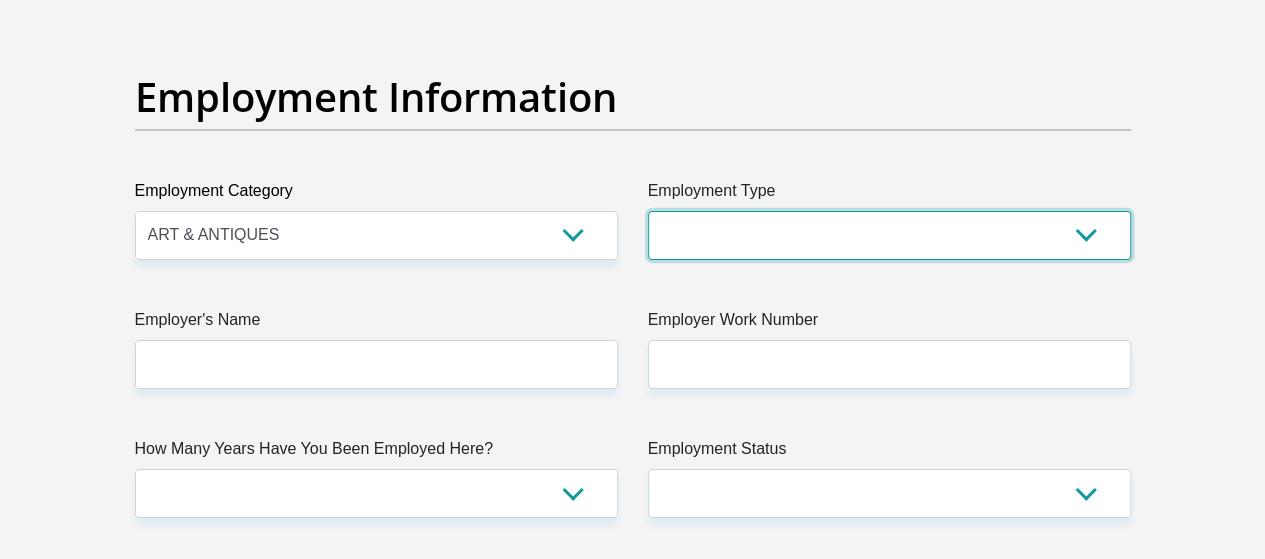 click on "College/Lecturer
Craft Seller
Creative
Driver
Executive
Farmer
Forces - Non Commissioned
Forces - Officer
Hawker
Housewife
Labourer
Licenced Professional
Manager
Miner
Non Licenced Professional
Office Staff/Clerk
Outside Worker
Pensioner
Permanent Teacher
Production/Manufacturing
Sales
Self-Employed
Semi-Professional Worker
Service Industry  Social Worker  Student" at bounding box center [889, 235] 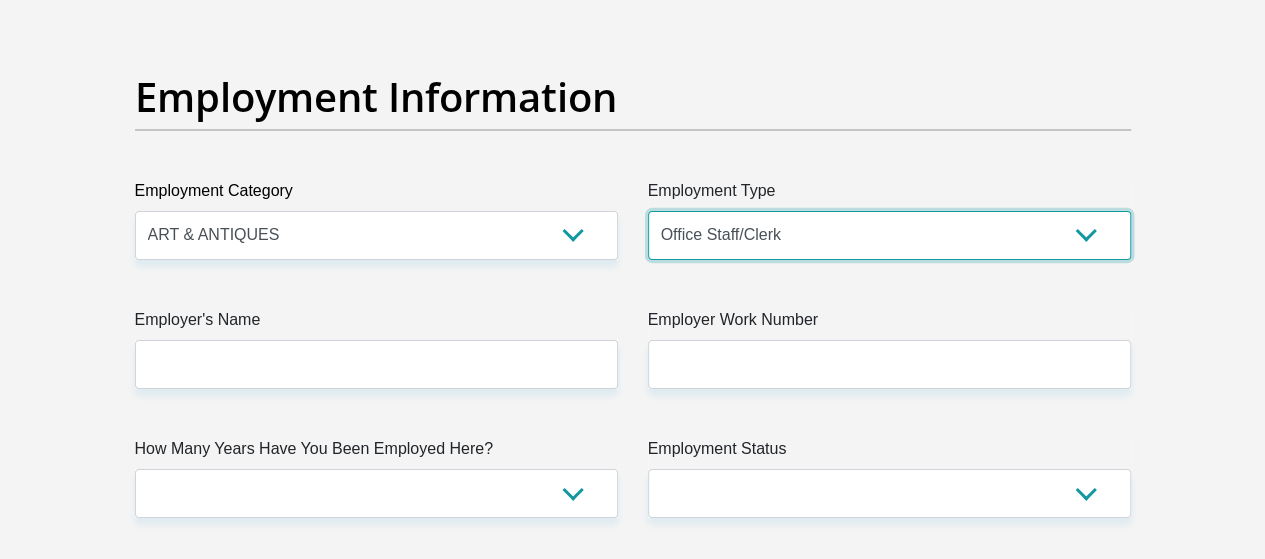 click on "College/Lecturer
Craft Seller
Creative
Driver
Executive
Farmer
Forces - Non Commissioned
Forces - Officer
Hawker
Housewife
Labourer
Licenced Professional
Manager
Miner
Non Licenced Professional
Office Staff/Clerk
Outside Worker
Pensioner
Permanent Teacher
Production/Manufacturing
Sales
Self-Employed
Semi-Professional Worker
Service Industry  Social Worker  Student" at bounding box center (889, 235) 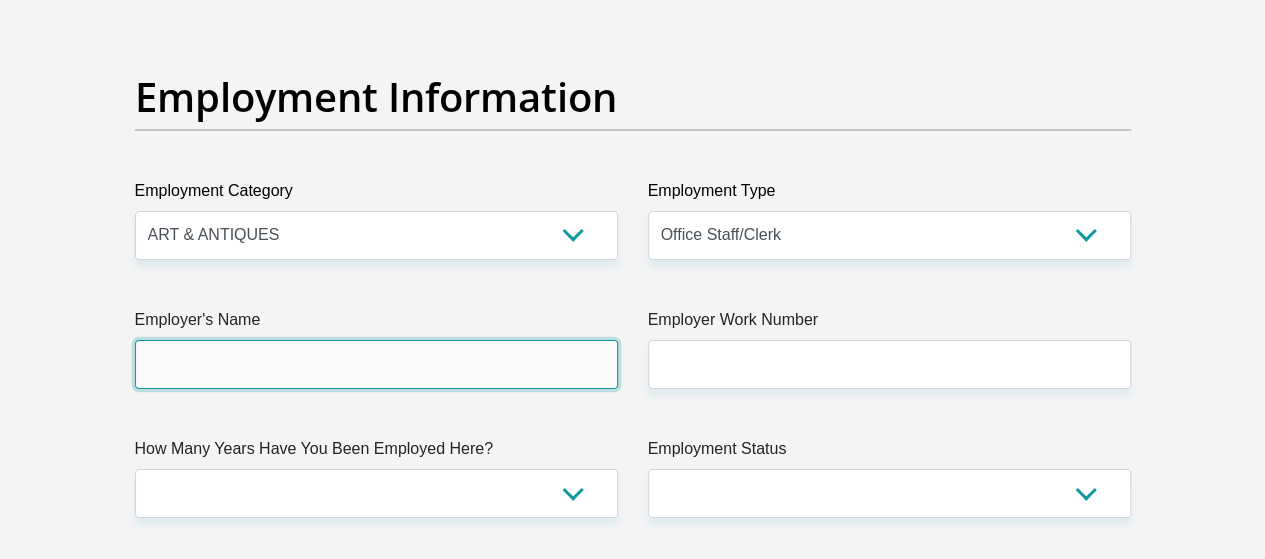 click on "Employer's Name" at bounding box center (376, 364) 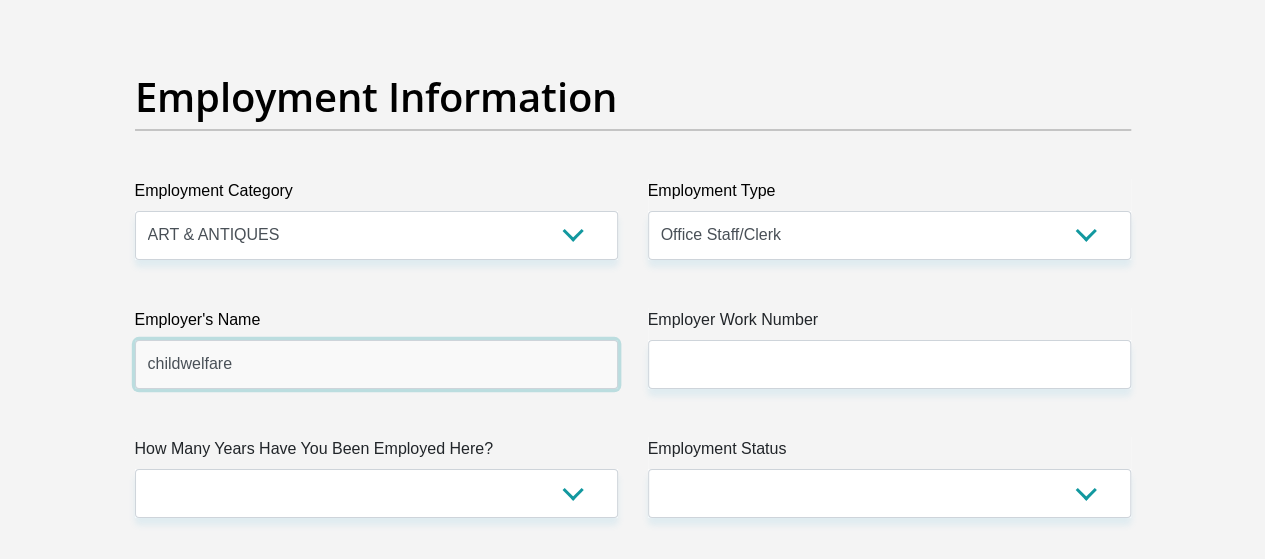 click on "childwelfare" at bounding box center (376, 364) 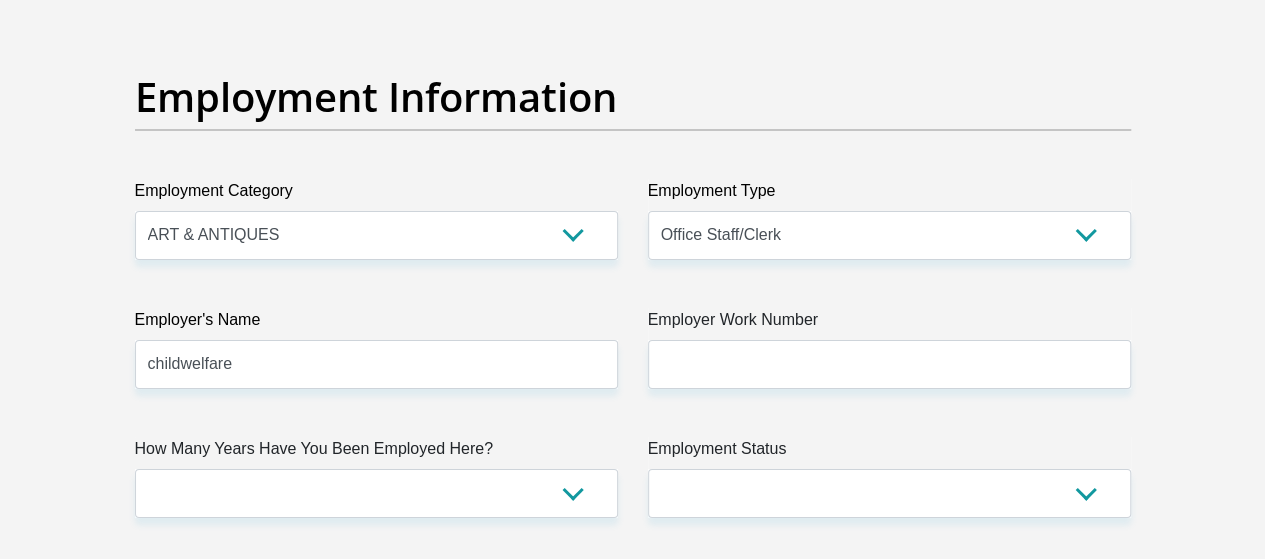 drag, startPoint x: 206, startPoint y: 283, endPoint x: 381, endPoint y: 315, distance: 177.90166 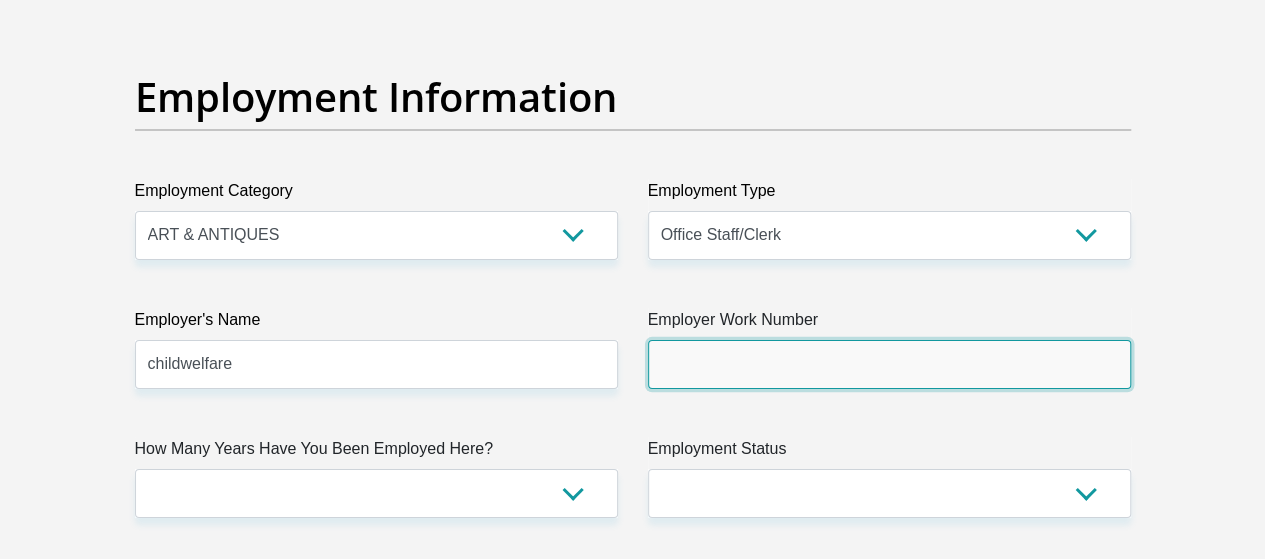 click on "Employer Work Number" at bounding box center (889, 364) 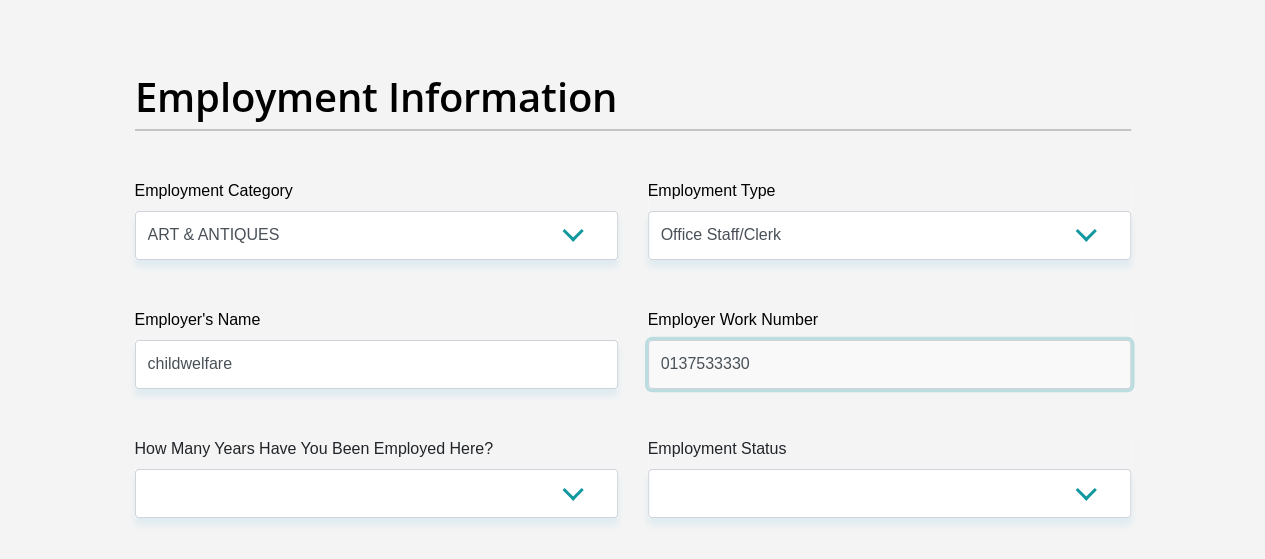 type on "0137533330" 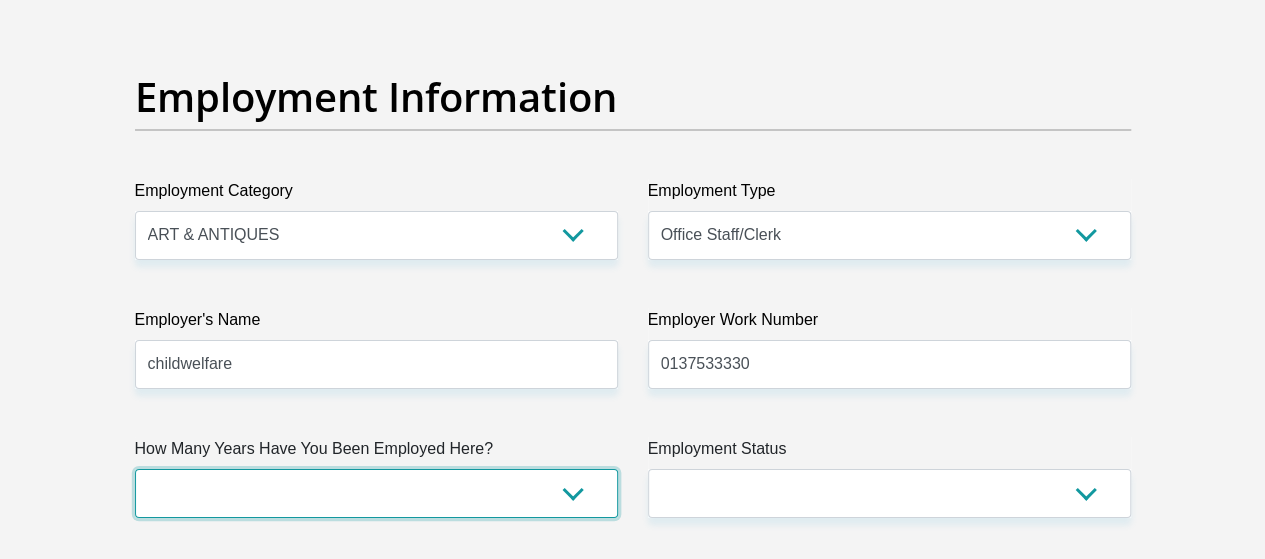 click on "less than 1 year
1-3 years
3-5 years
5+ years" at bounding box center (376, 493) 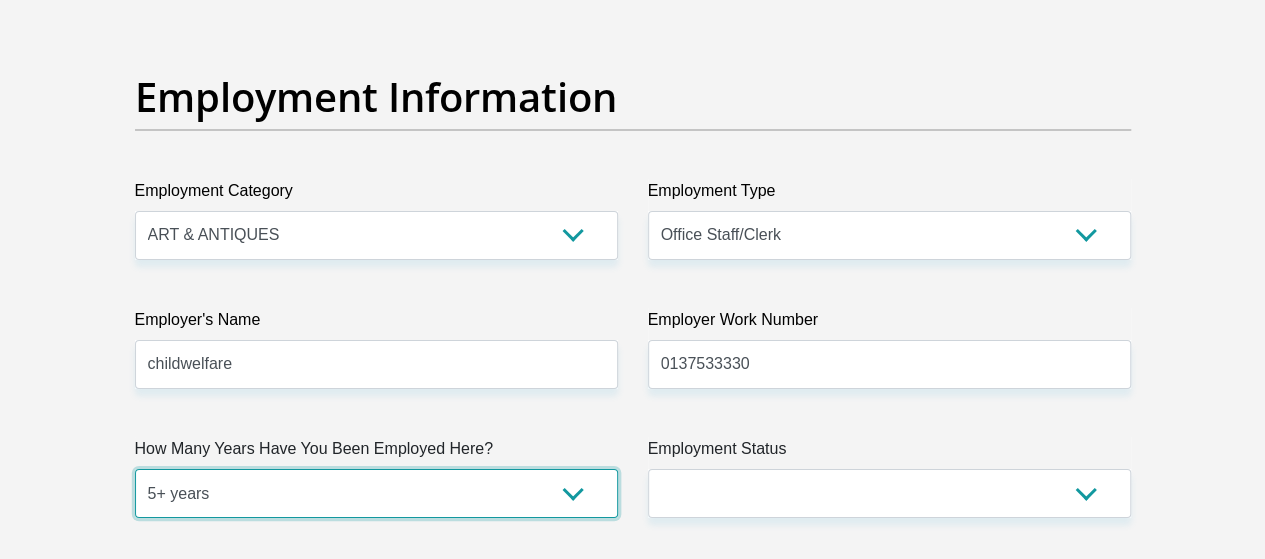 click on "less than 1 year
1-3 years
3-5 years
5+ years" at bounding box center (376, 493) 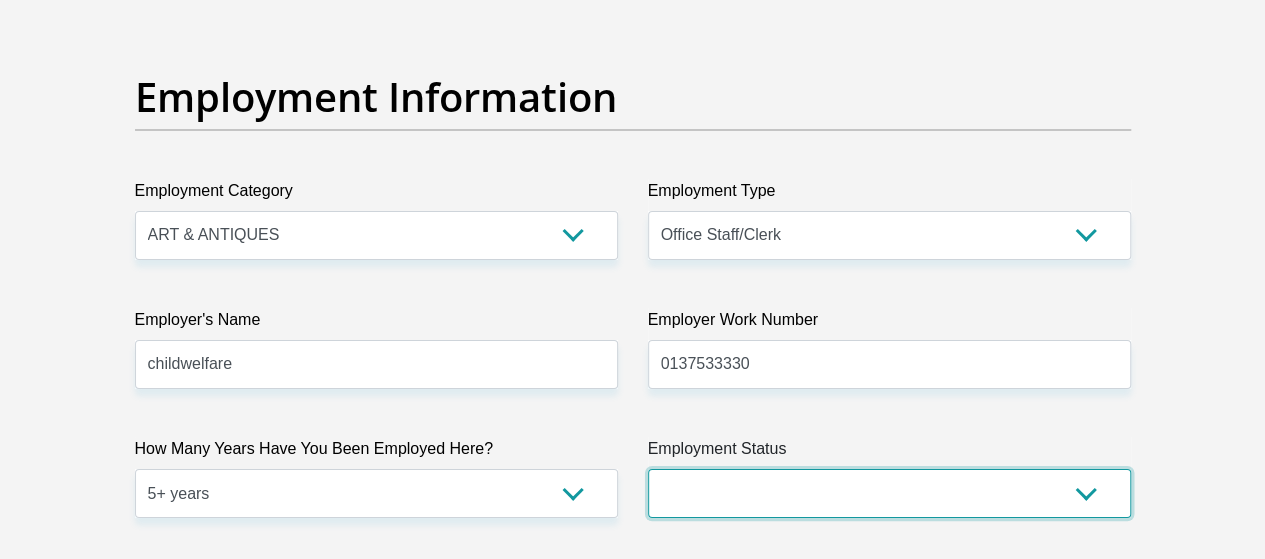 click on "Permanent/Full-time
Part-time/Casual
[DEMOGRAPHIC_DATA] Worker
Self-Employed
Housewife
Retired
Student
Medically Boarded
Disability
Unemployed" at bounding box center (889, 493) 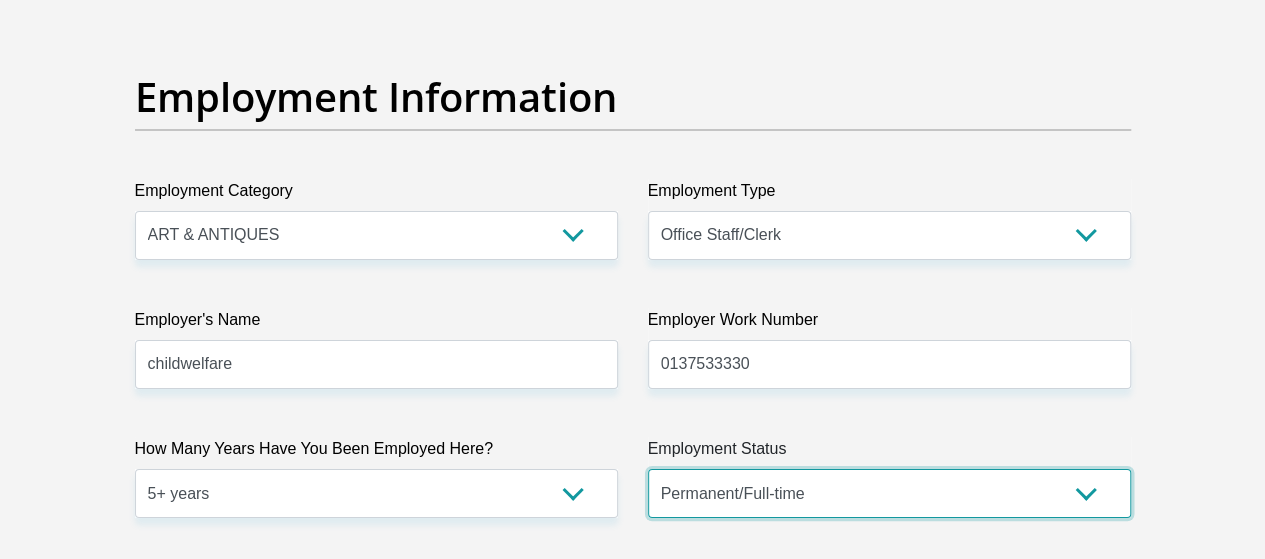 click on "Permanent/Full-time
Part-time/Casual
[DEMOGRAPHIC_DATA] Worker
Self-Employed
Housewife
Retired
Student
Medically Boarded
Disability
Unemployed" at bounding box center (889, 493) 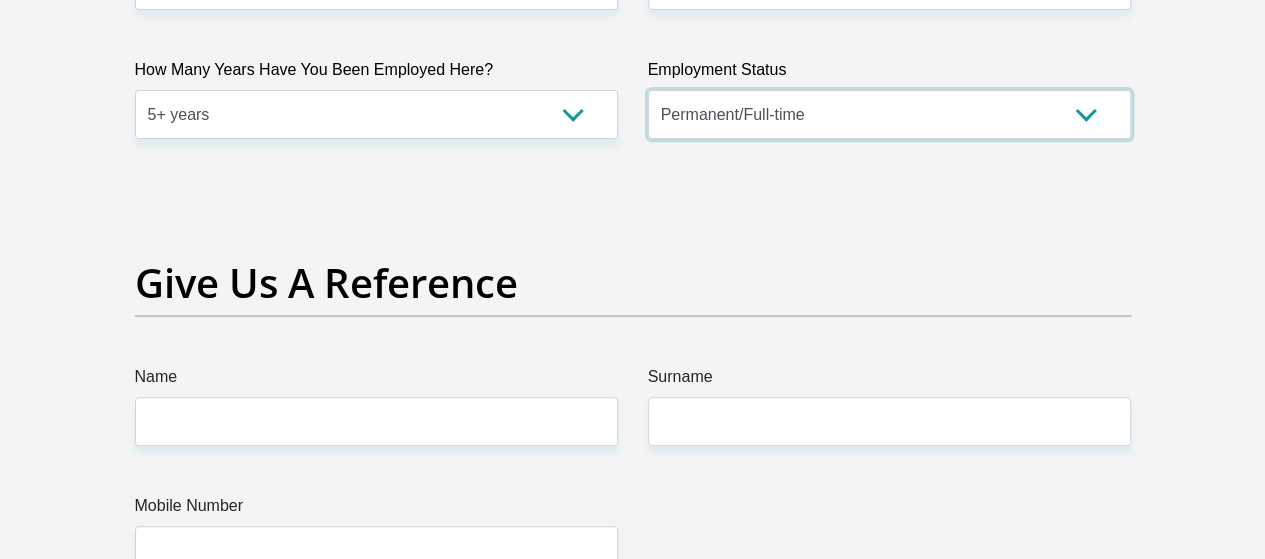 scroll, scrollTop: 4020, scrollLeft: 0, axis: vertical 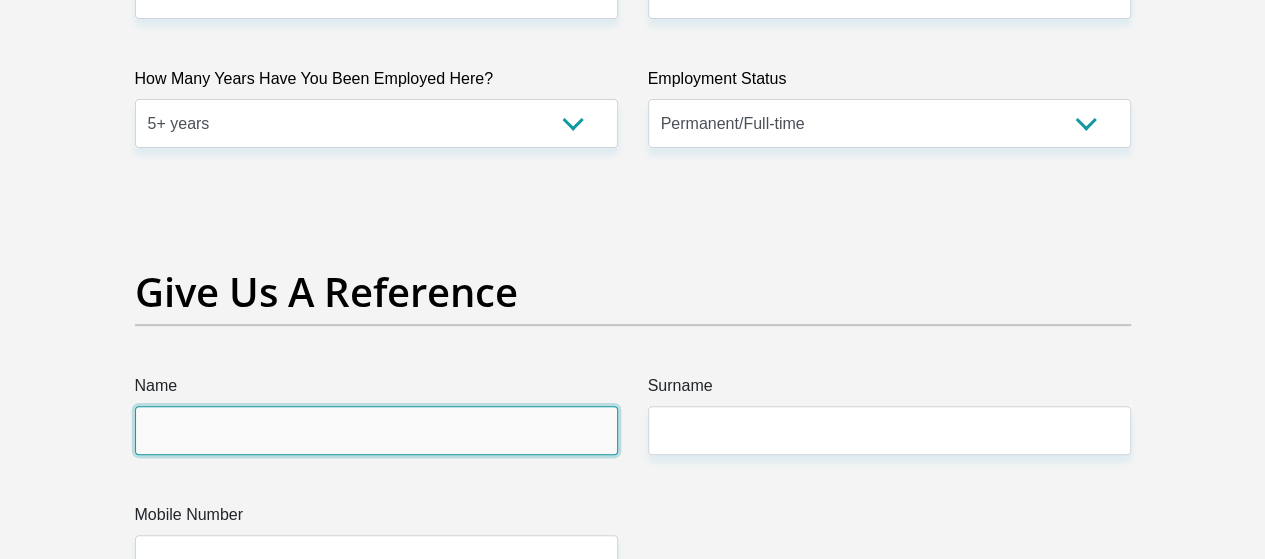click on "Name" at bounding box center [376, 430] 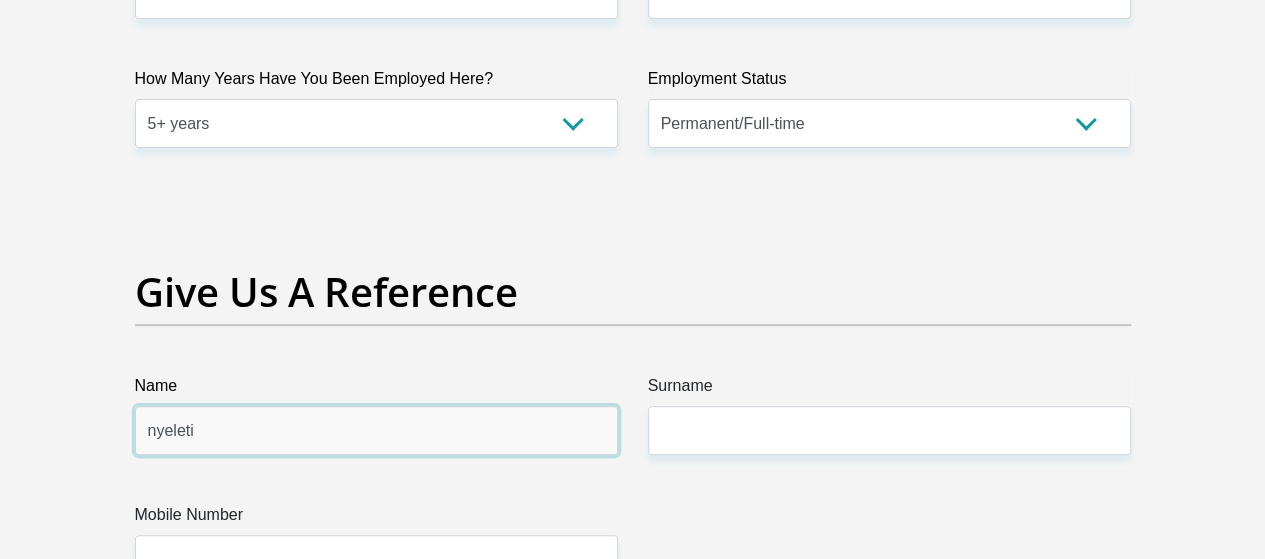 type on "nyeleti" 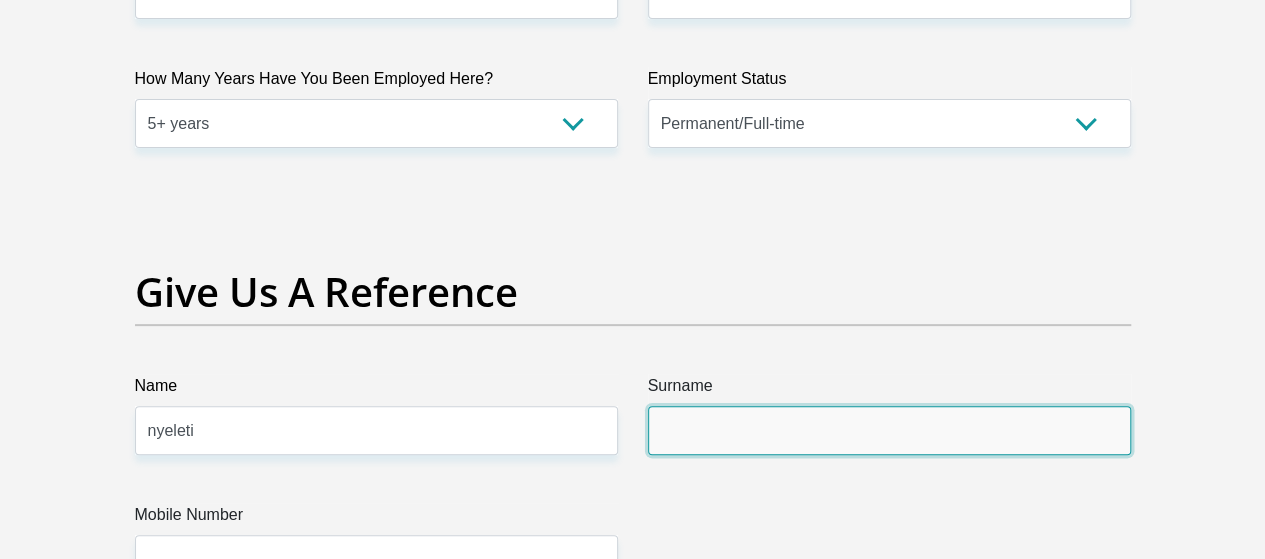click on "Surname" at bounding box center (889, 430) 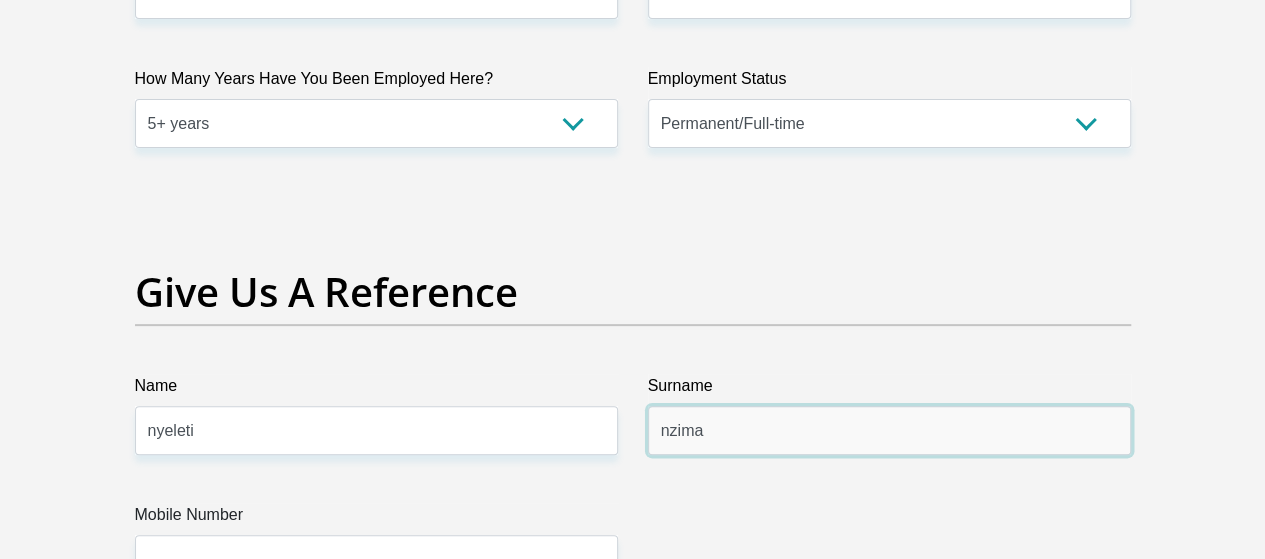 type on "nzima" 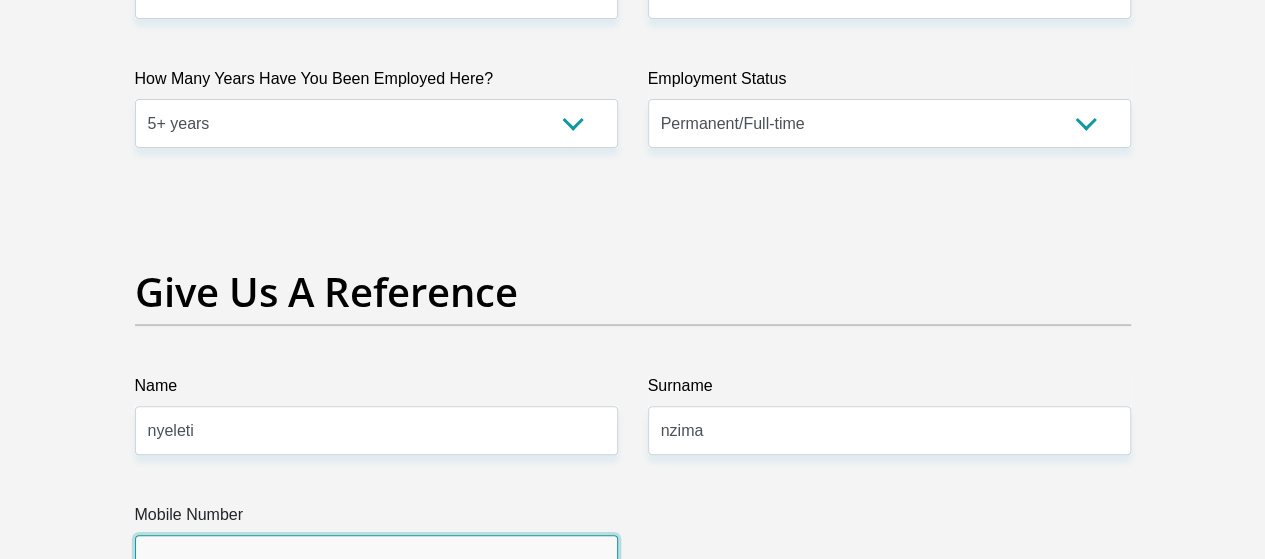 click on "Mobile Number" at bounding box center [376, 559] 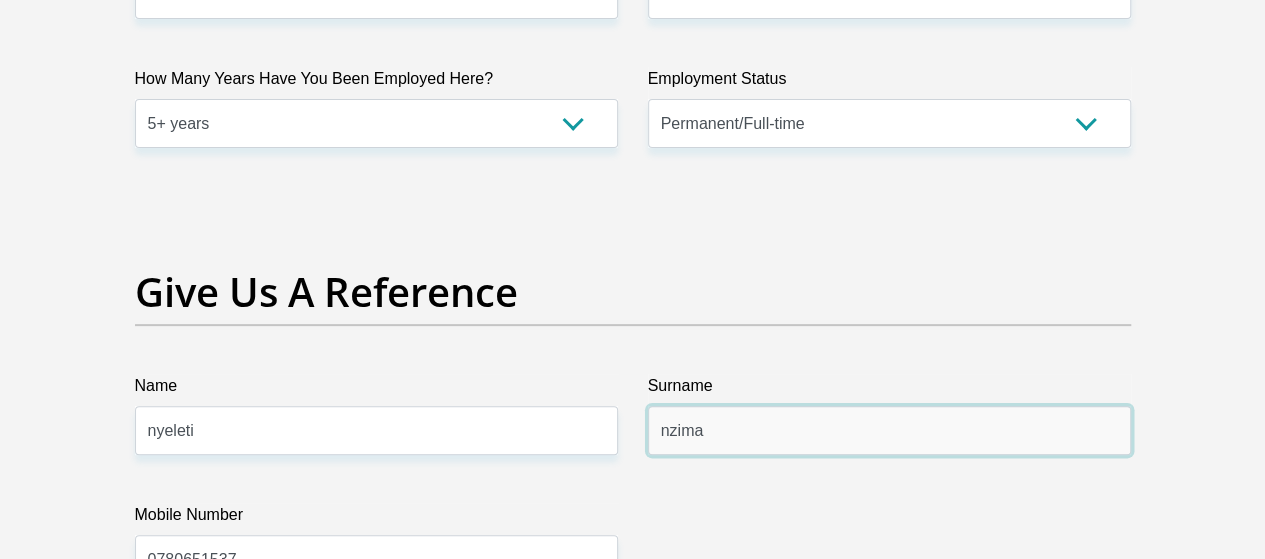 click on "nzima" at bounding box center [889, 430] 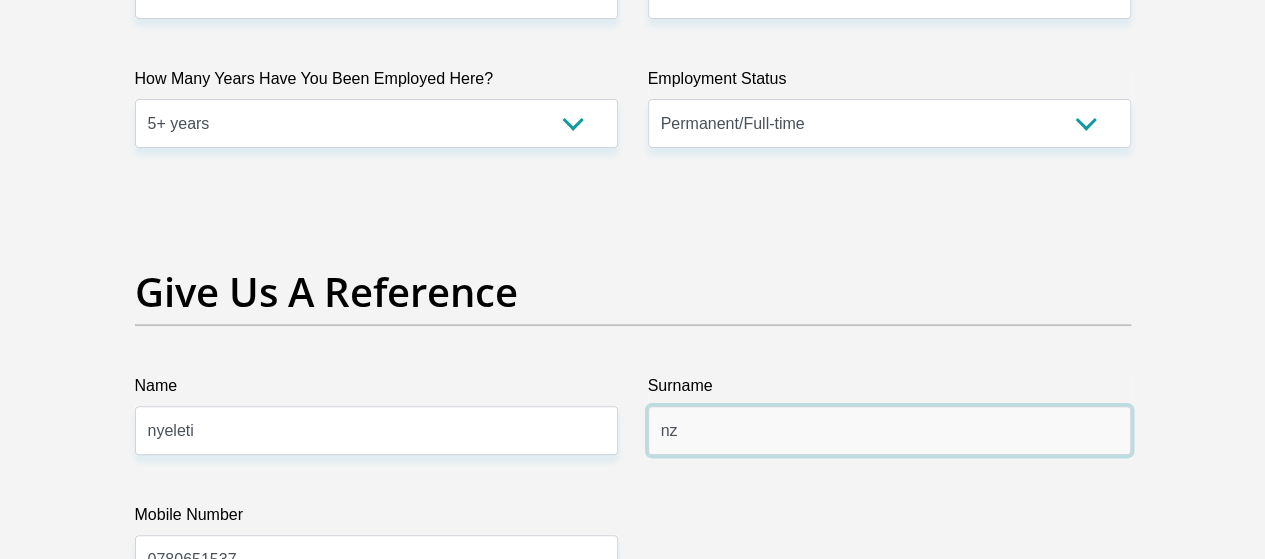type on "n" 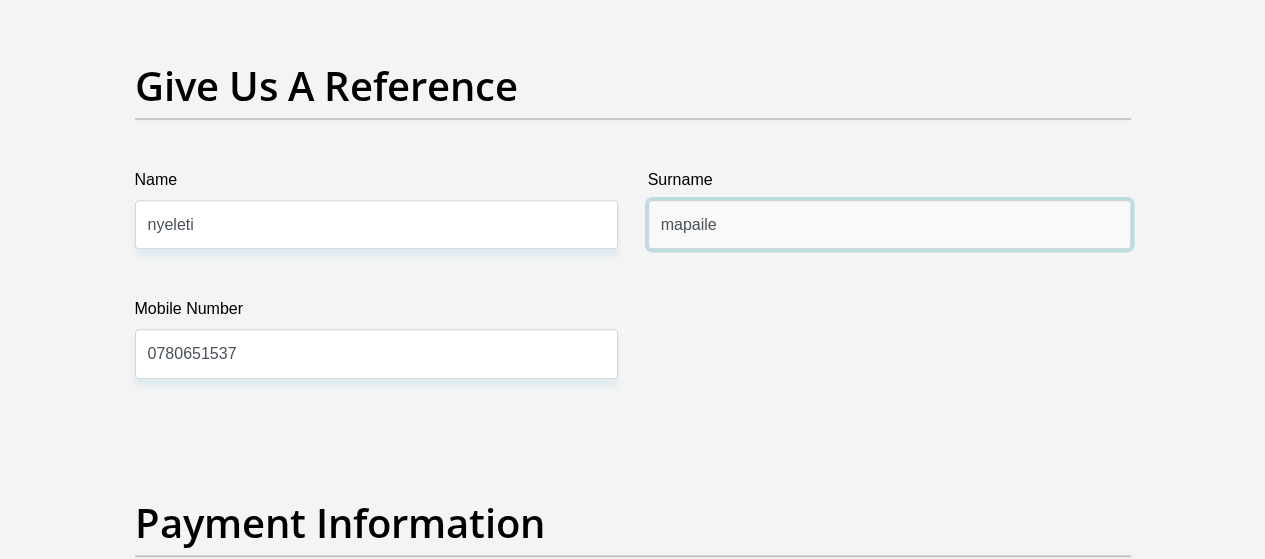 scroll, scrollTop: 4280, scrollLeft: 0, axis: vertical 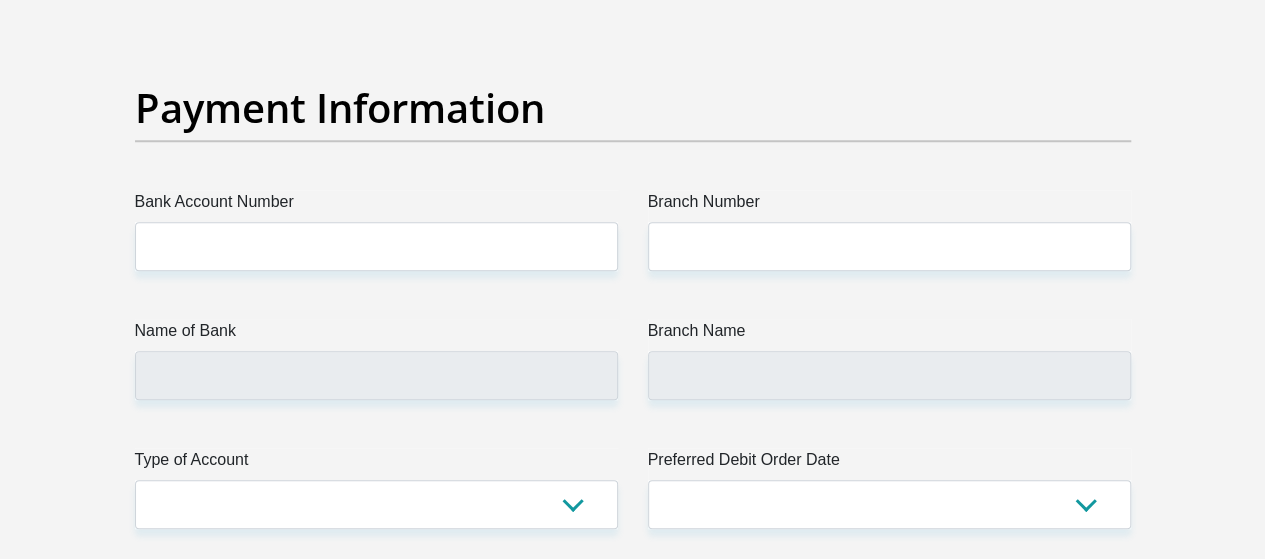 type on "mapaile" 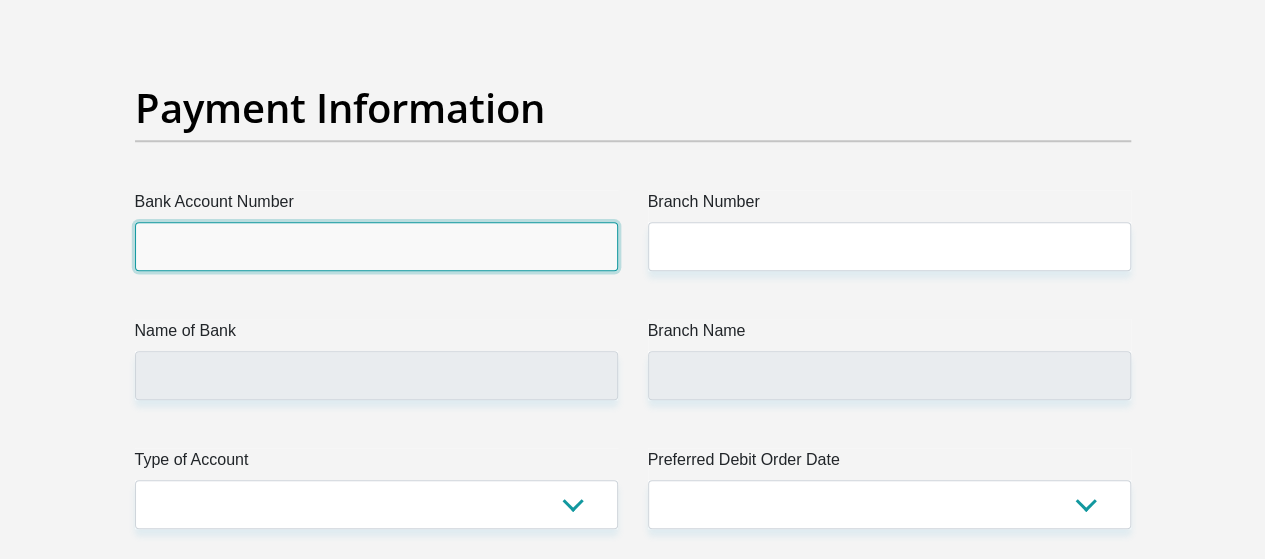 click on "Bank Account Number" at bounding box center [376, 246] 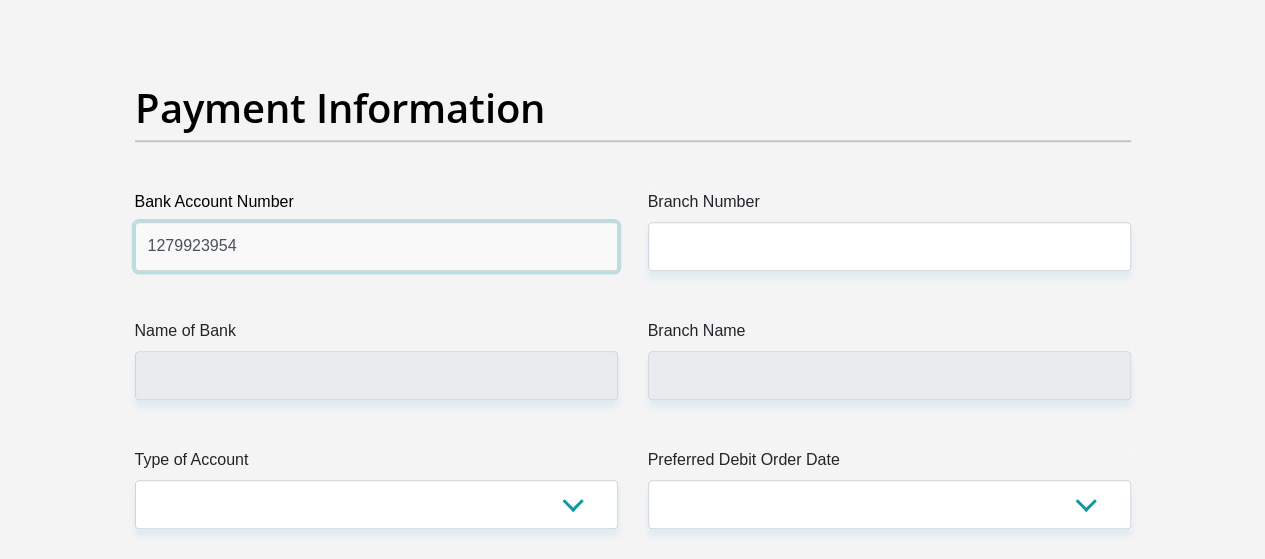 type on "1279923954" 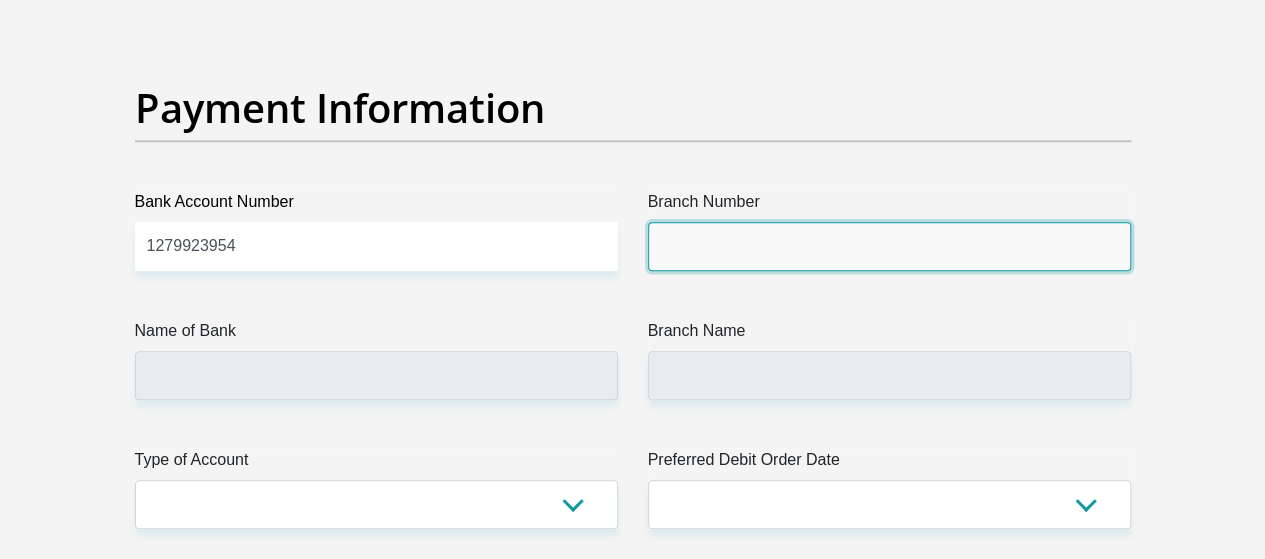 click on "Branch Number" at bounding box center [889, 246] 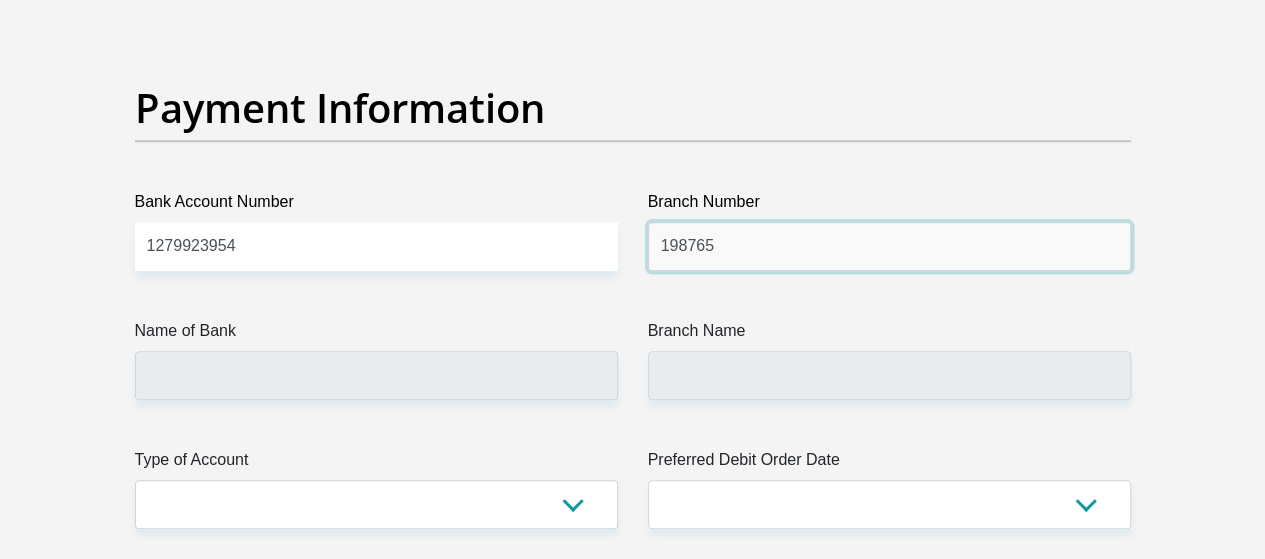 type on "198765" 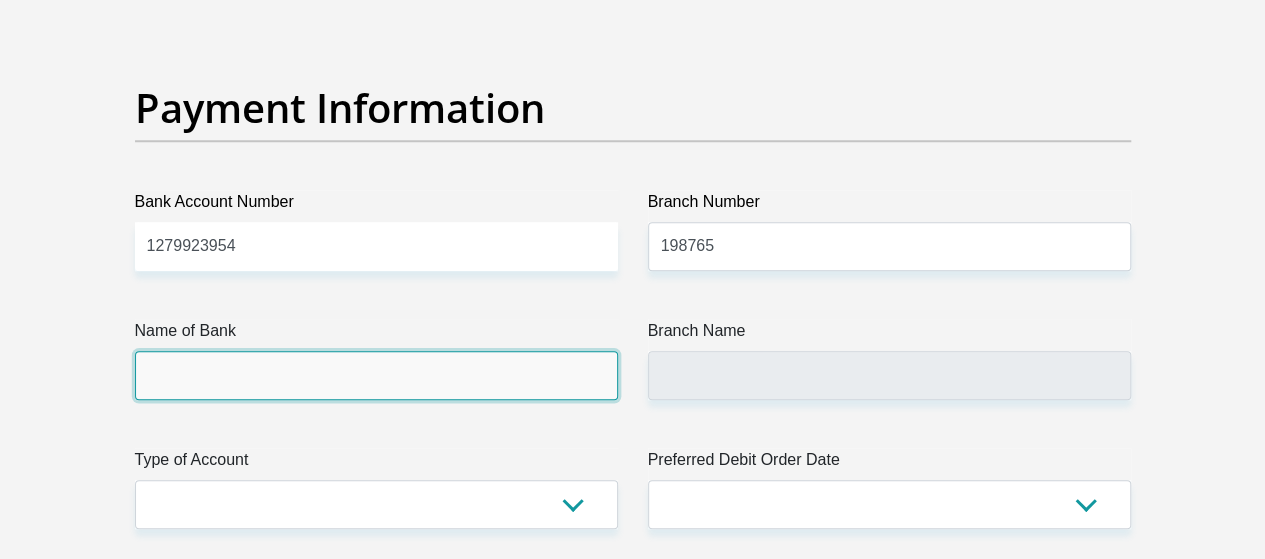 click on "Name of Bank" at bounding box center [376, 375] 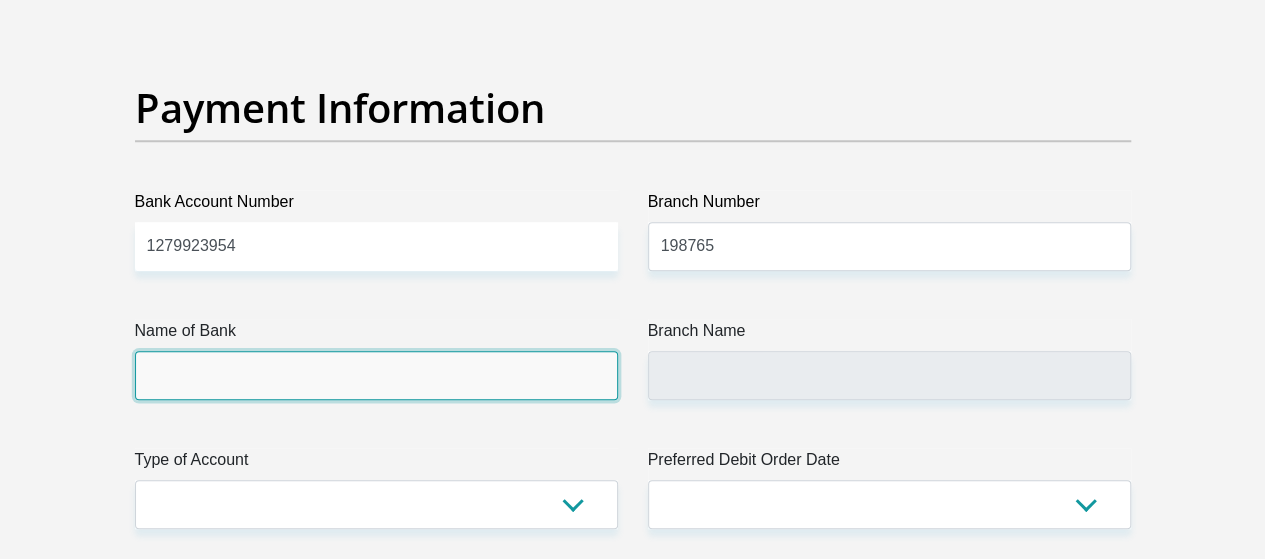 type on "NEDBANK" 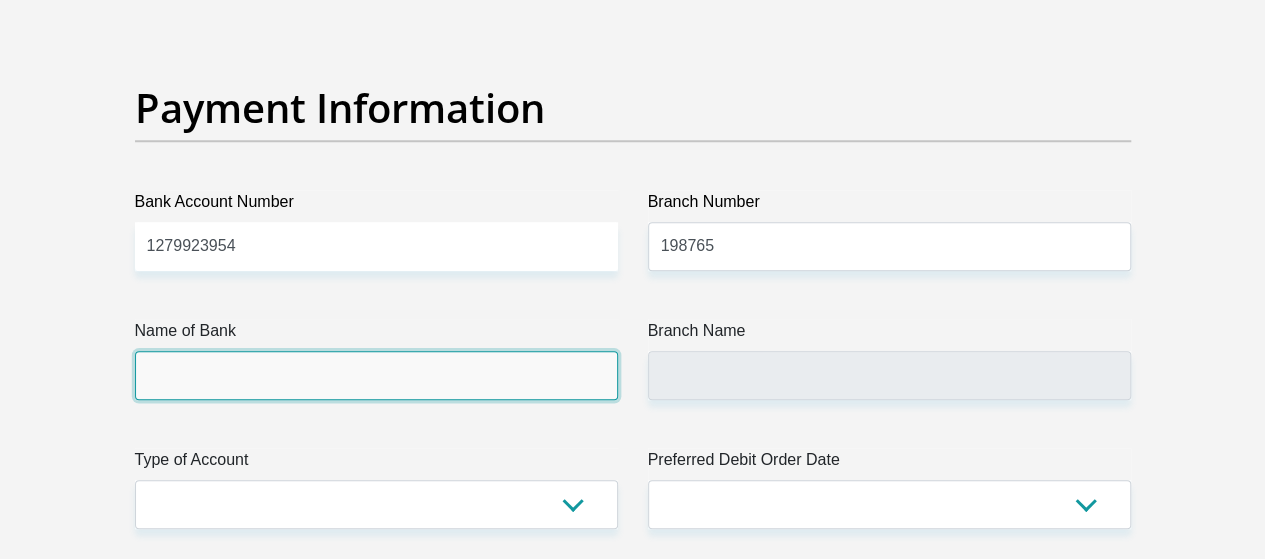 type on "NEDBANK SOUTH AFRICA" 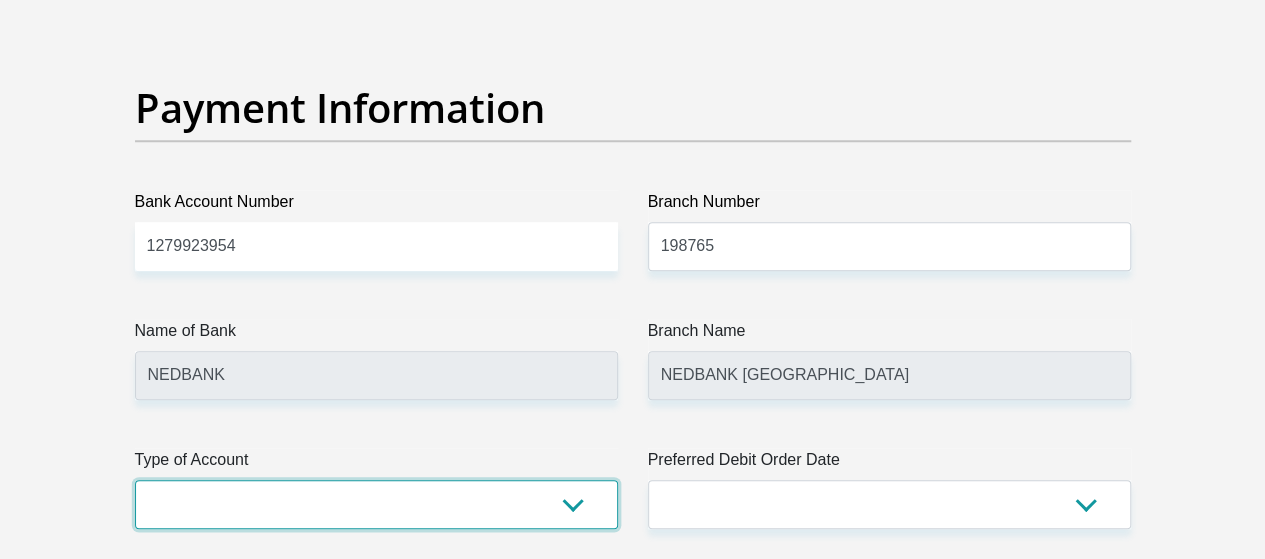 click on "Cheque
Savings" at bounding box center [376, 504] 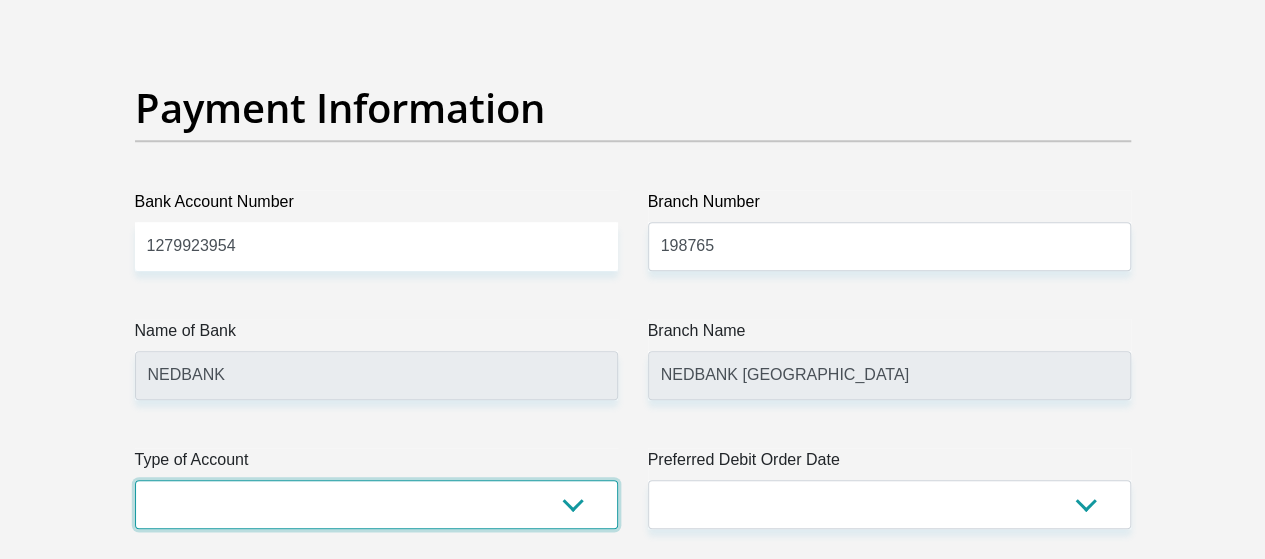 select on "SAV" 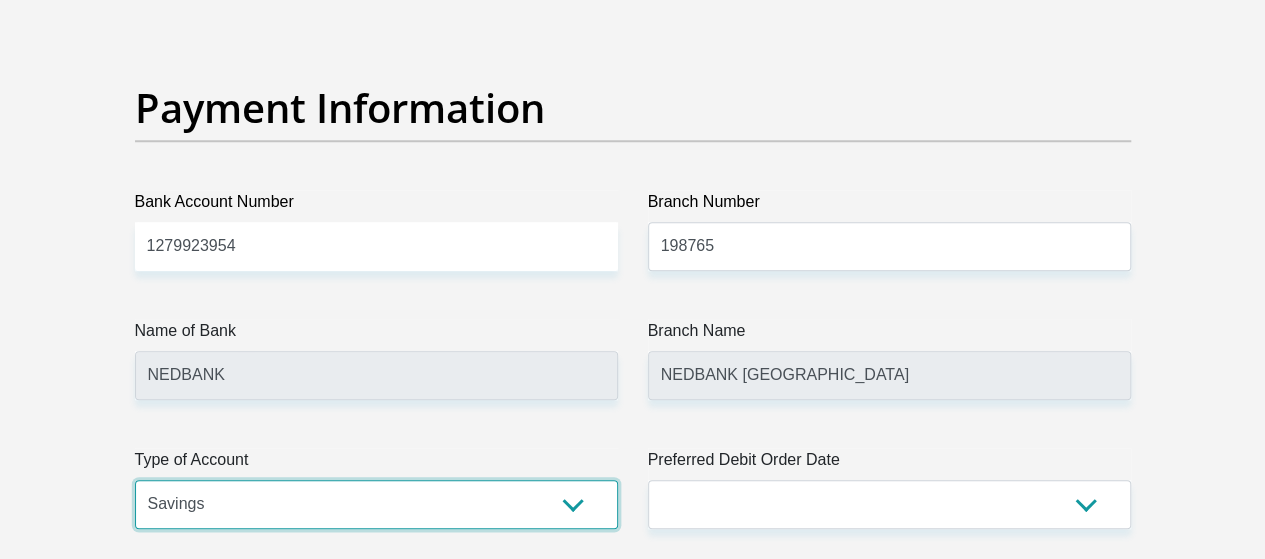 click on "Cheque
Savings" at bounding box center (376, 504) 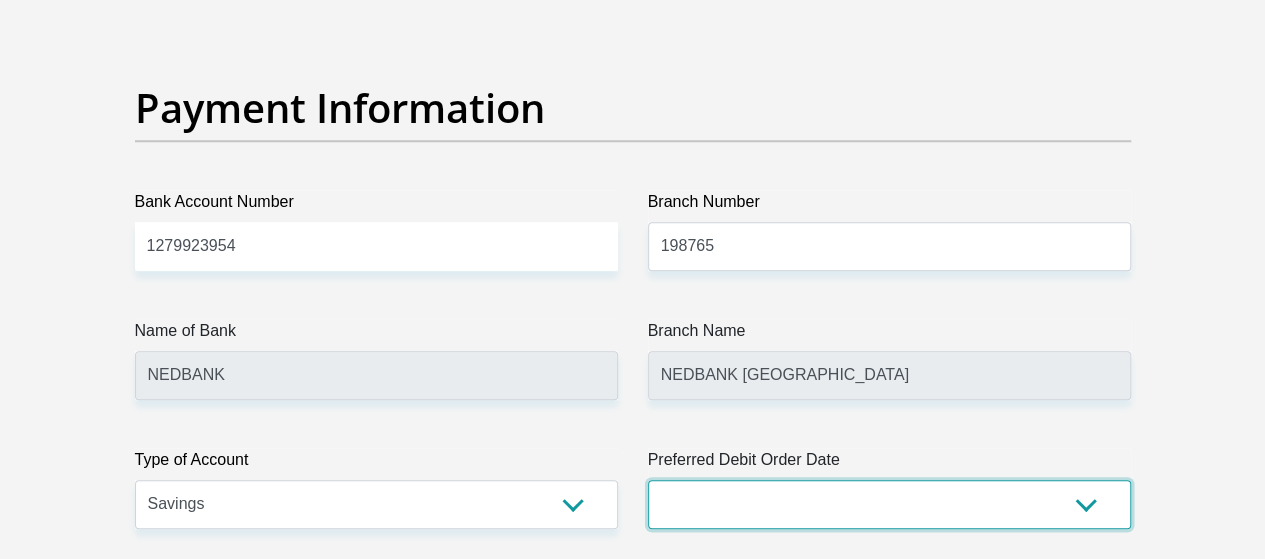 click on "1st
2nd
3rd
4th
5th
7th
18th
19th
20th
21st
22nd
23rd
24th
25th
26th
27th
28th
29th
30th" at bounding box center [889, 504] 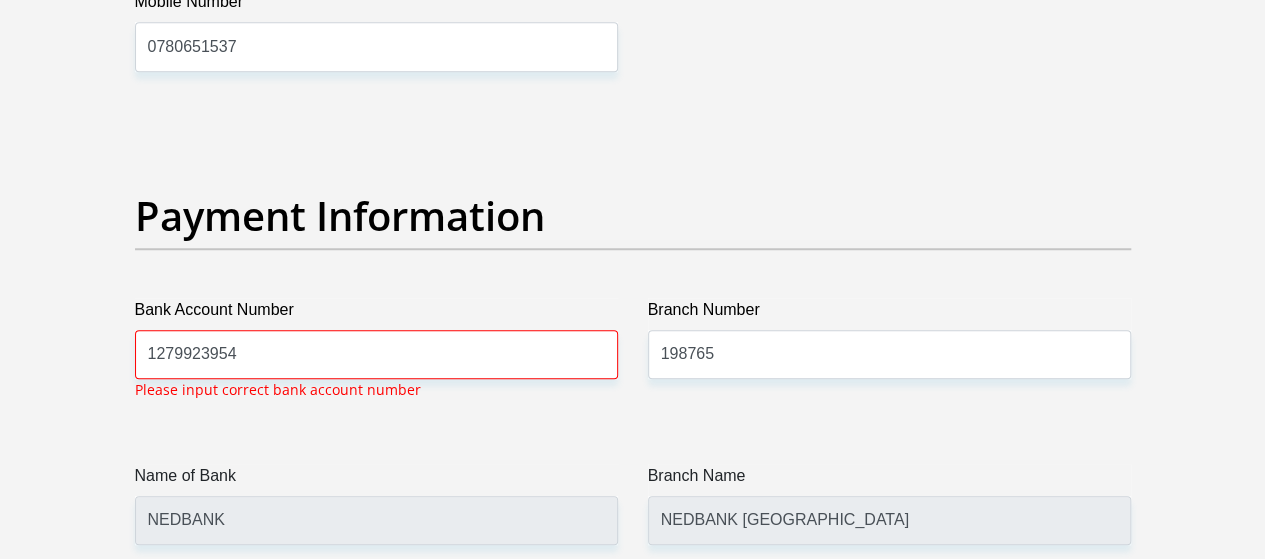 scroll, scrollTop: 4532, scrollLeft: 0, axis: vertical 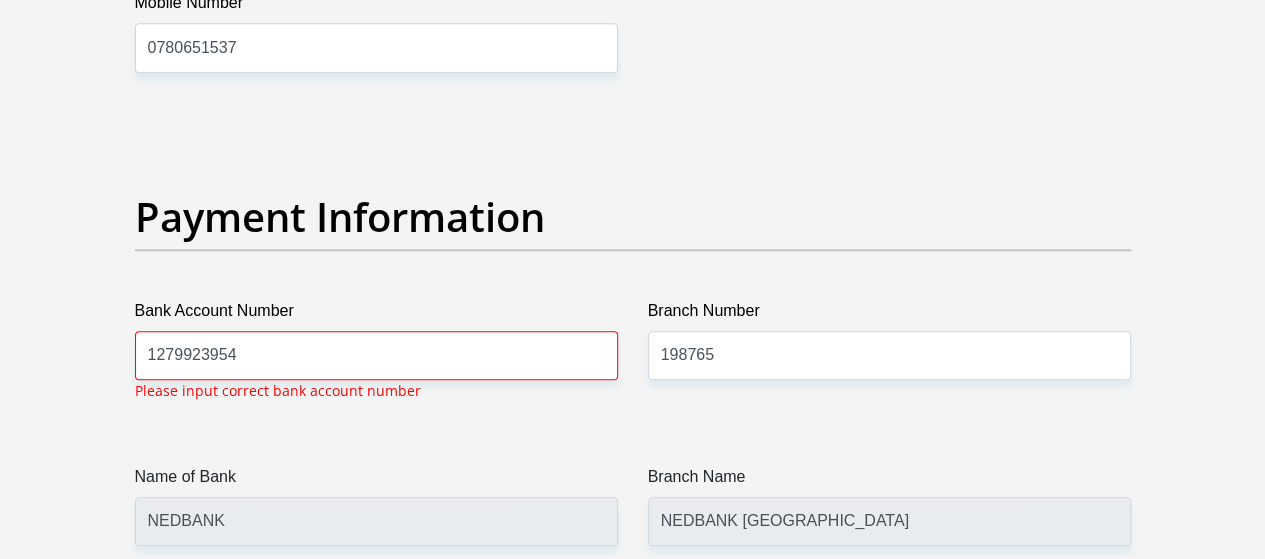 select on "25" 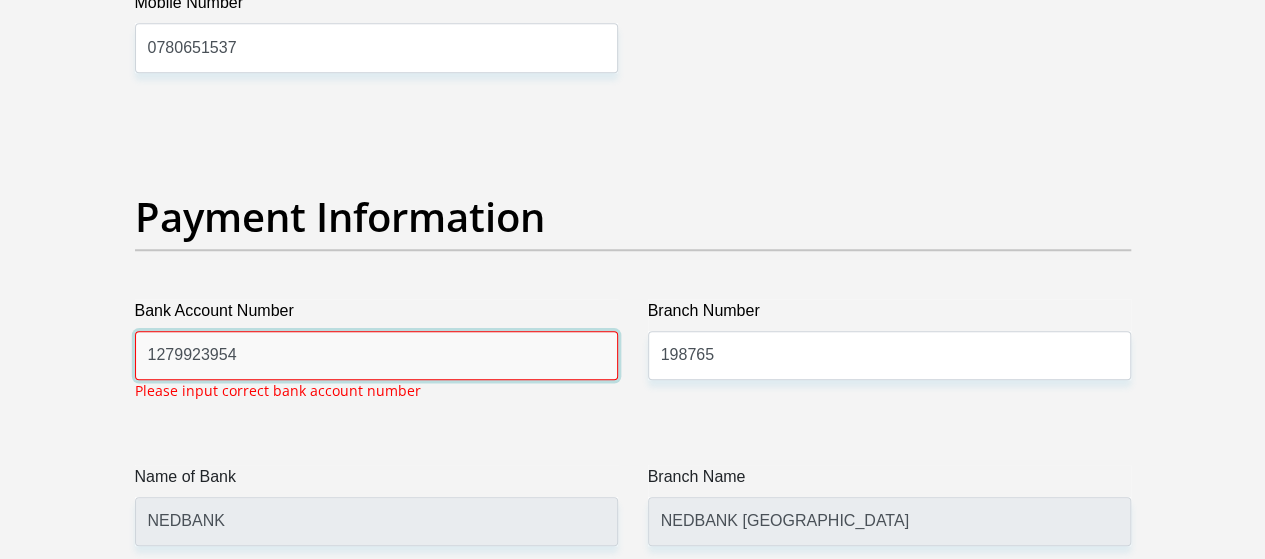 click on "1279923954" at bounding box center [376, 355] 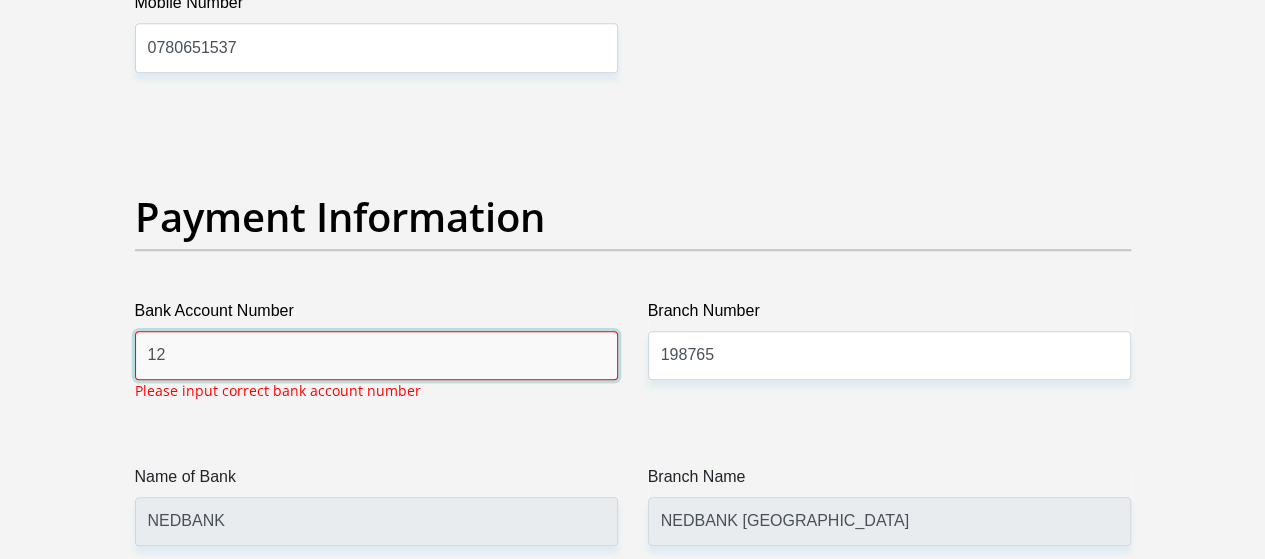 type on "1" 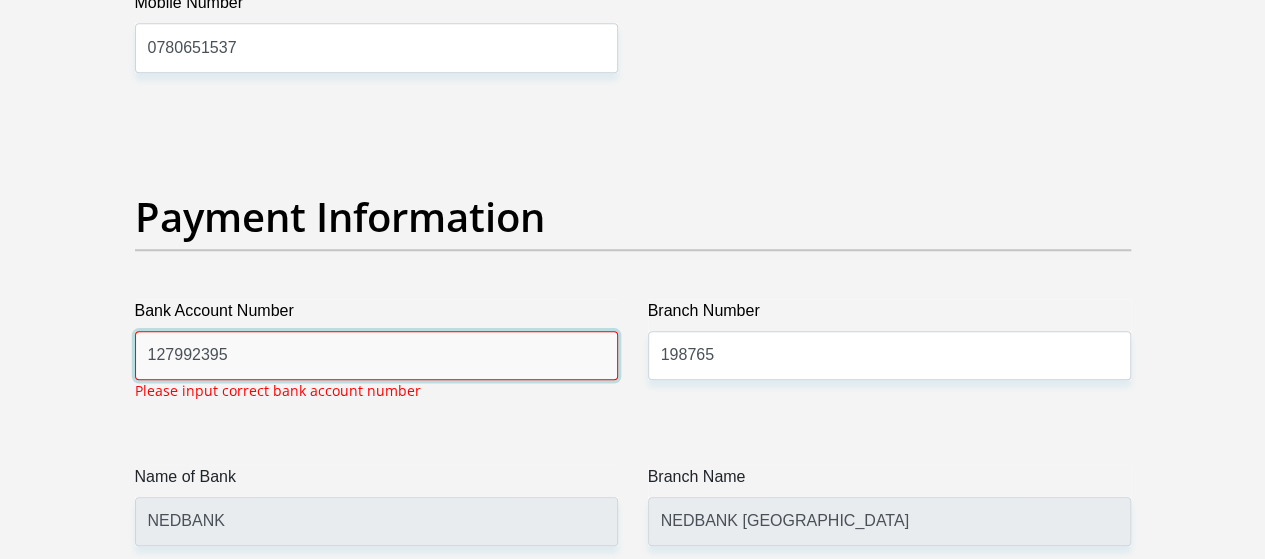type on "1279923954" 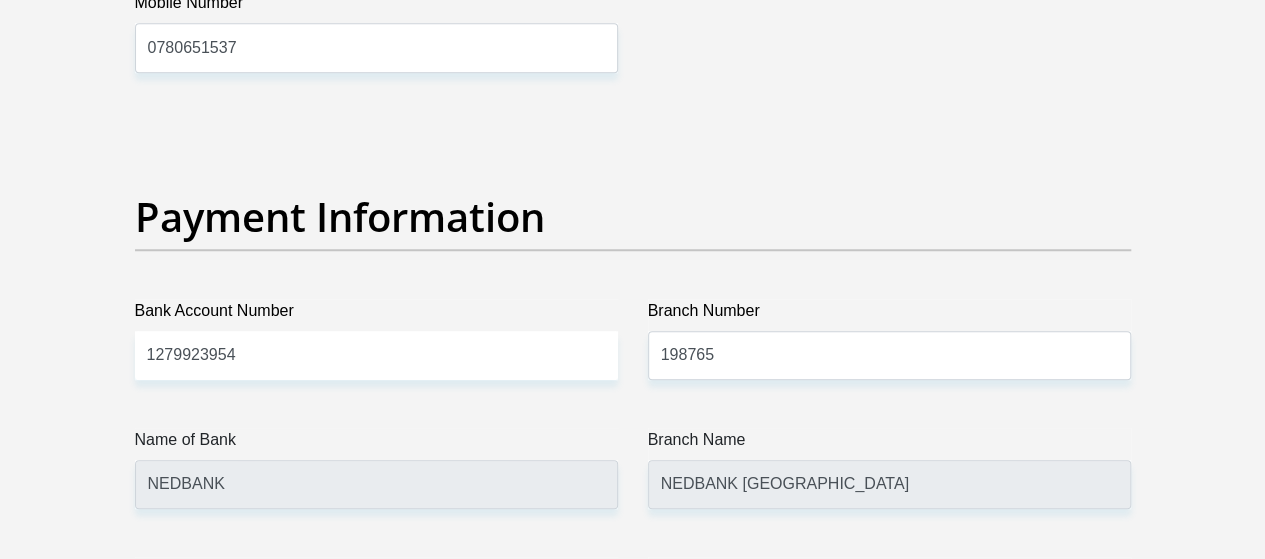 click on "Title
Mr
Ms
Mrs
Dr
Other
First Name
mavis
Surname
nzima
ID Number
7805290466080
Please input valid ID number
Race
Black
Coloured
Indian
White
Other
Contact Number
0732562161
Please input valid contact number
Nationality
South Africa
Afghanistan
Aland Islands  Albania  Algeria" at bounding box center [633, -891] 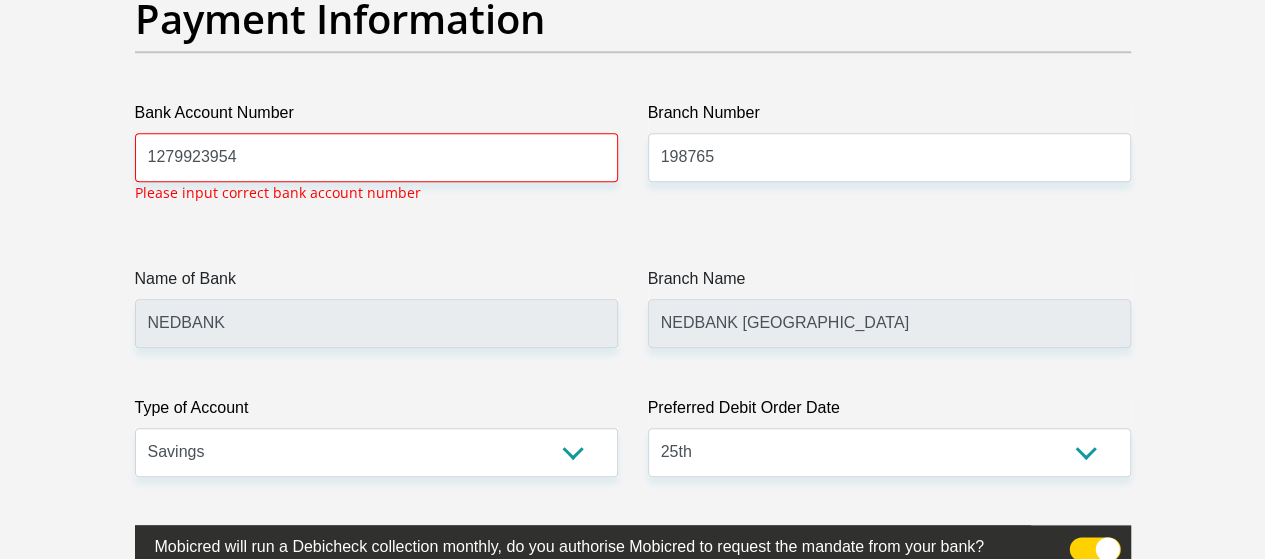 scroll, scrollTop: 4711, scrollLeft: 0, axis: vertical 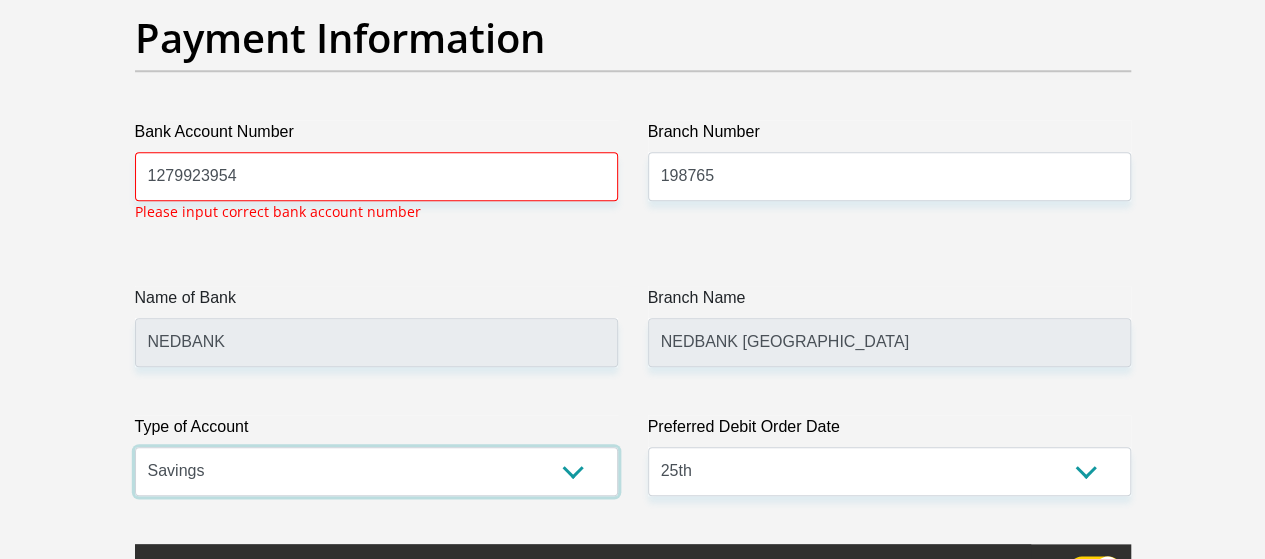 click on "Cheque
Savings" at bounding box center [376, 471] 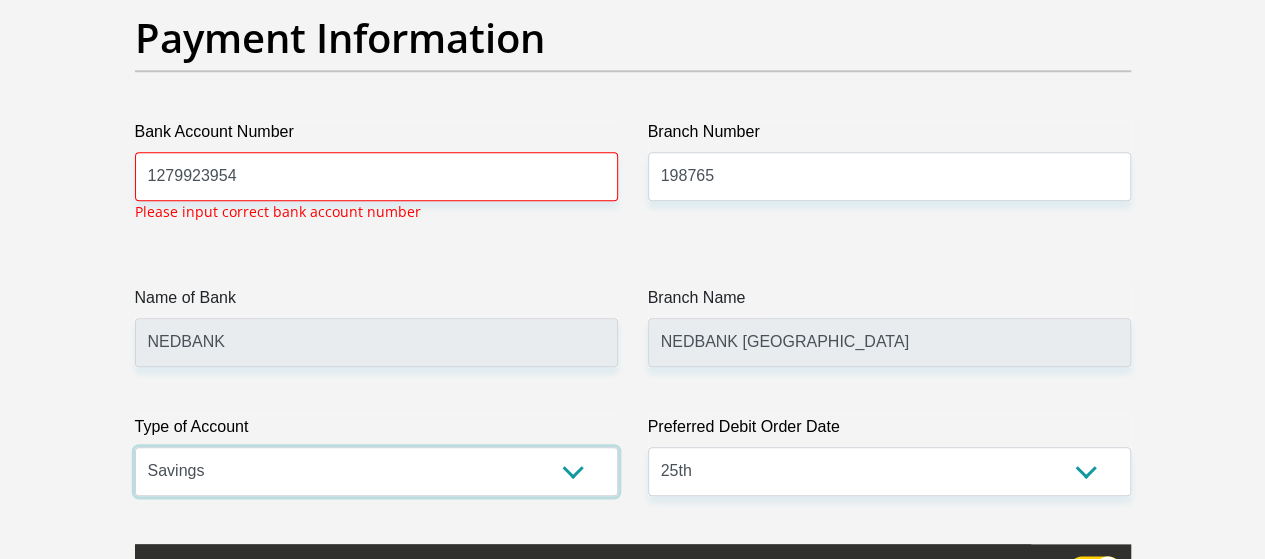 select on "CUR" 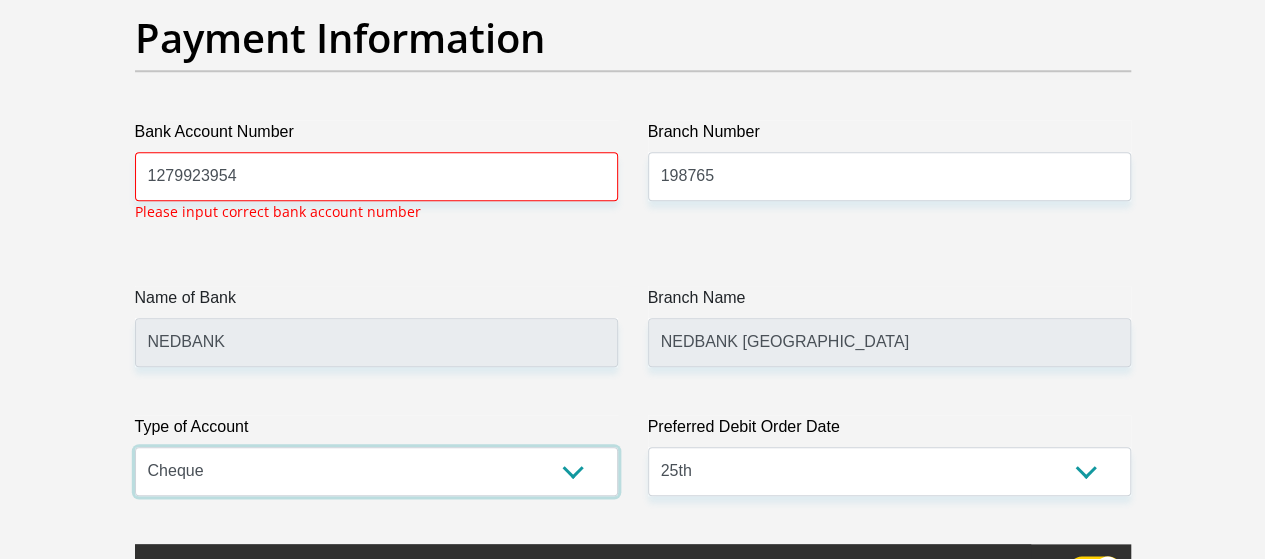 click on "Cheque
Savings" at bounding box center (376, 471) 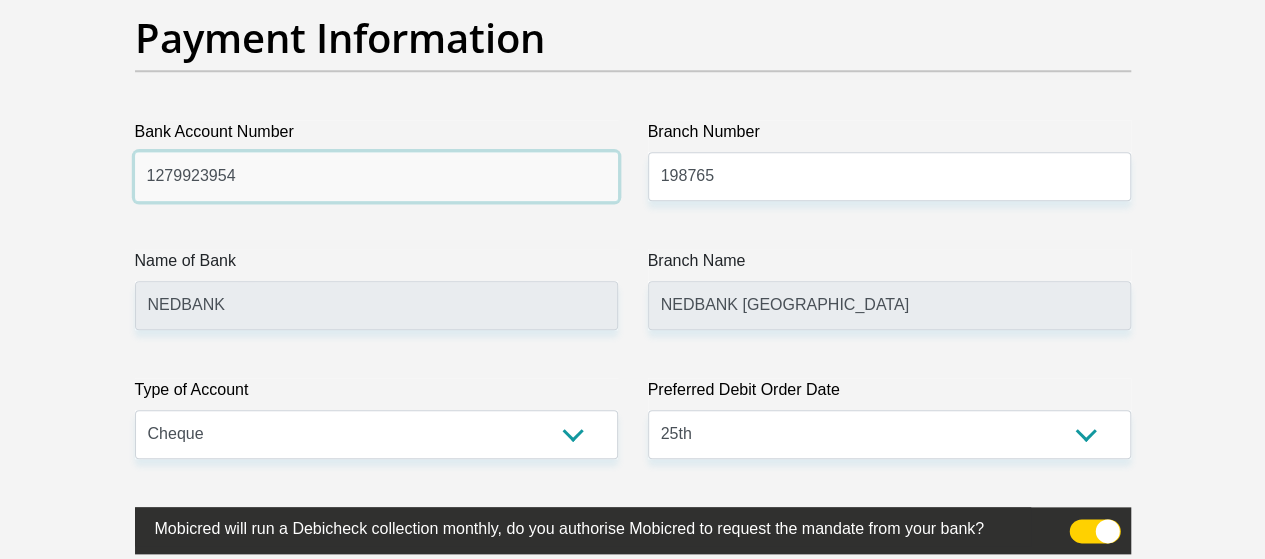 click on "1279923954" at bounding box center (376, 176) 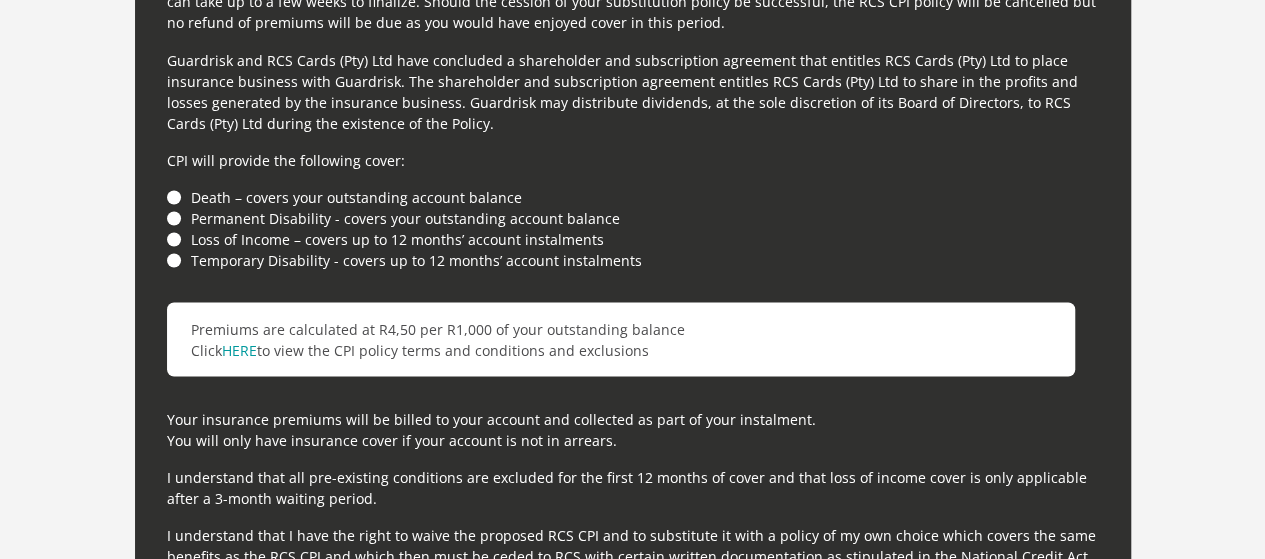 scroll, scrollTop: 5528, scrollLeft: 0, axis: vertical 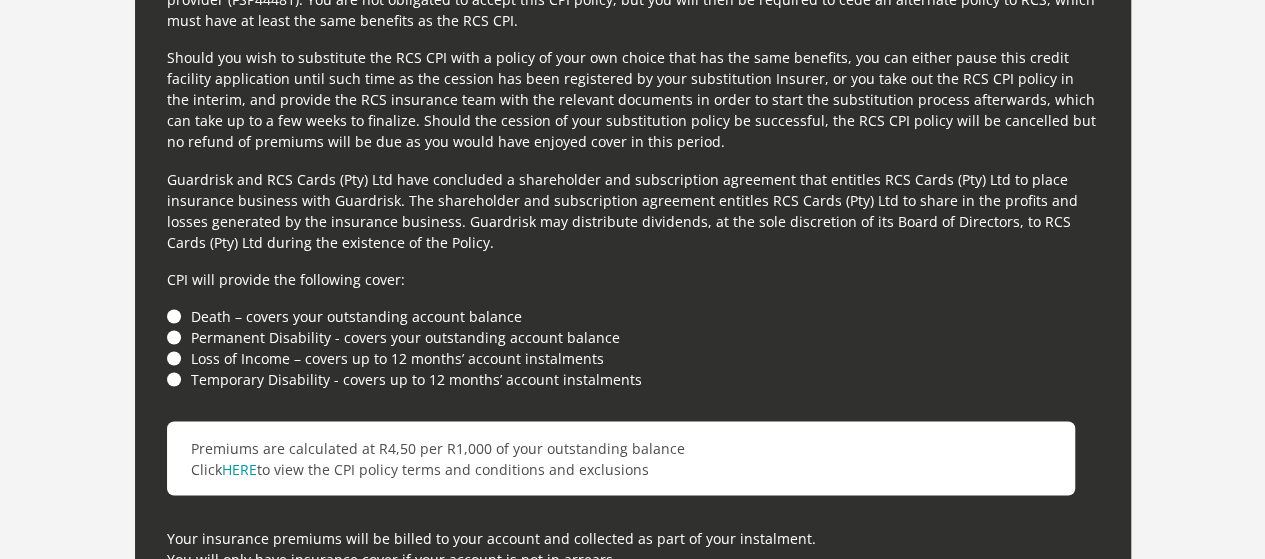 click on "Death – covers your outstanding account balance" at bounding box center [633, 315] 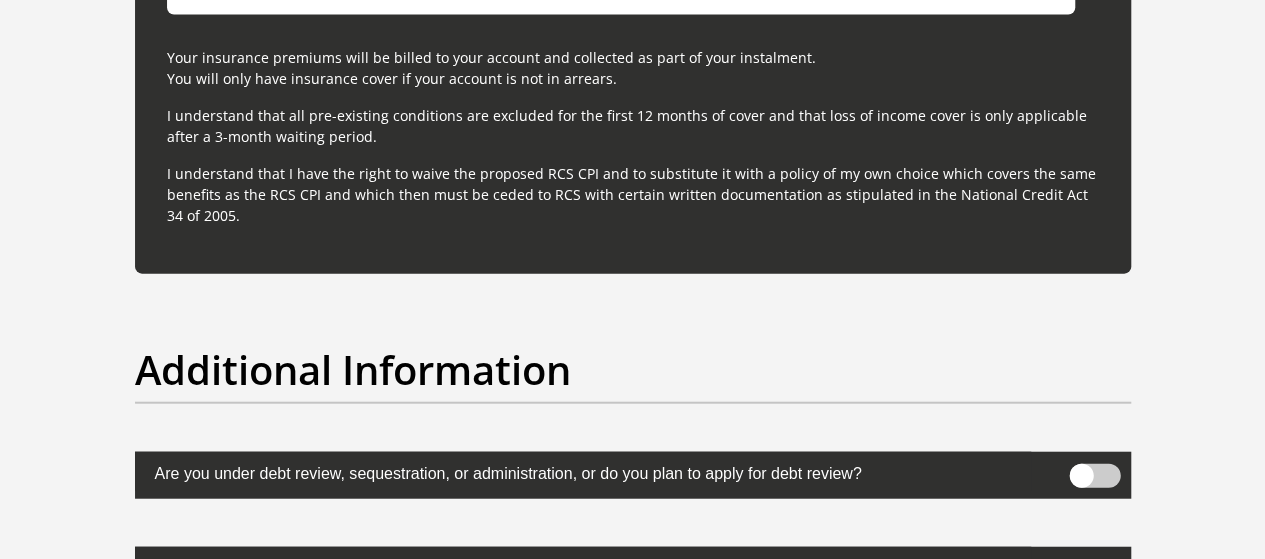 scroll, scrollTop: 6026, scrollLeft: 0, axis: vertical 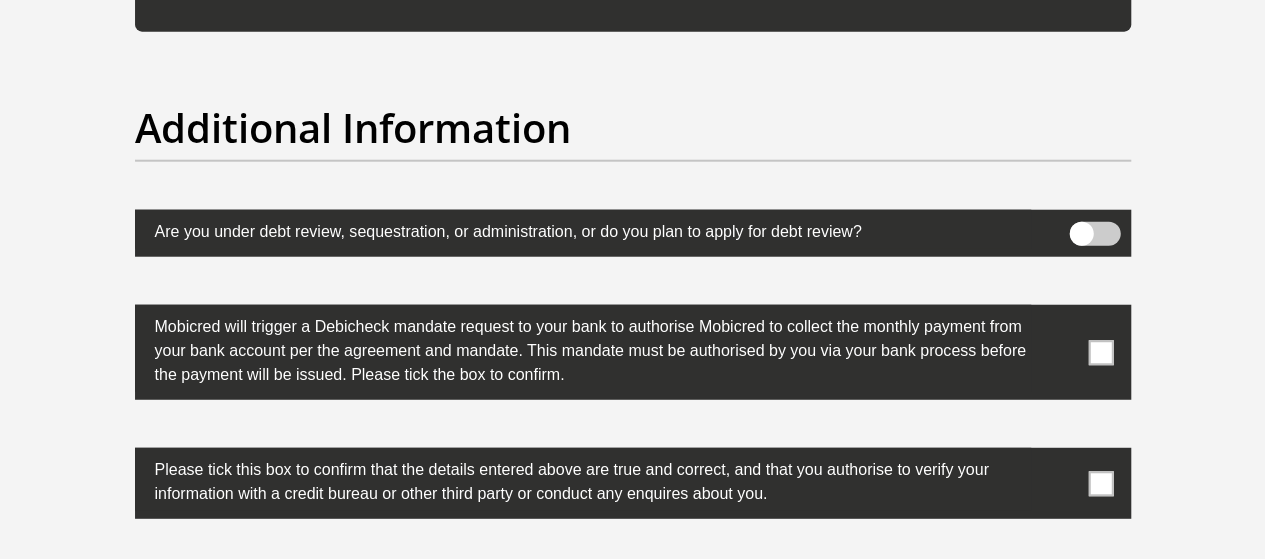 click at bounding box center (1100, 352) 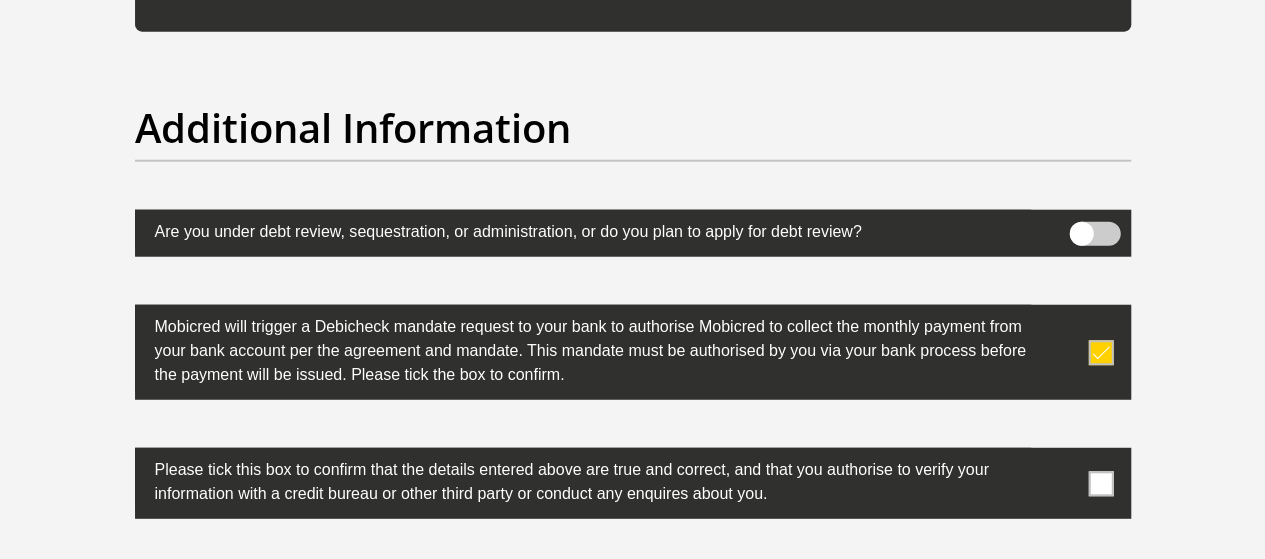 click at bounding box center (1100, 483) 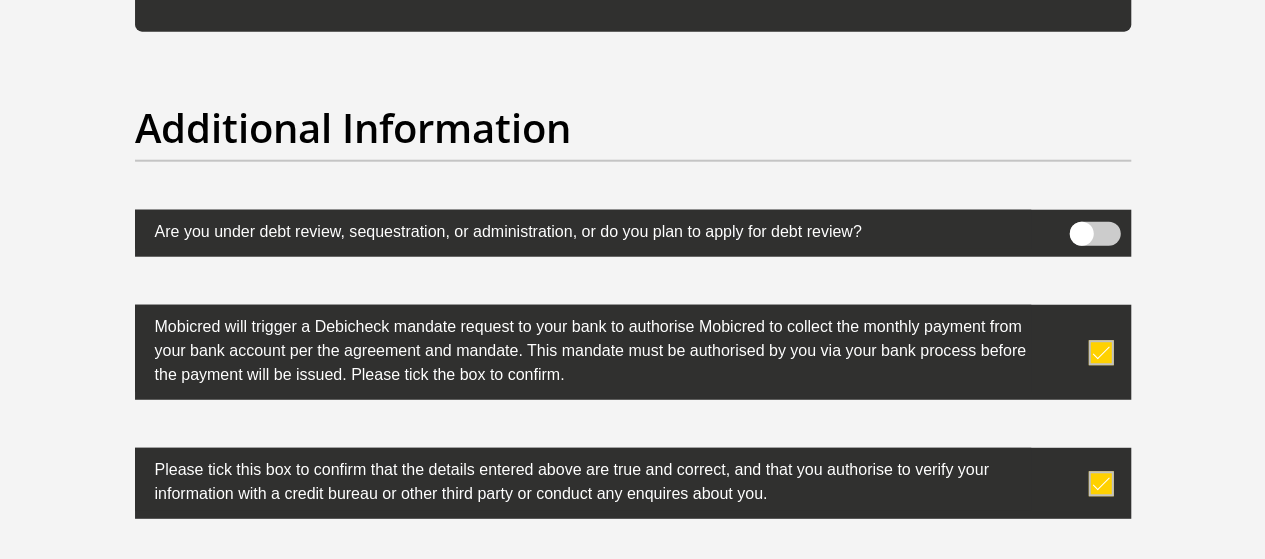 click at bounding box center (1094, 234) 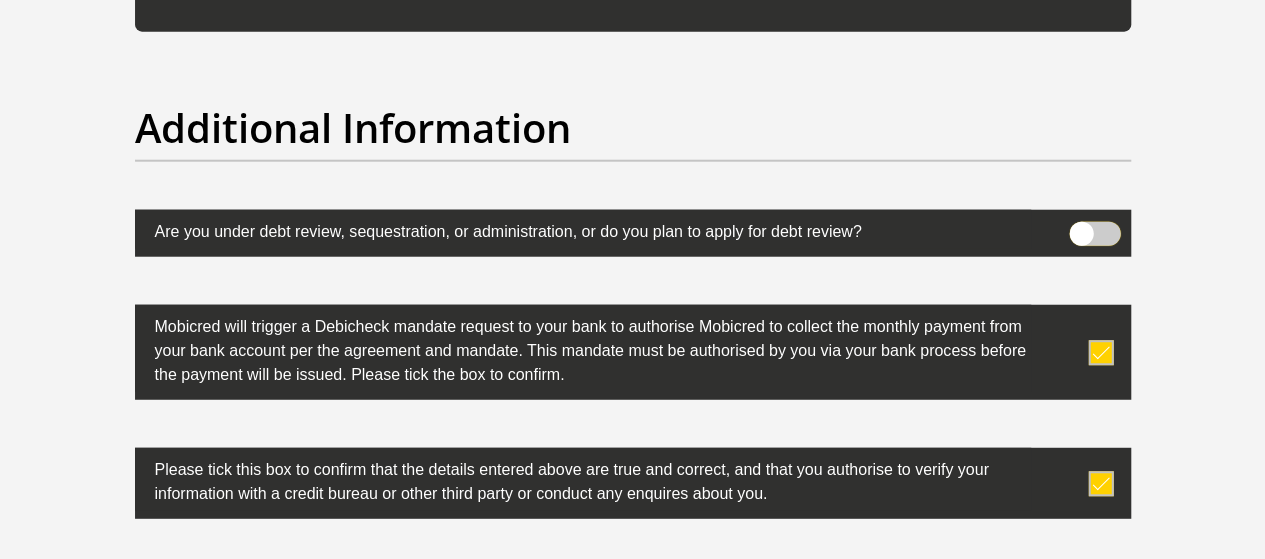 click at bounding box center [1081, 227] 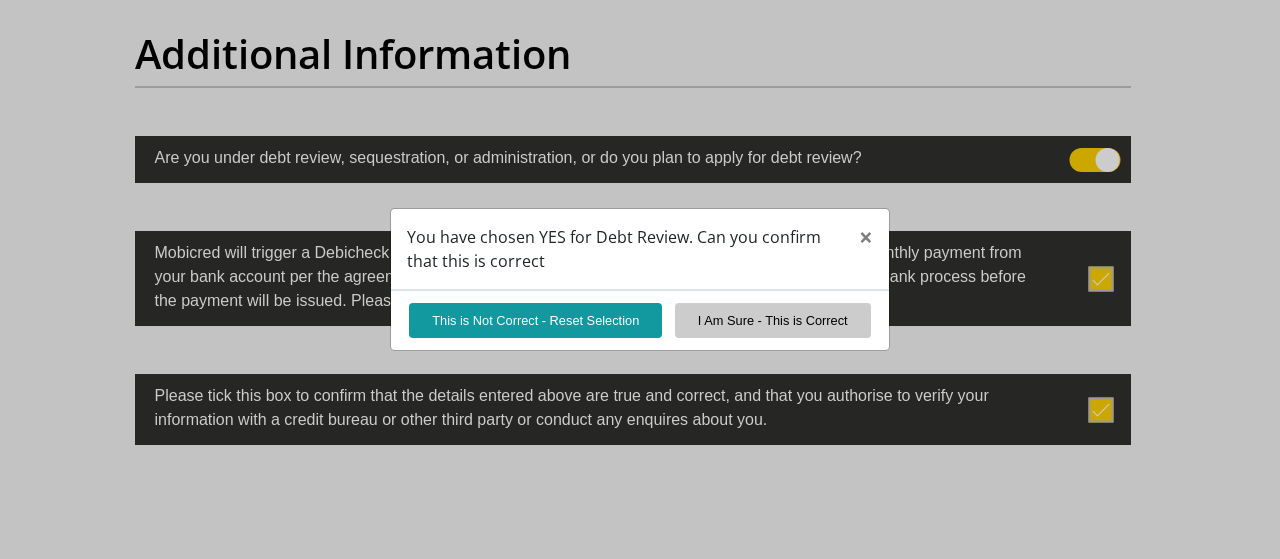 click on "You have chosen YES for Debt Review.
Can you confirm that this is correct
×
This is Not Correct - Reset Selection
I Am Sure - This is Correct" at bounding box center [640, 279] 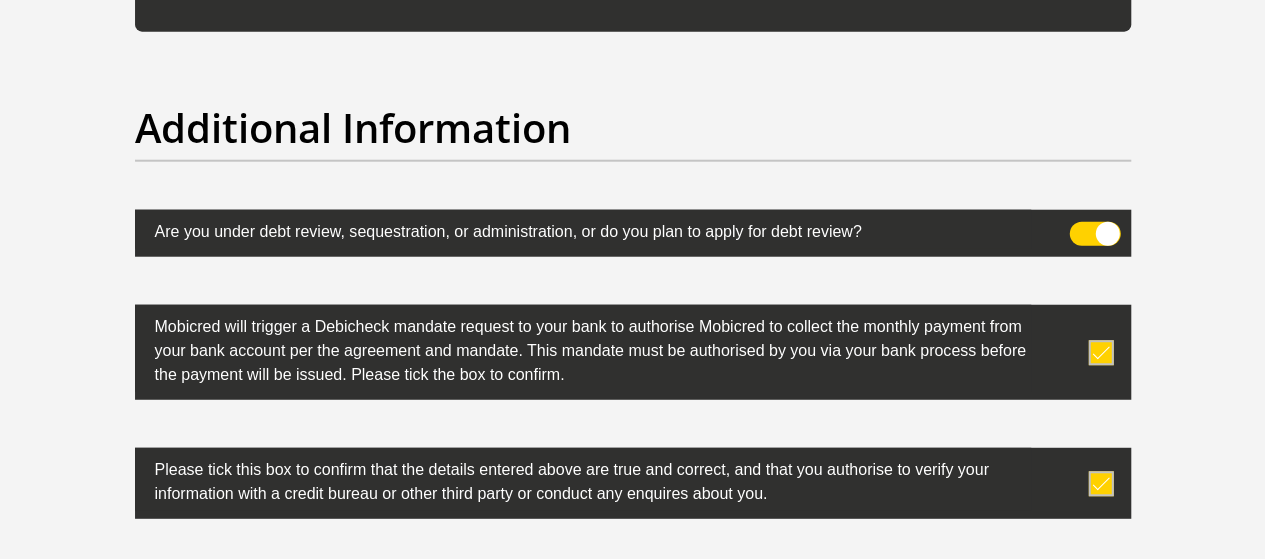 click at bounding box center (1094, 234) 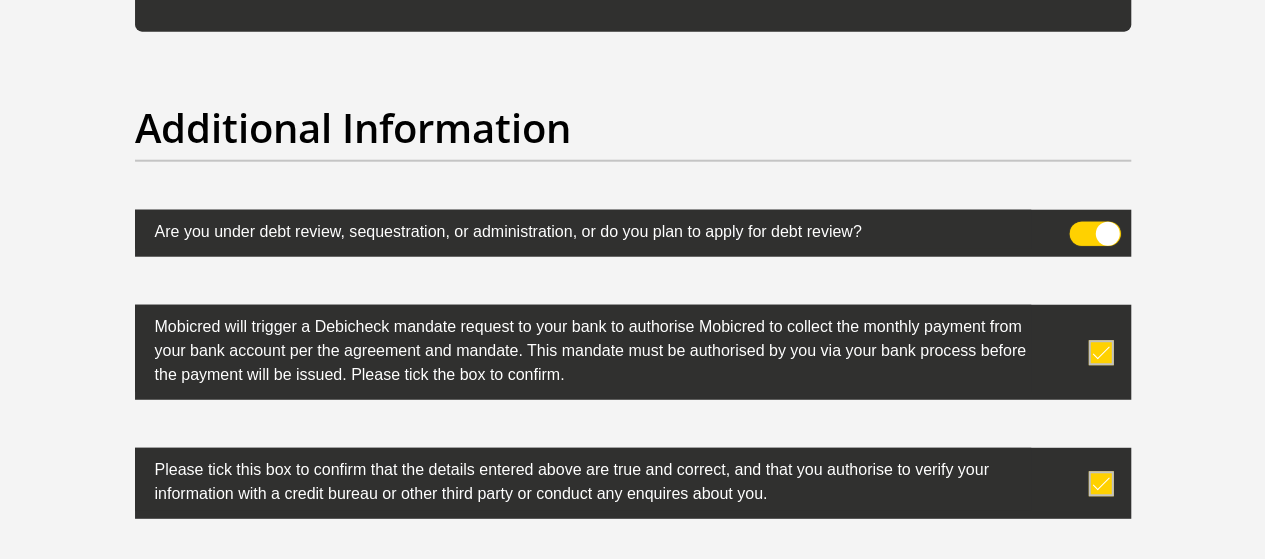click at bounding box center (1081, 227) 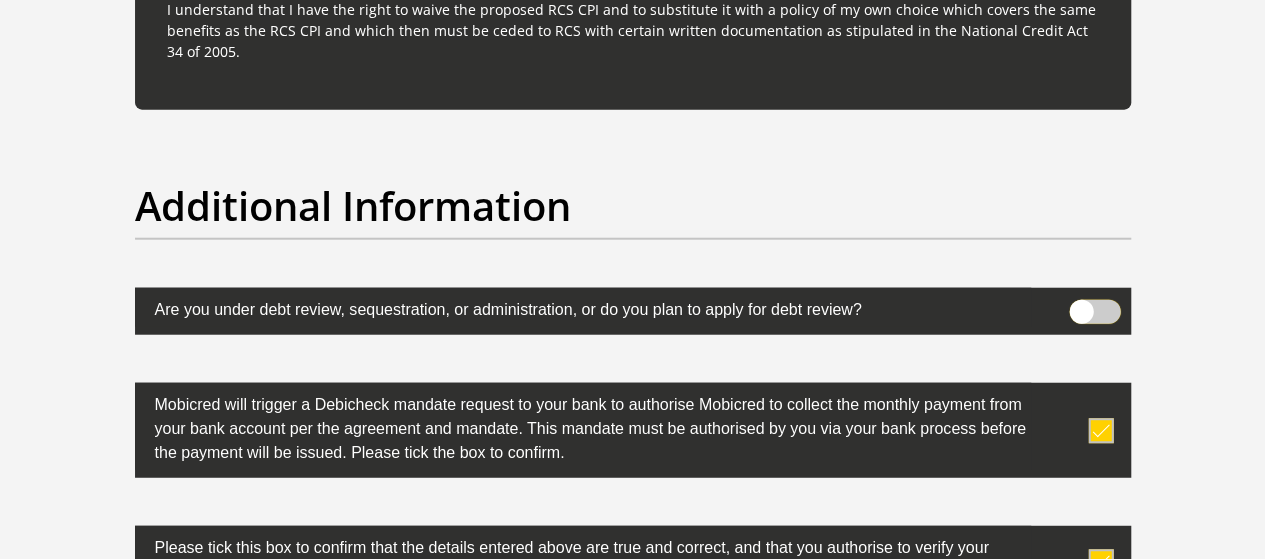 scroll, scrollTop: 6609, scrollLeft: 0, axis: vertical 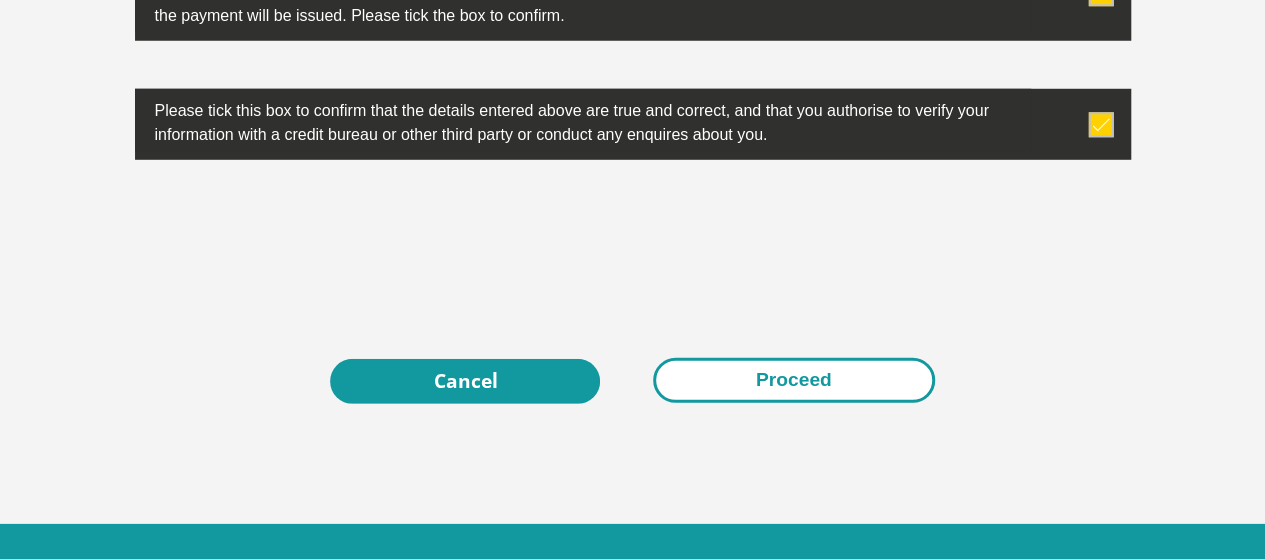 click on "Proceed" at bounding box center [794, 380] 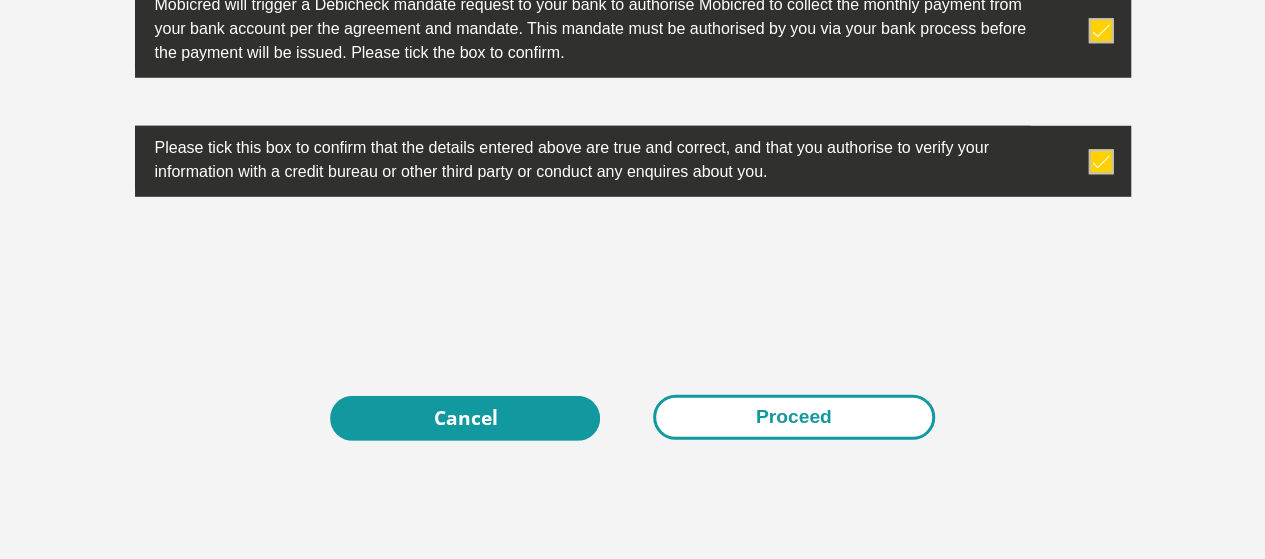 scroll, scrollTop: 6646, scrollLeft: 0, axis: vertical 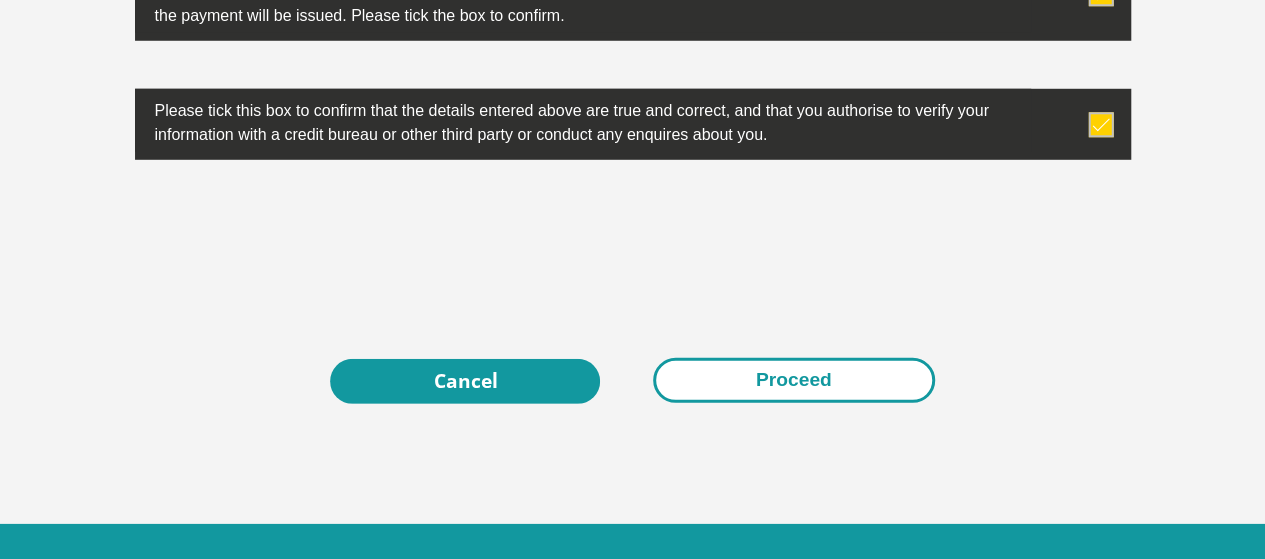 click on "Proceed" at bounding box center (794, 380) 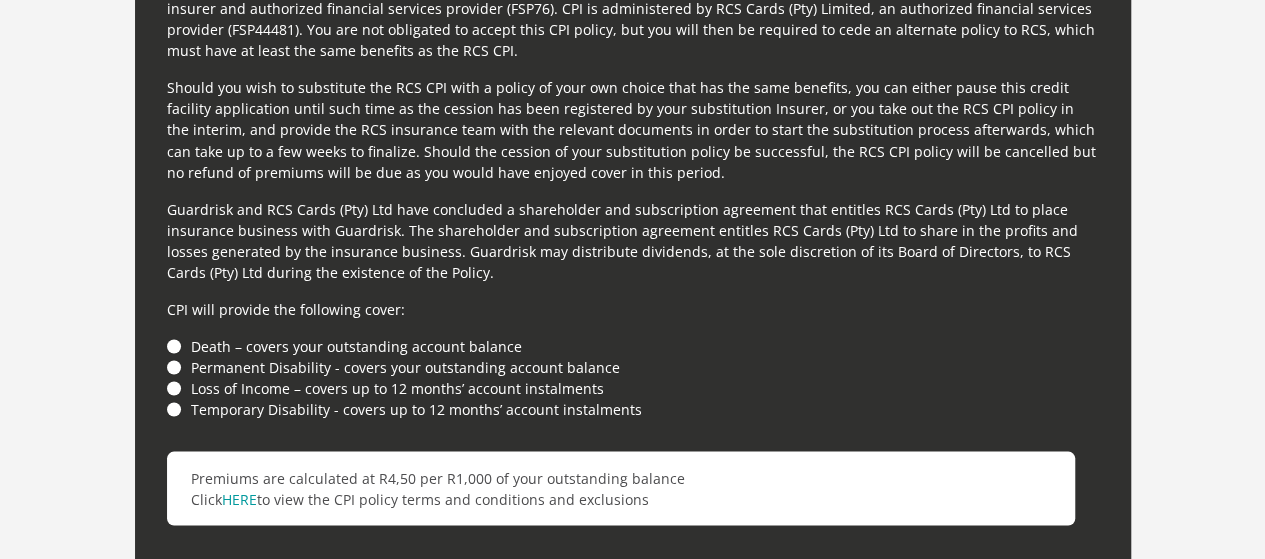 scroll, scrollTop: 5590, scrollLeft: 0, axis: vertical 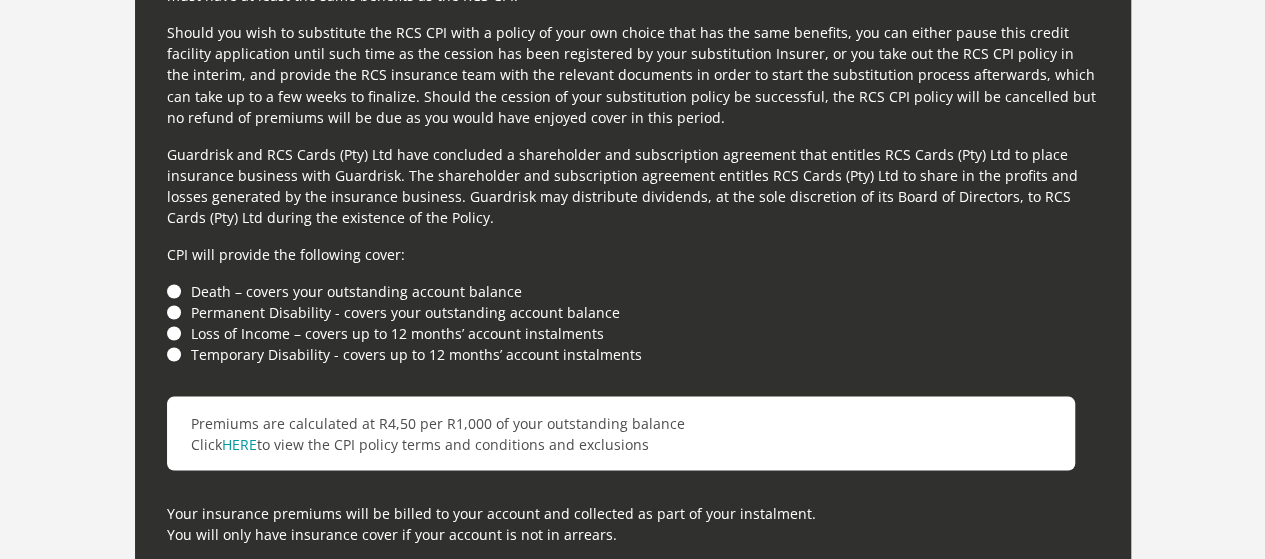click on "Death – covers your outstanding account balance" at bounding box center (633, 290) 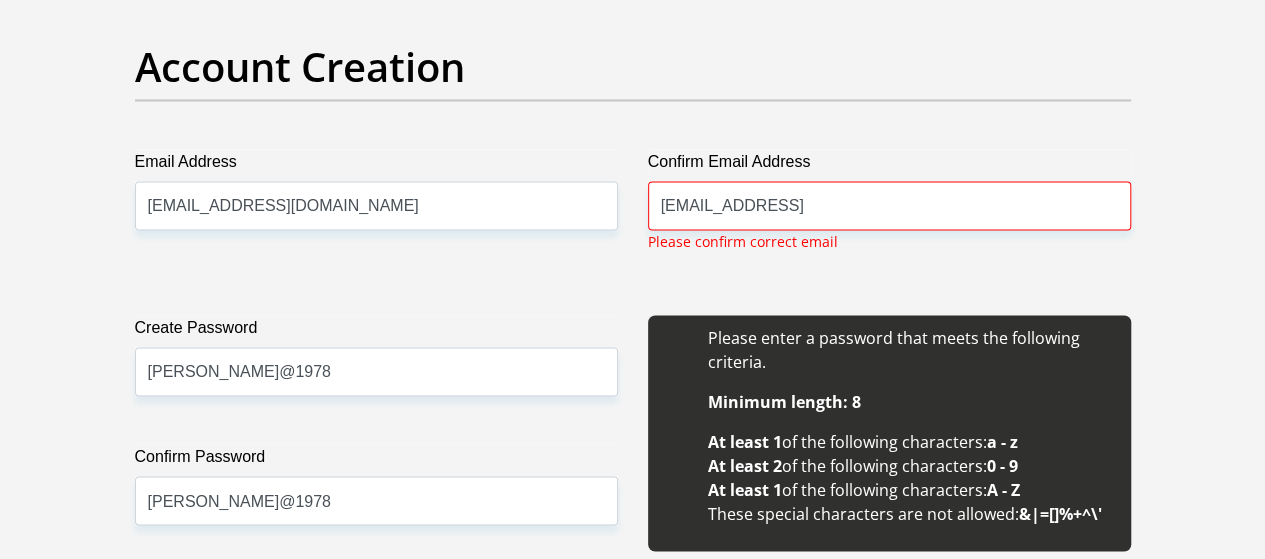 scroll, scrollTop: 1693, scrollLeft: 0, axis: vertical 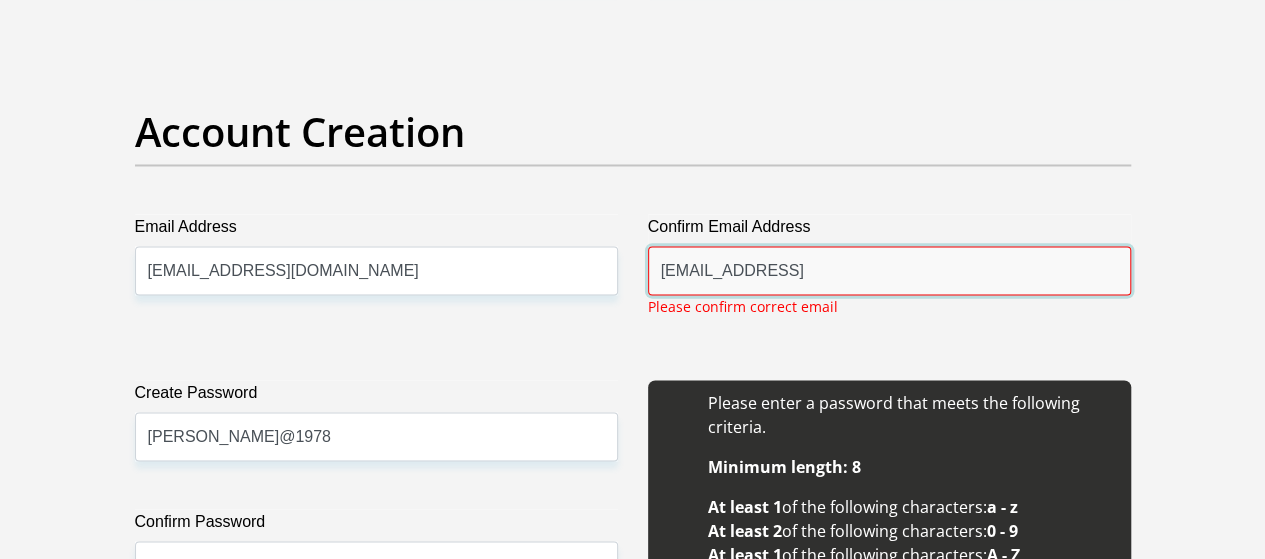 click on "[EMAIL_ADDRESS]" at bounding box center [889, 270] 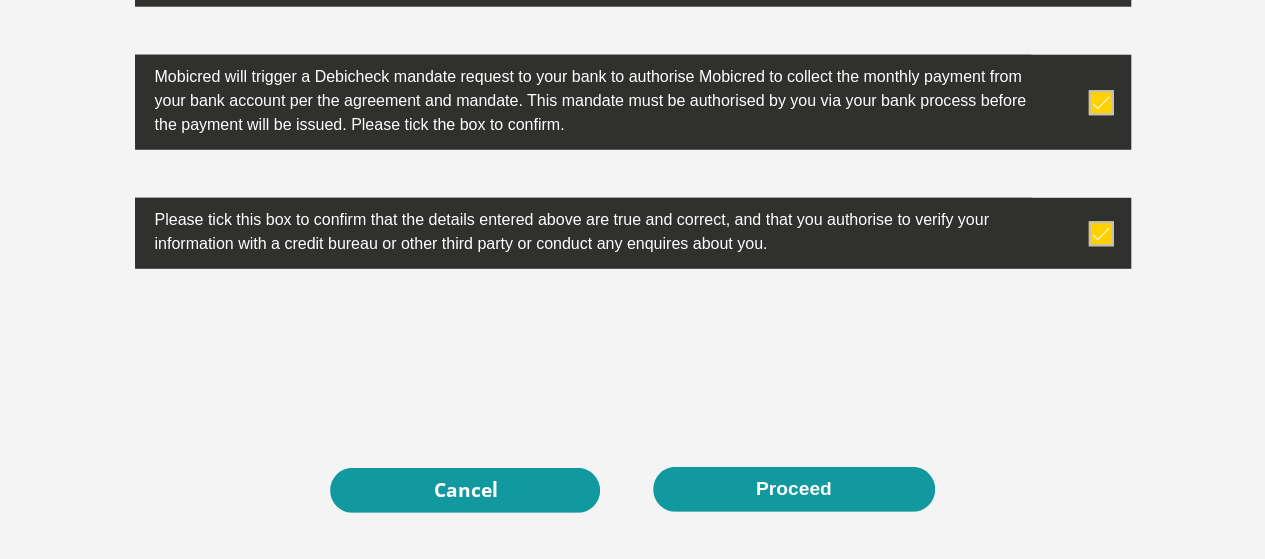 scroll, scrollTop: 6527, scrollLeft: 0, axis: vertical 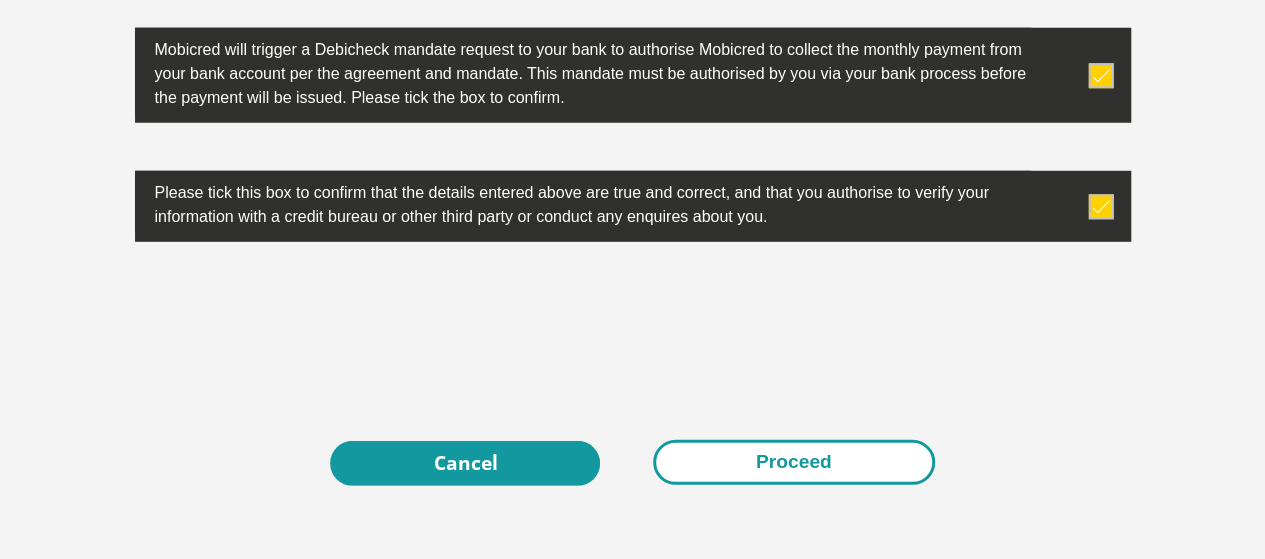type on "[EMAIL_ADDRESS][DOMAIN_NAME]" 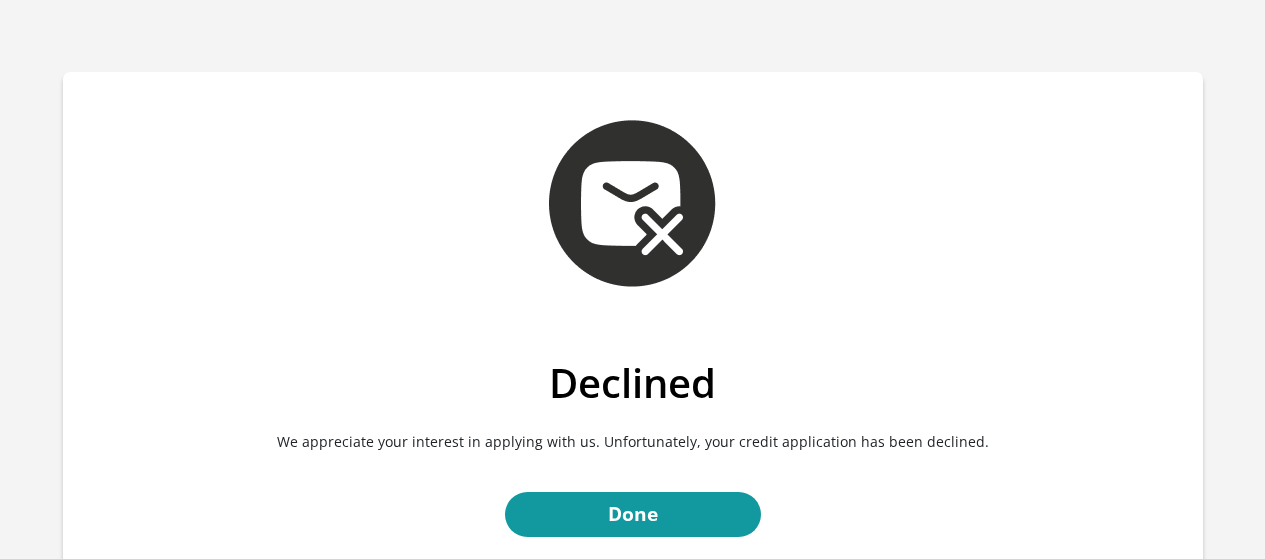 scroll, scrollTop: 0, scrollLeft: 0, axis: both 